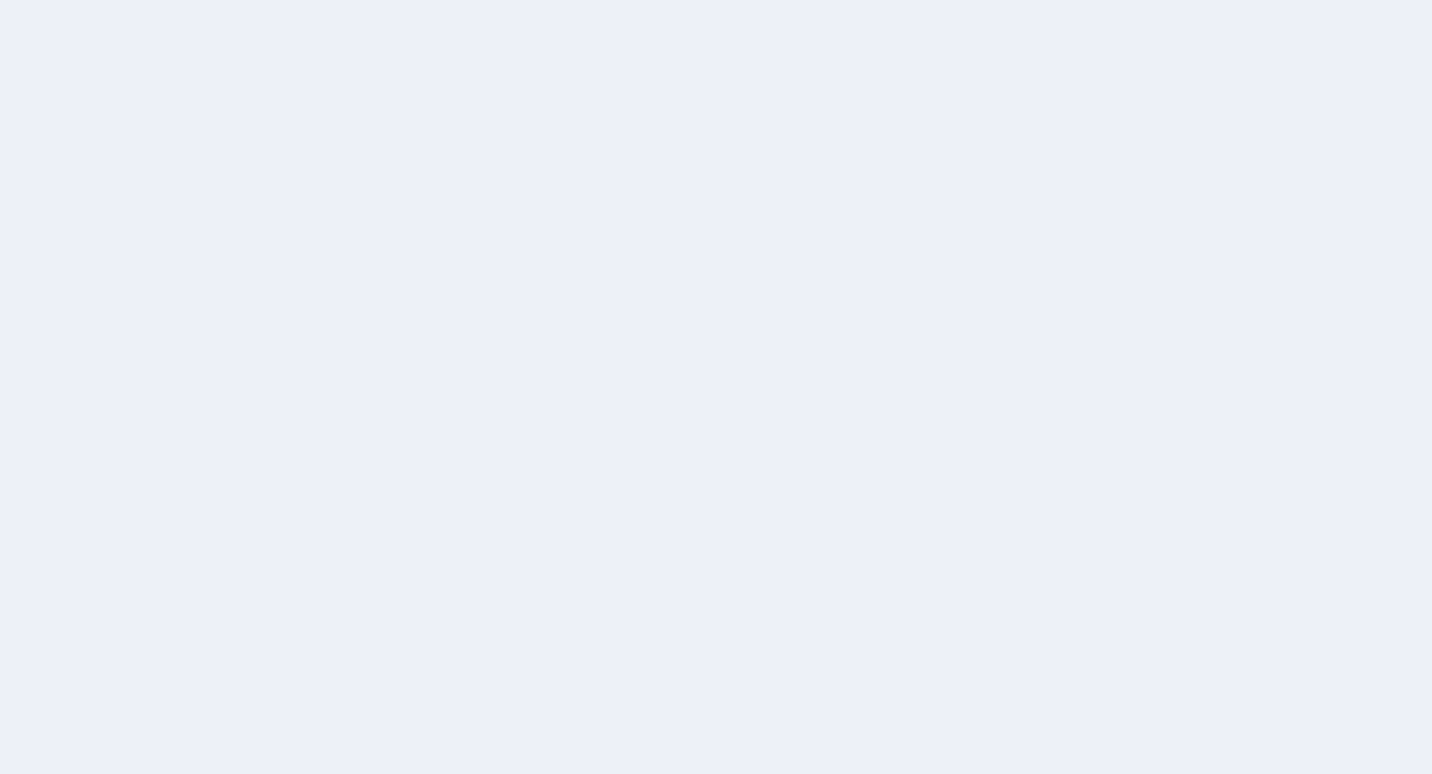 scroll, scrollTop: 0, scrollLeft: 0, axis: both 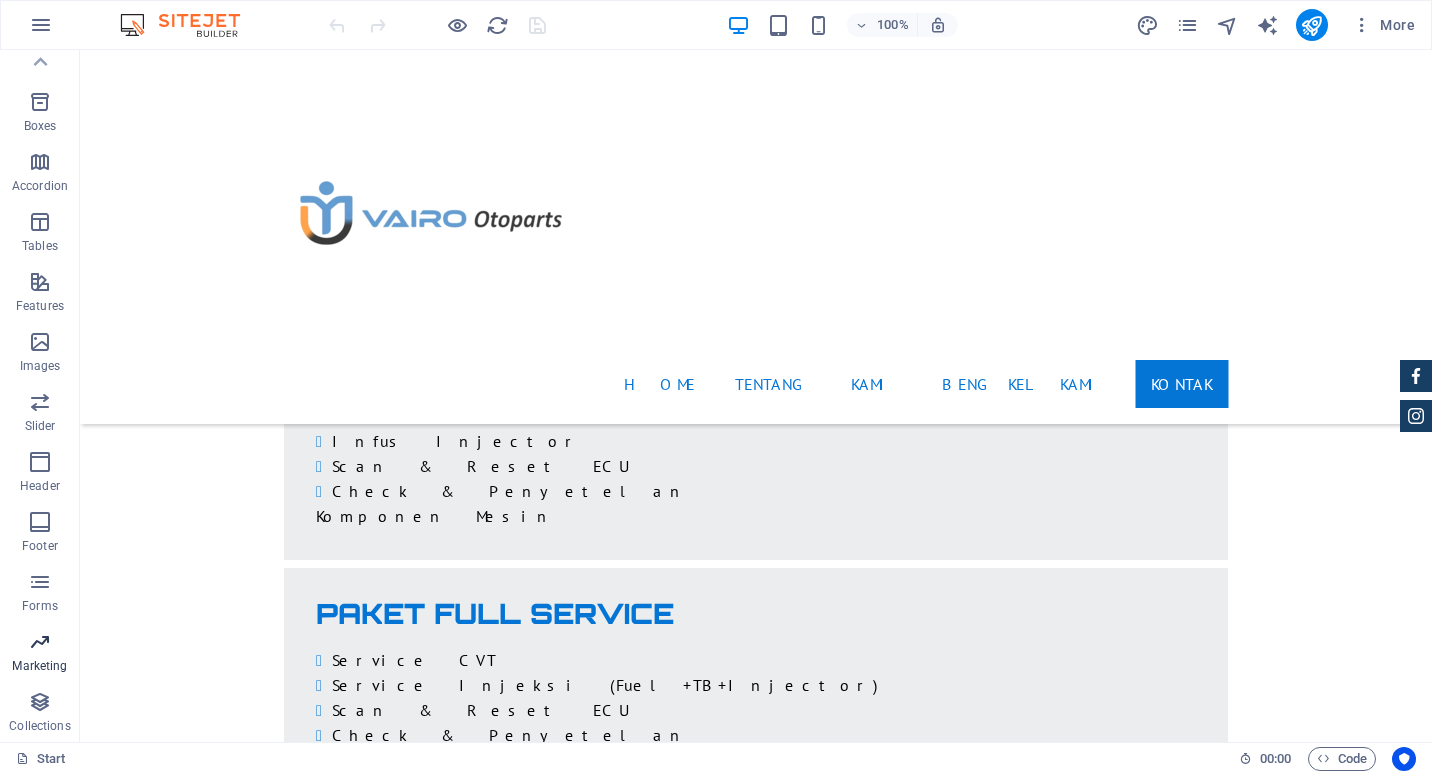 click on "Marketing" at bounding box center [40, 654] 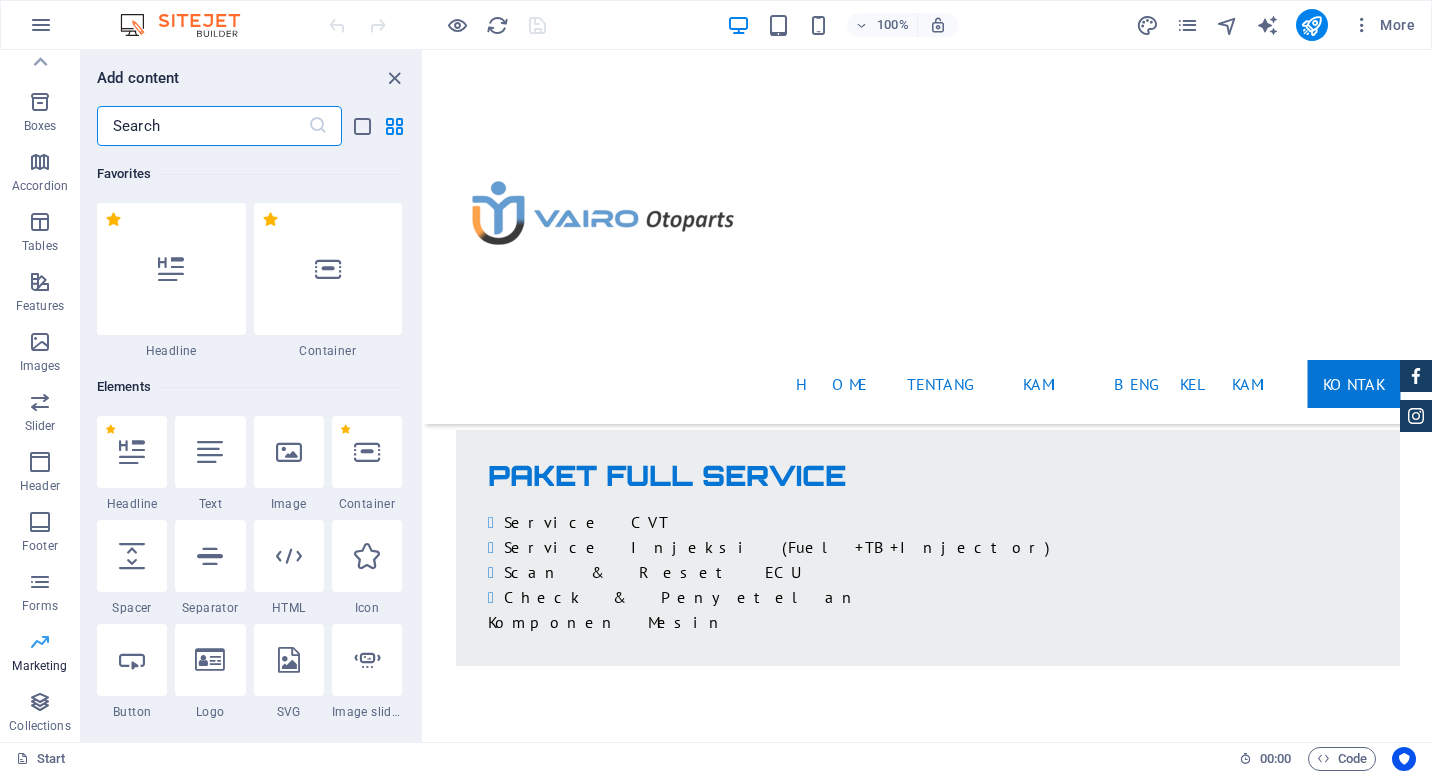scroll, scrollTop: 2444, scrollLeft: 0, axis: vertical 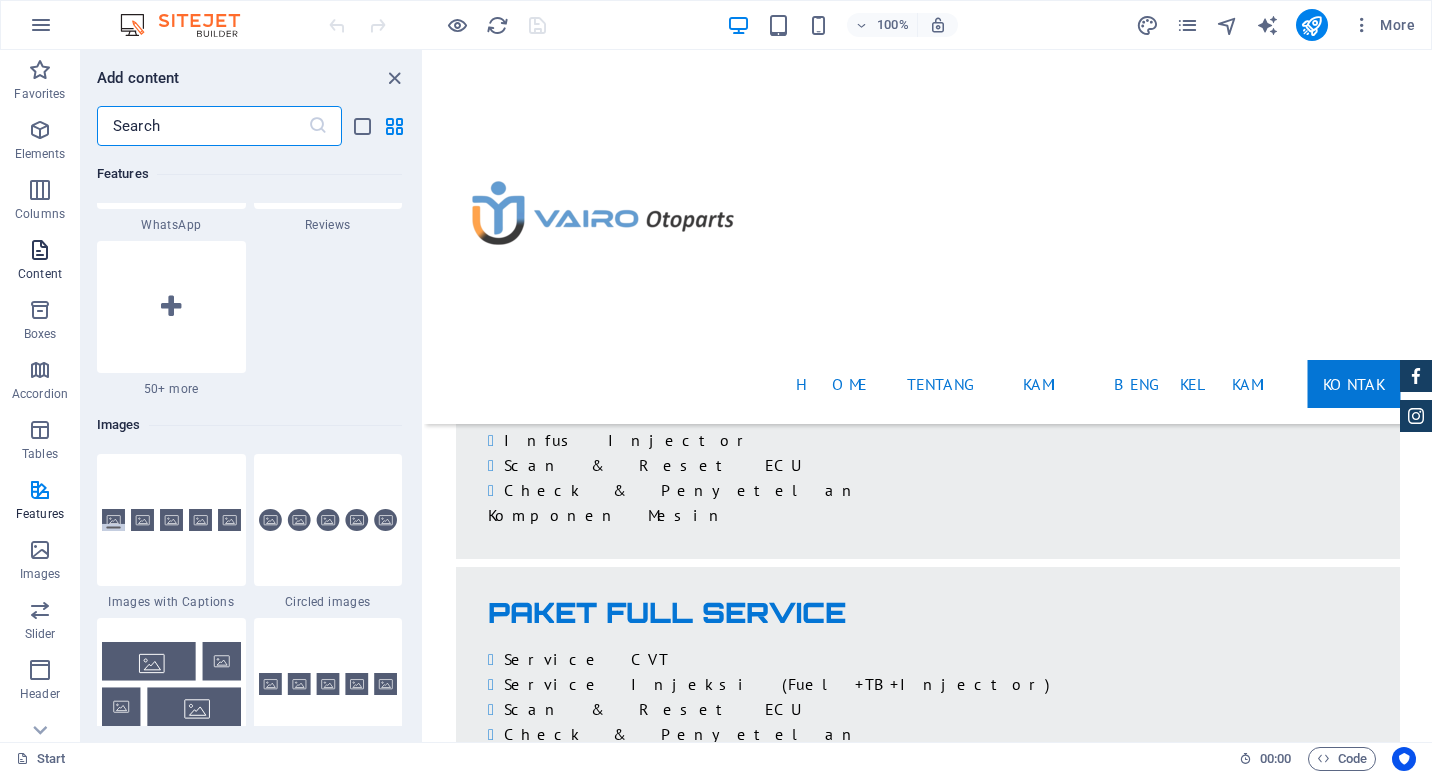 click on "Content" at bounding box center [40, 274] 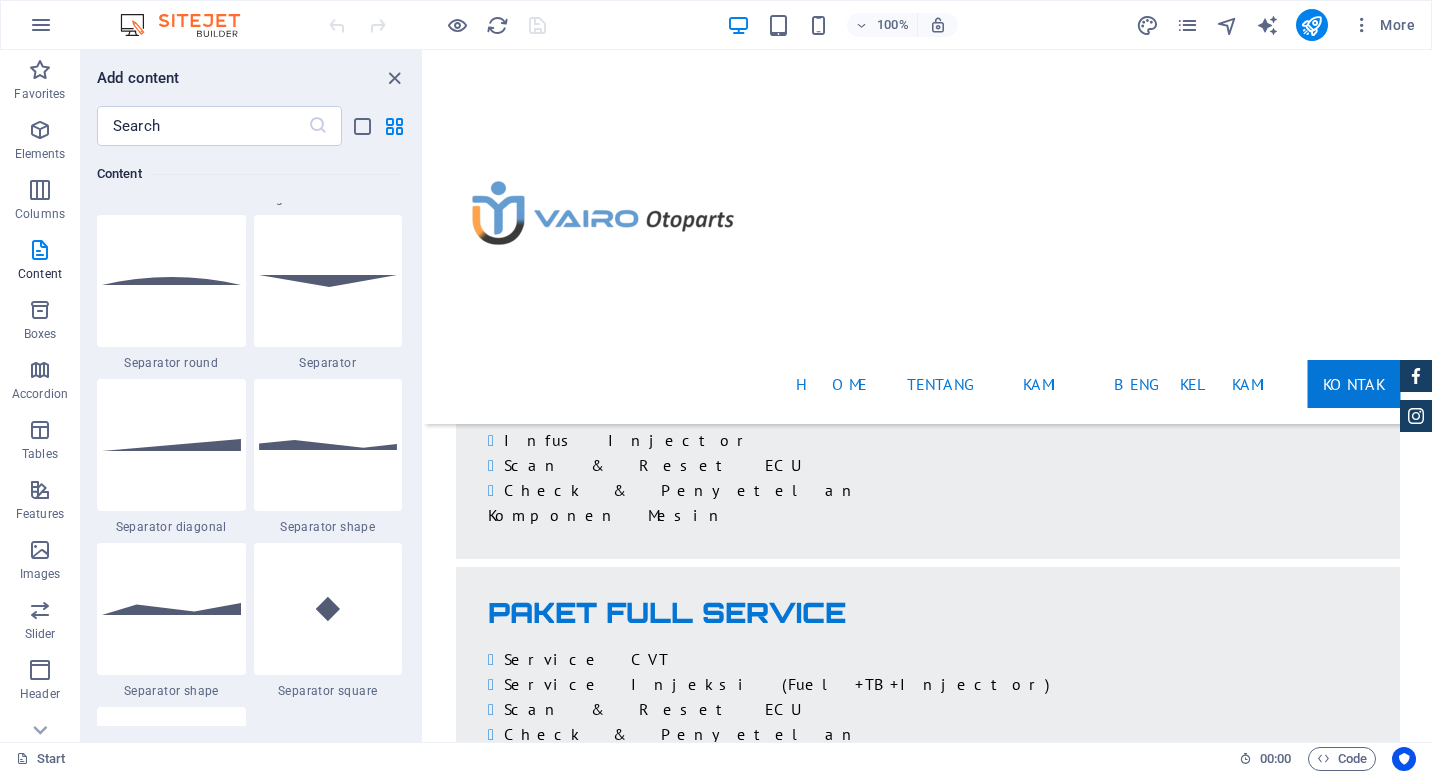 scroll, scrollTop: 4999, scrollLeft: 0, axis: vertical 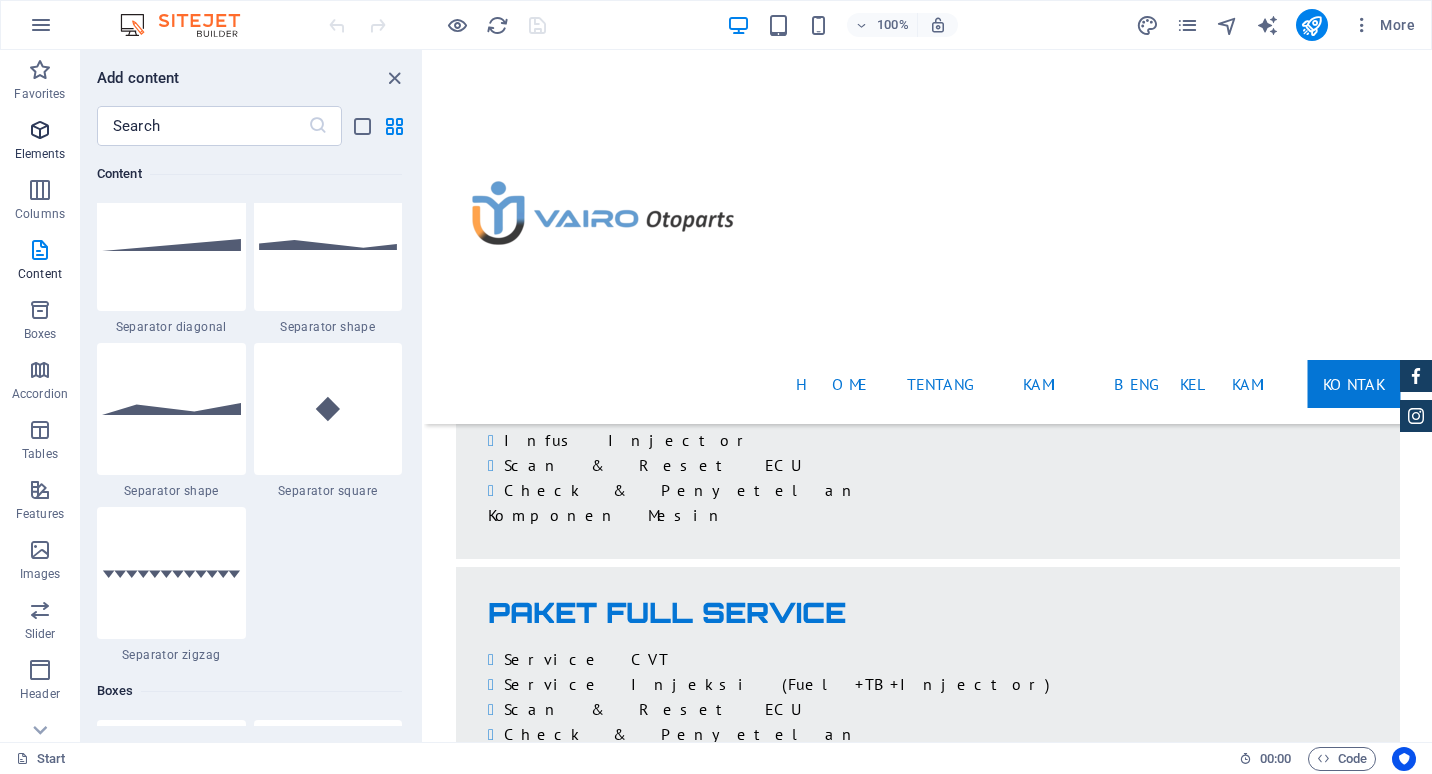 click on "Elements" at bounding box center [40, 154] 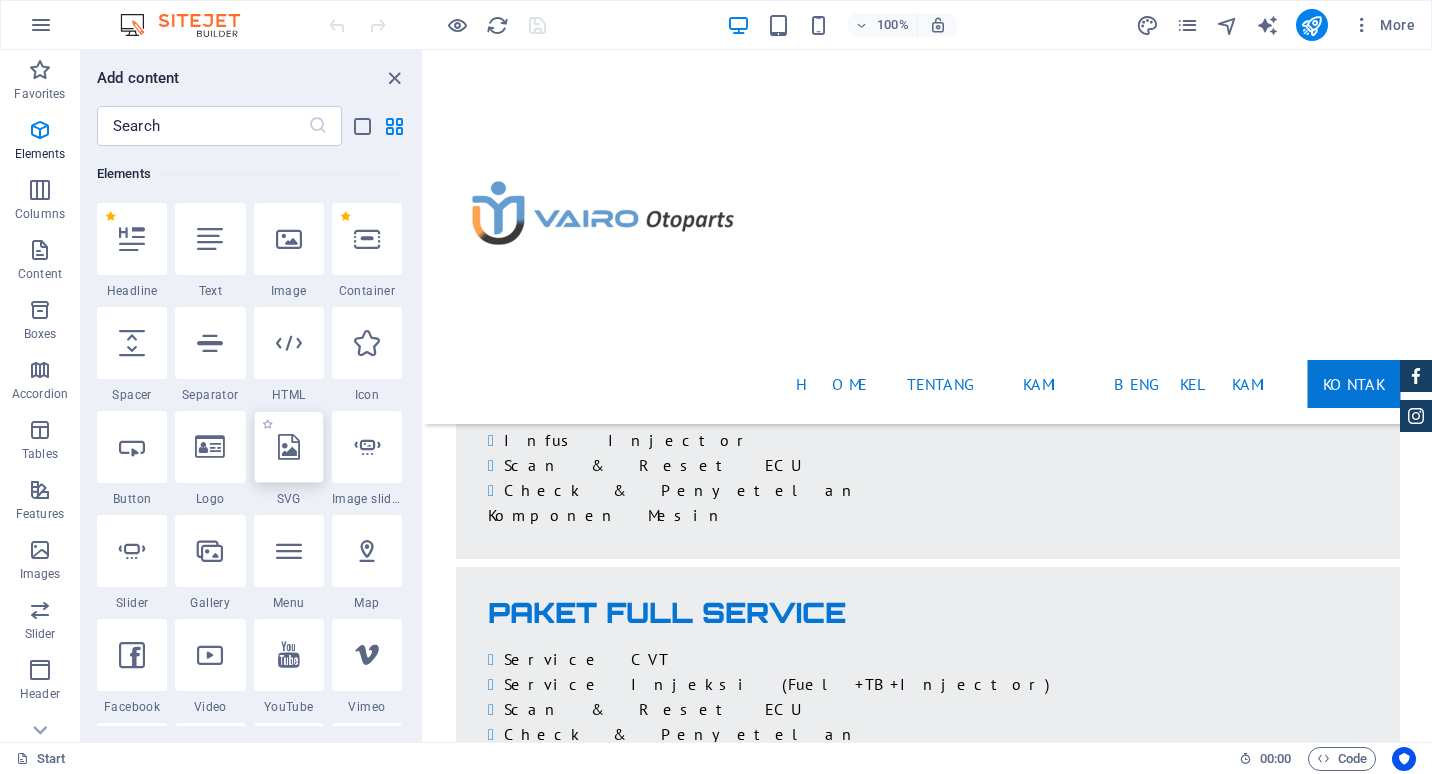 scroll, scrollTop: 313, scrollLeft: 0, axis: vertical 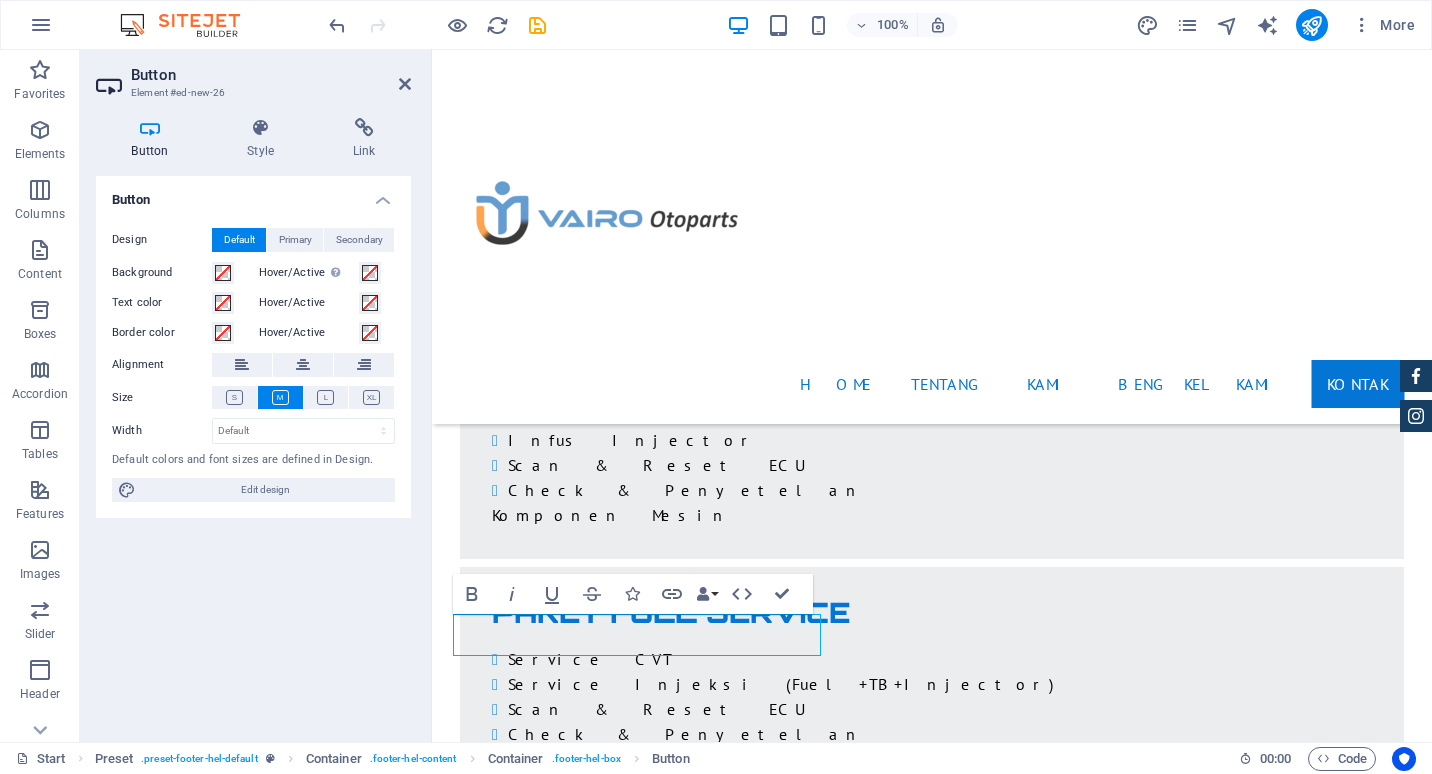 click on "Button Design Default Primary Secondary Background Hover/Active Switch to preview mode to test the active/hover state Text color Hover/Active Border color Hover/Active Alignment Size Width Default px rem % em vh vw Default colors and font sizes are defined in Design. Edit design" at bounding box center [253, 451] 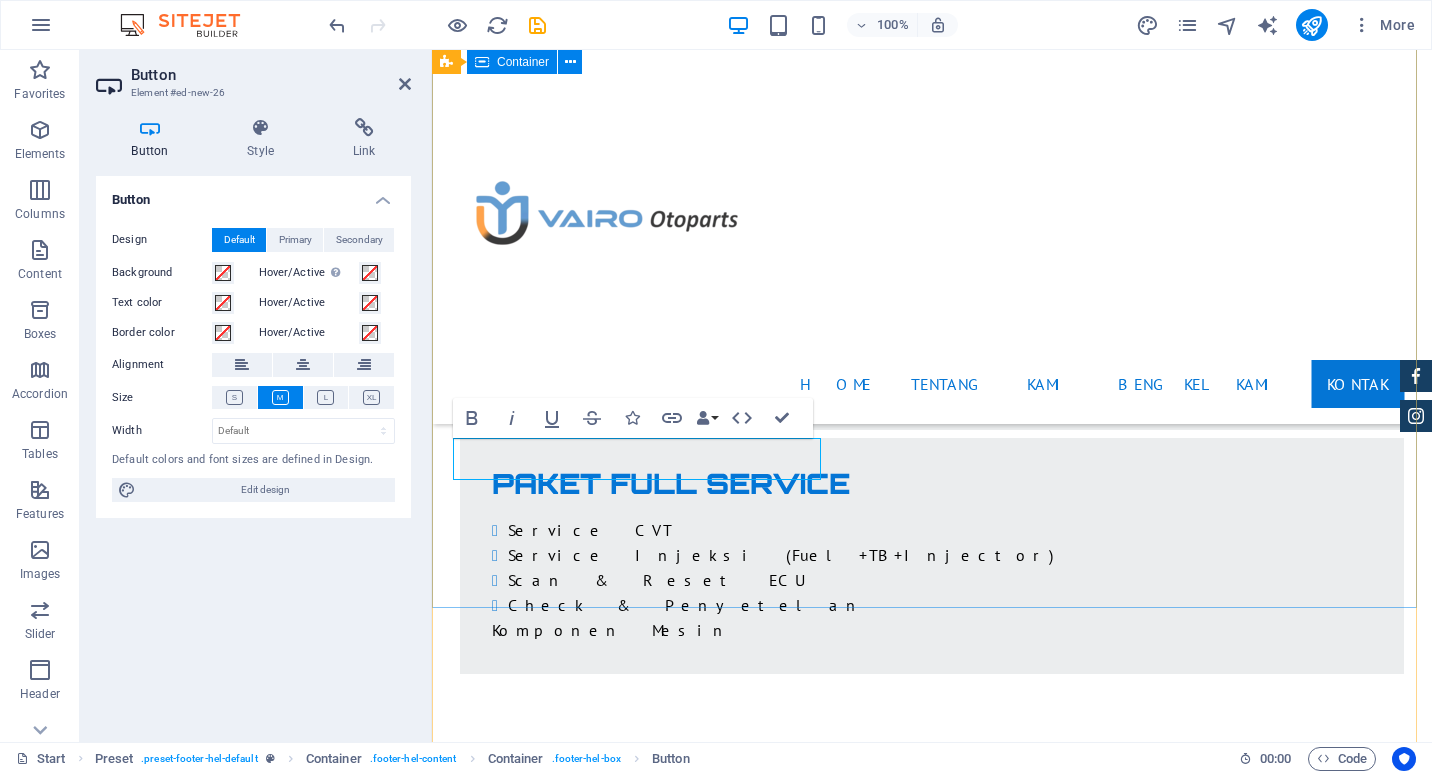 scroll, scrollTop: 2441, scrollLeft: 0, axis: vertical 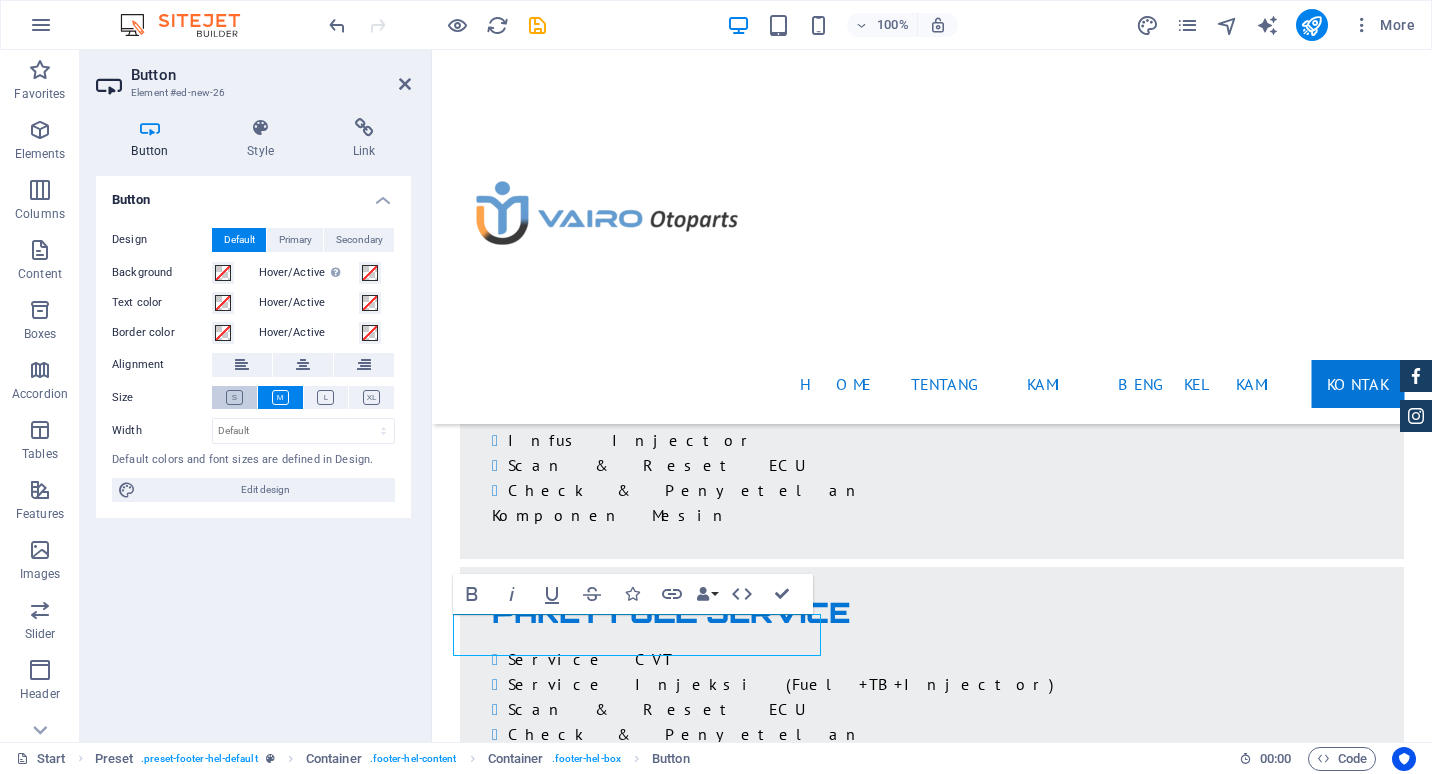 click at bounding box center [234, 397] 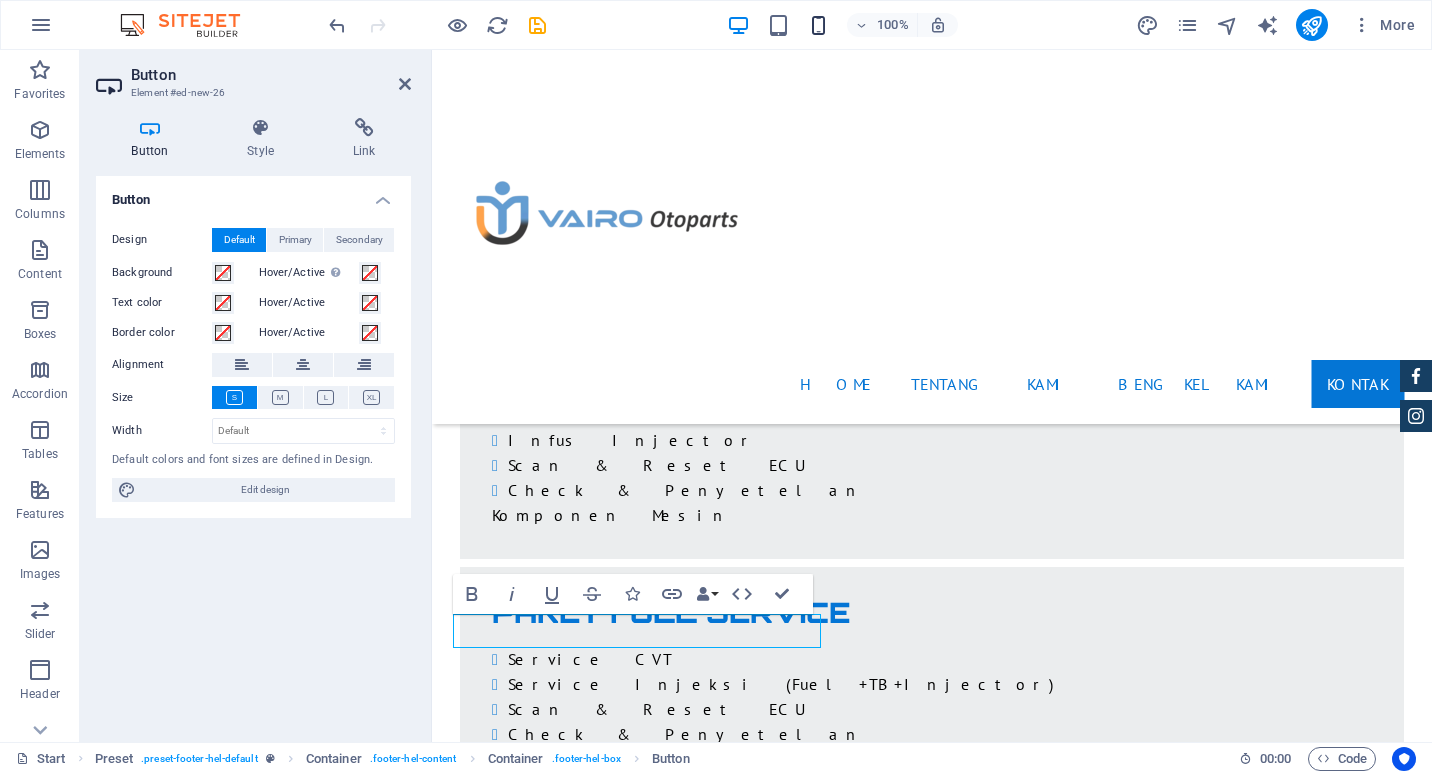 click at bounding box center (818, 25) 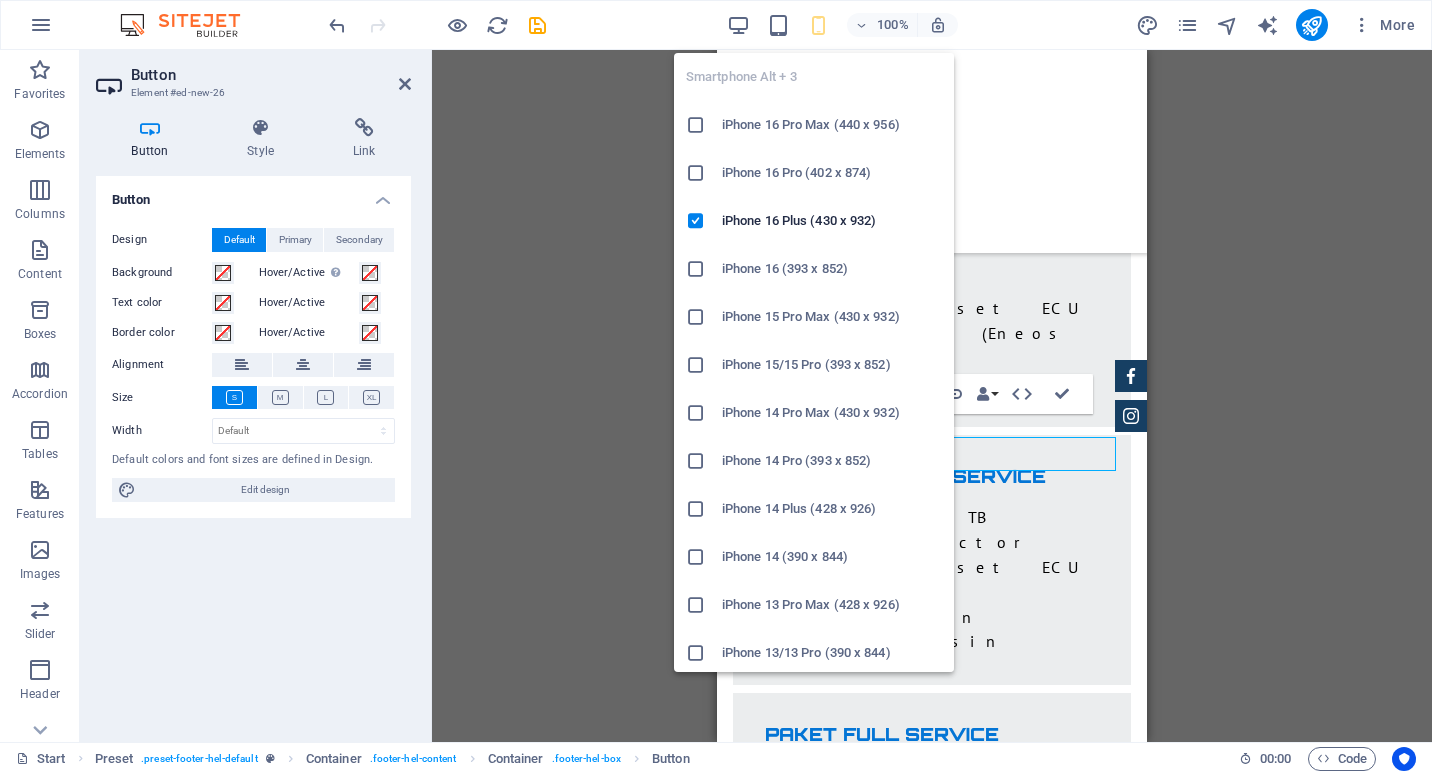 scroll, scrollTop: 6161, scrollLeft: 0, axis: vertical 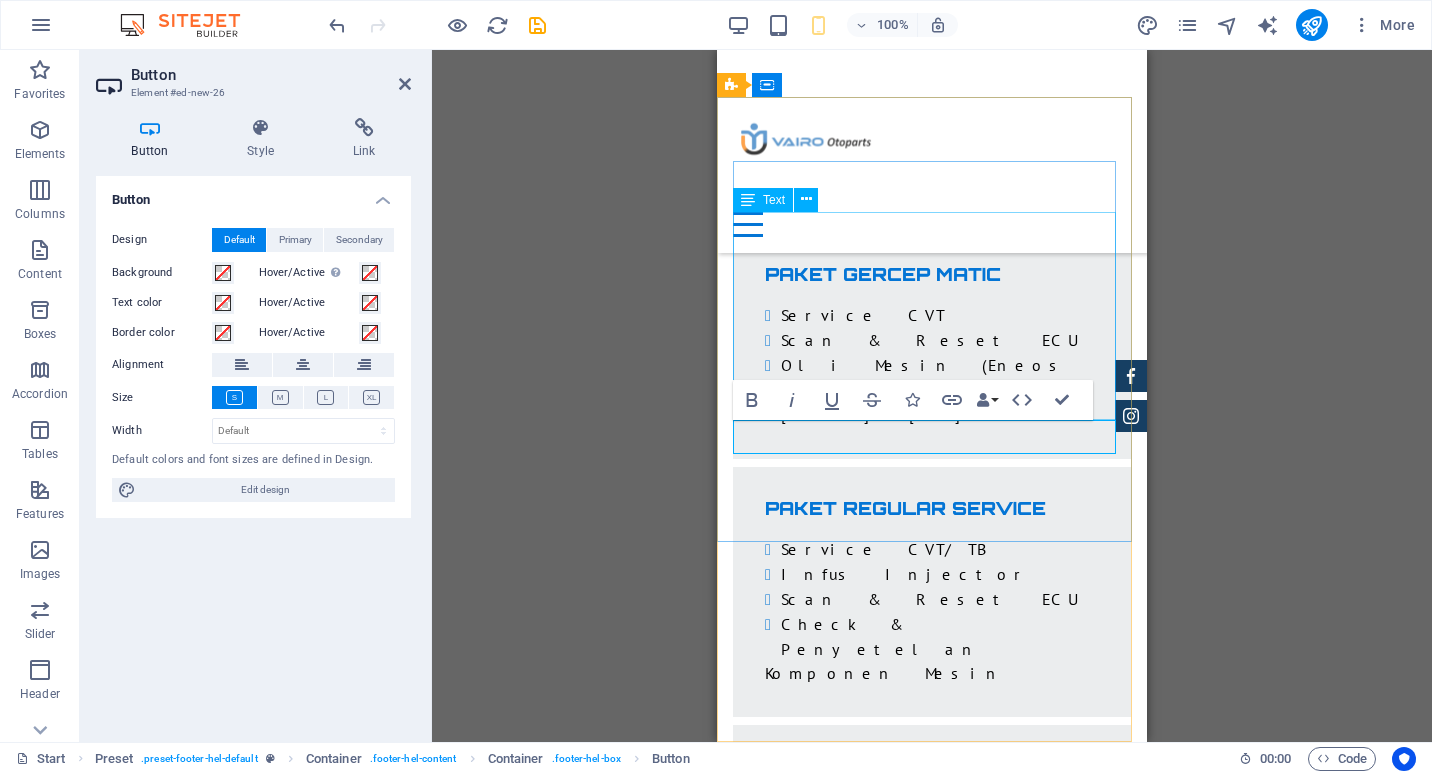 click on "vairootoparts.com Jl MP. Mangkunegara No. 101-102, Sako ,  Palembang, Sumatra Selatan, Indonesia   30961 082280555707 082280555707 admin@vairootoparts.com" at bounding box center (932, 1294) 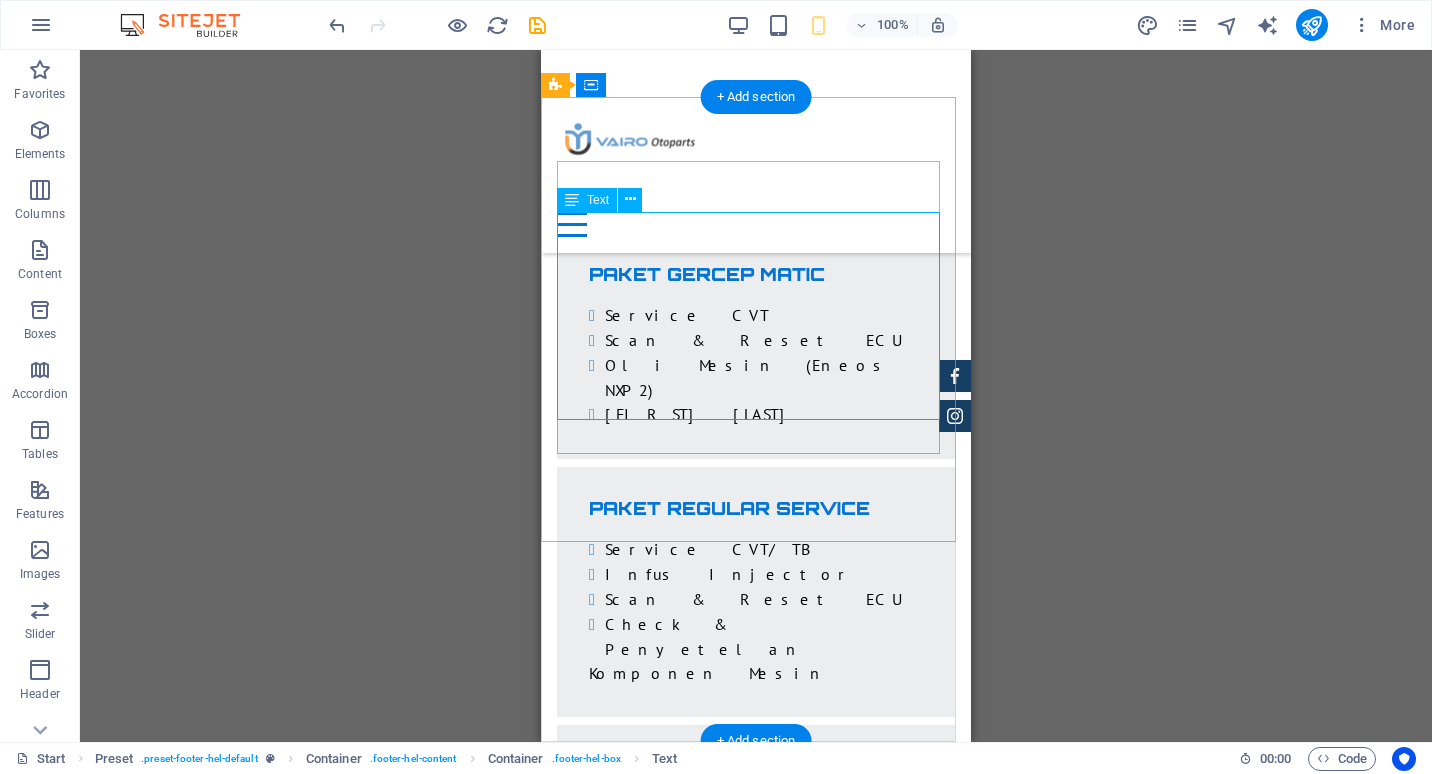 click on "vairootoparts.com Jl MP. Mangkunegara No. 101-102, Sako ,  Palembang, Sumatra Selatan, Indonesia   30961 082280555707 082280555707 admin@vairootoparts.com" at bounding box center (756, 1294) 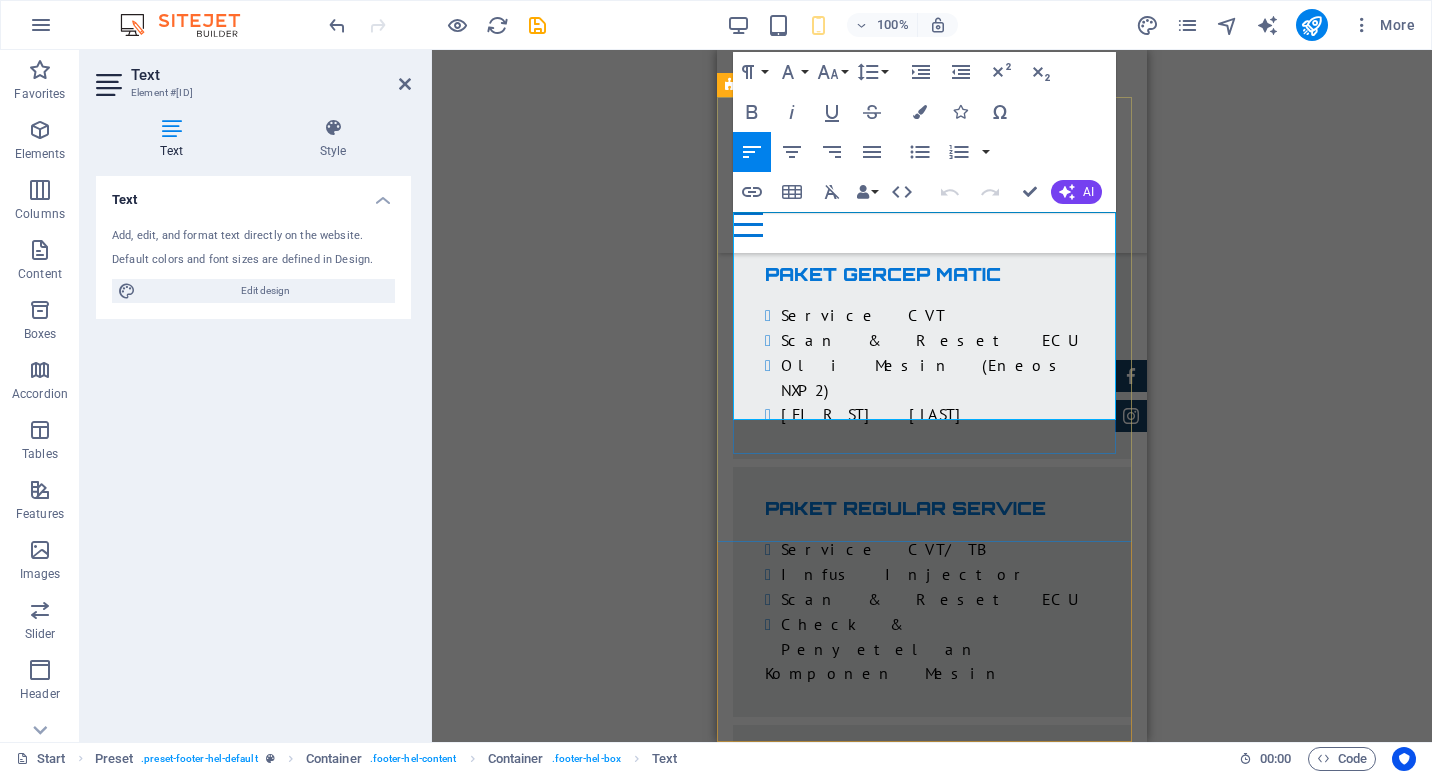 click on "[PHONE]" at bounding box center [817, 1334] 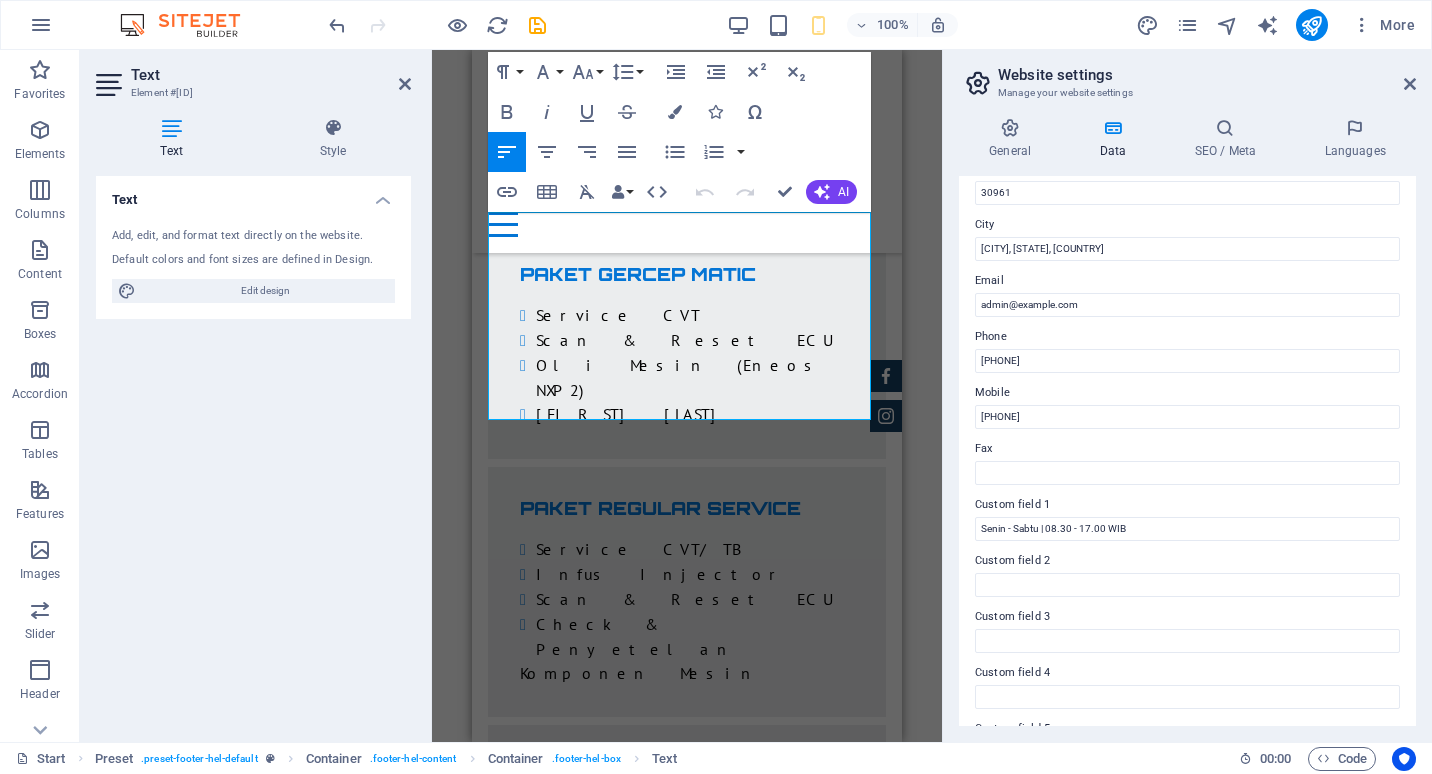 scroll, scrollTop: 100, scrollLeft: 0, axis: vertical 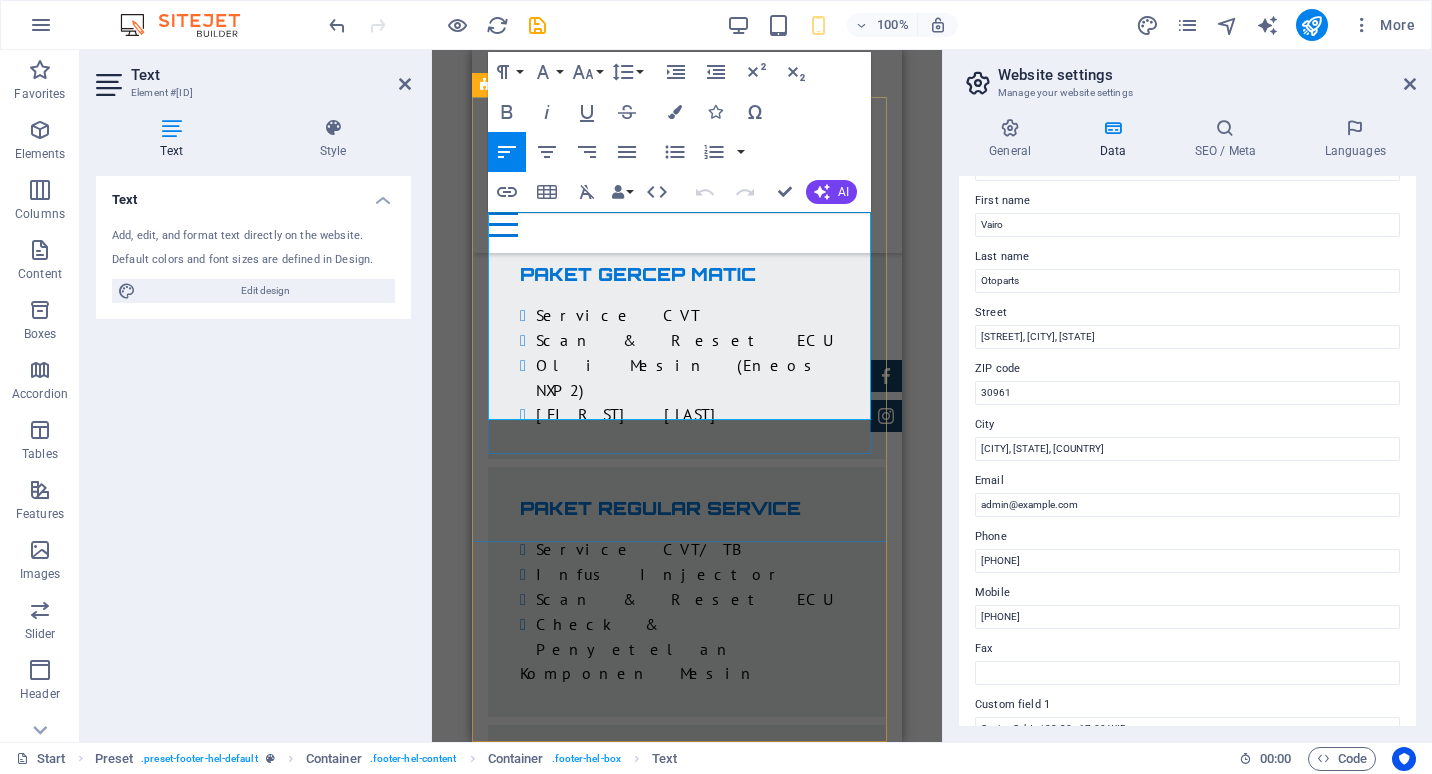click on "[PHONE]" at bounding box center (572, 1334) 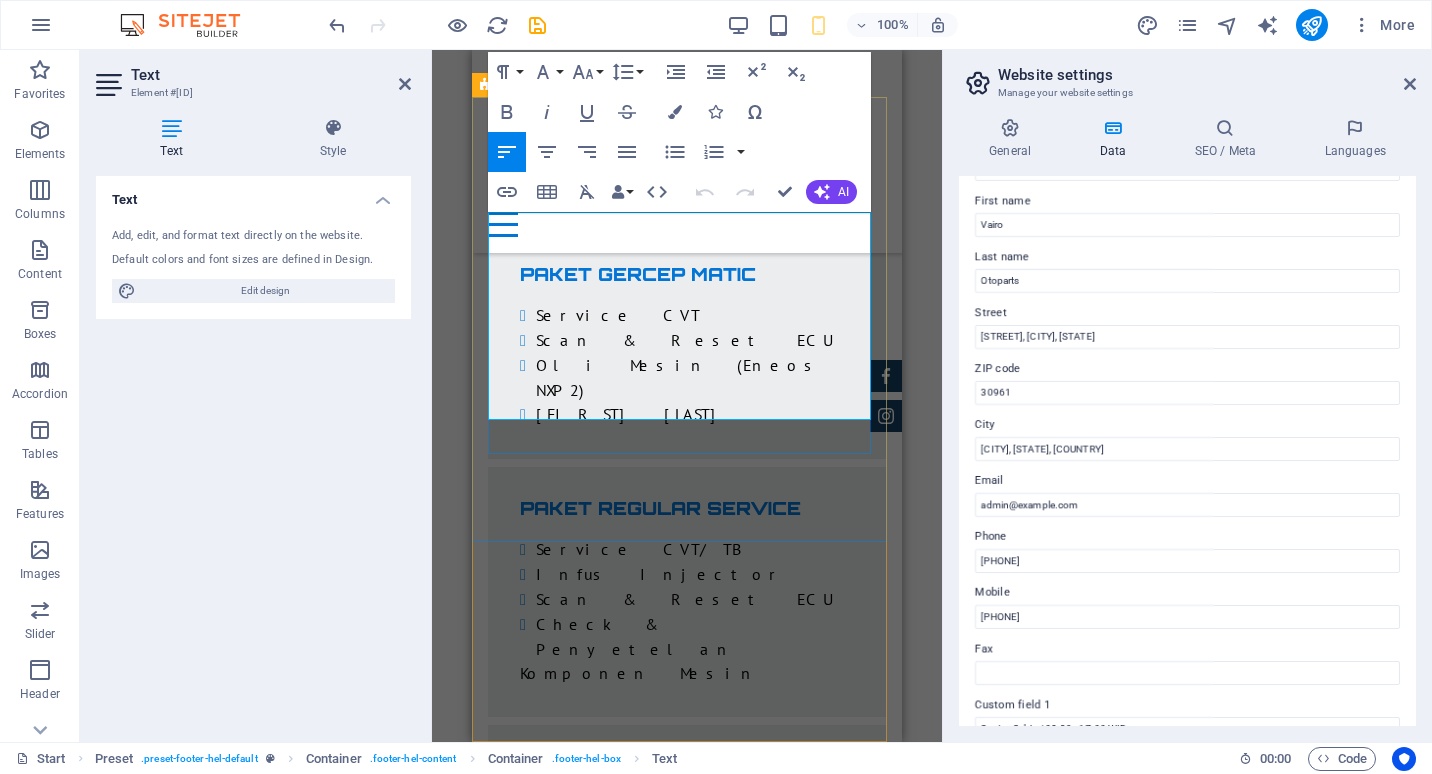 click on "[PHONE]" at bounding box center (572, 1334) 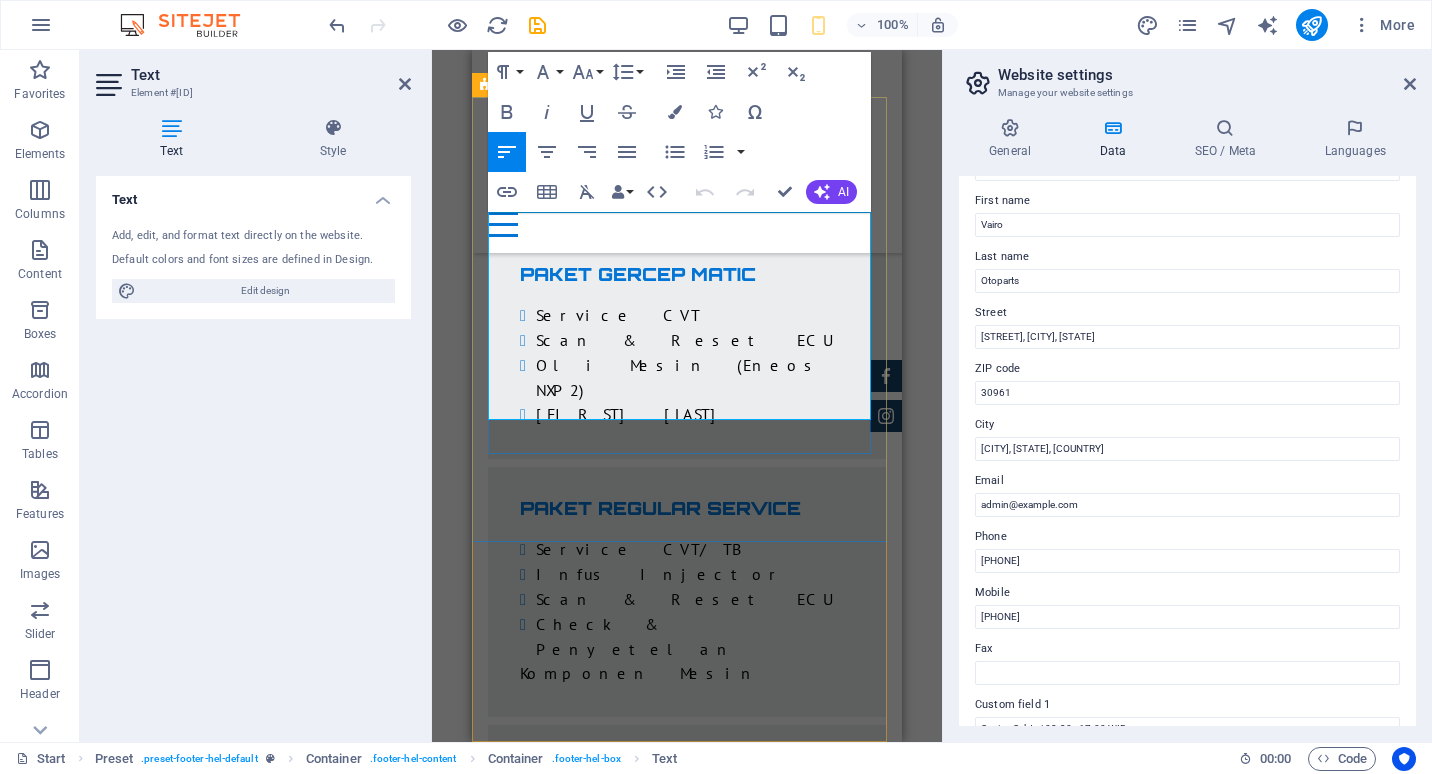 click on "[PHONE]" at bounding box center [572, 1334] 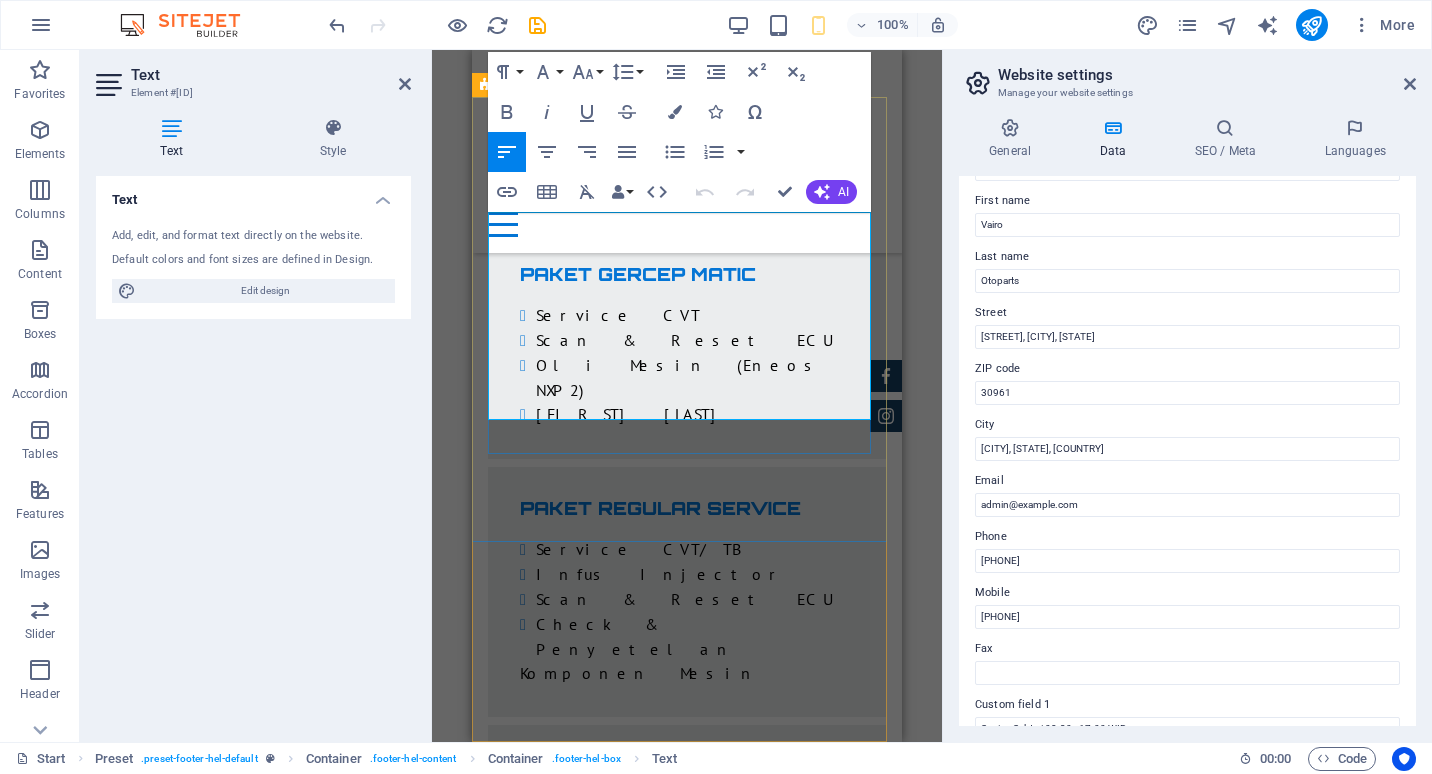 scroll, scrollTop: 6129, scrollLeft: 0, axis: vertical 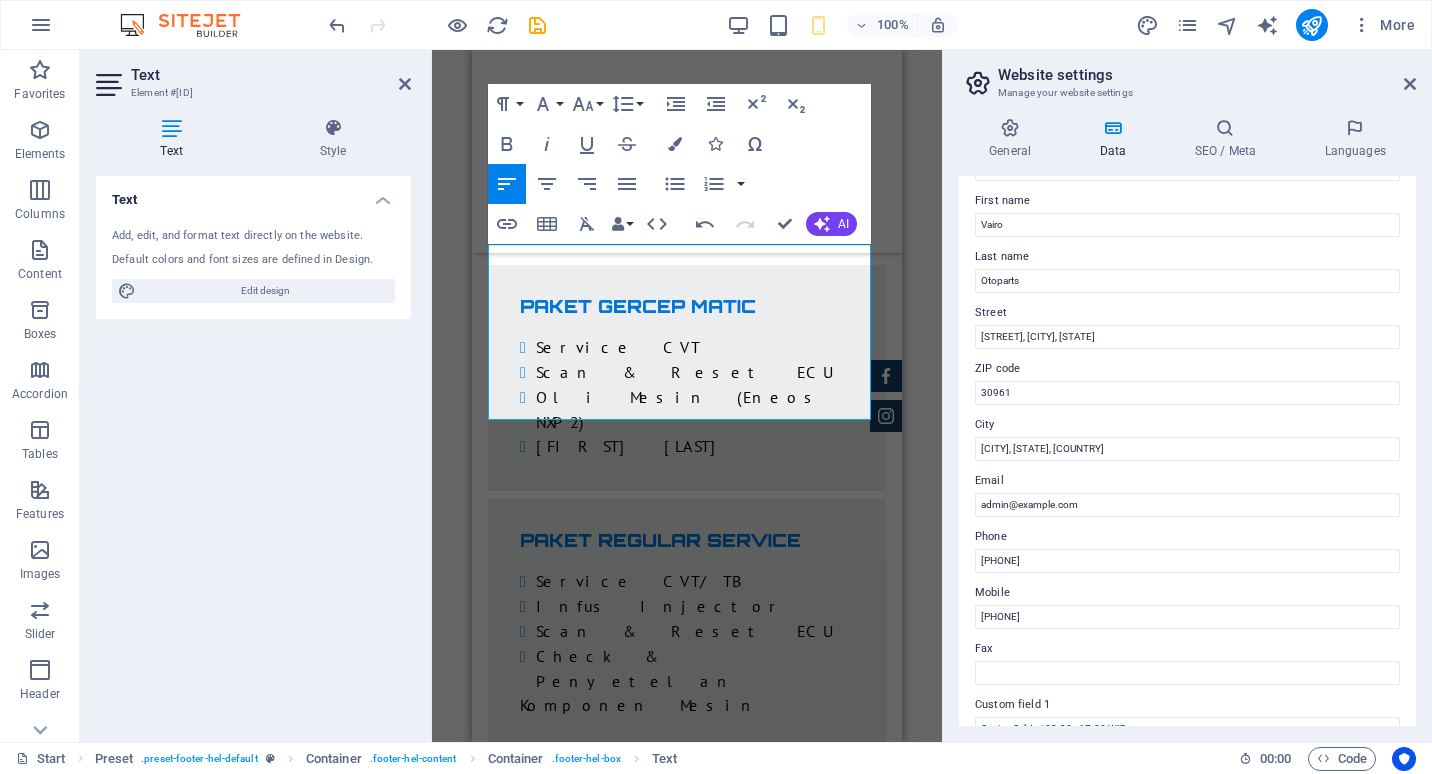 click on "Text Add, edit, and format text directly on the website. Default colors and font sizes are defined in Design. Edit design Alignment Left aligned Centered Right aligned" at bounding box center [253, 451] 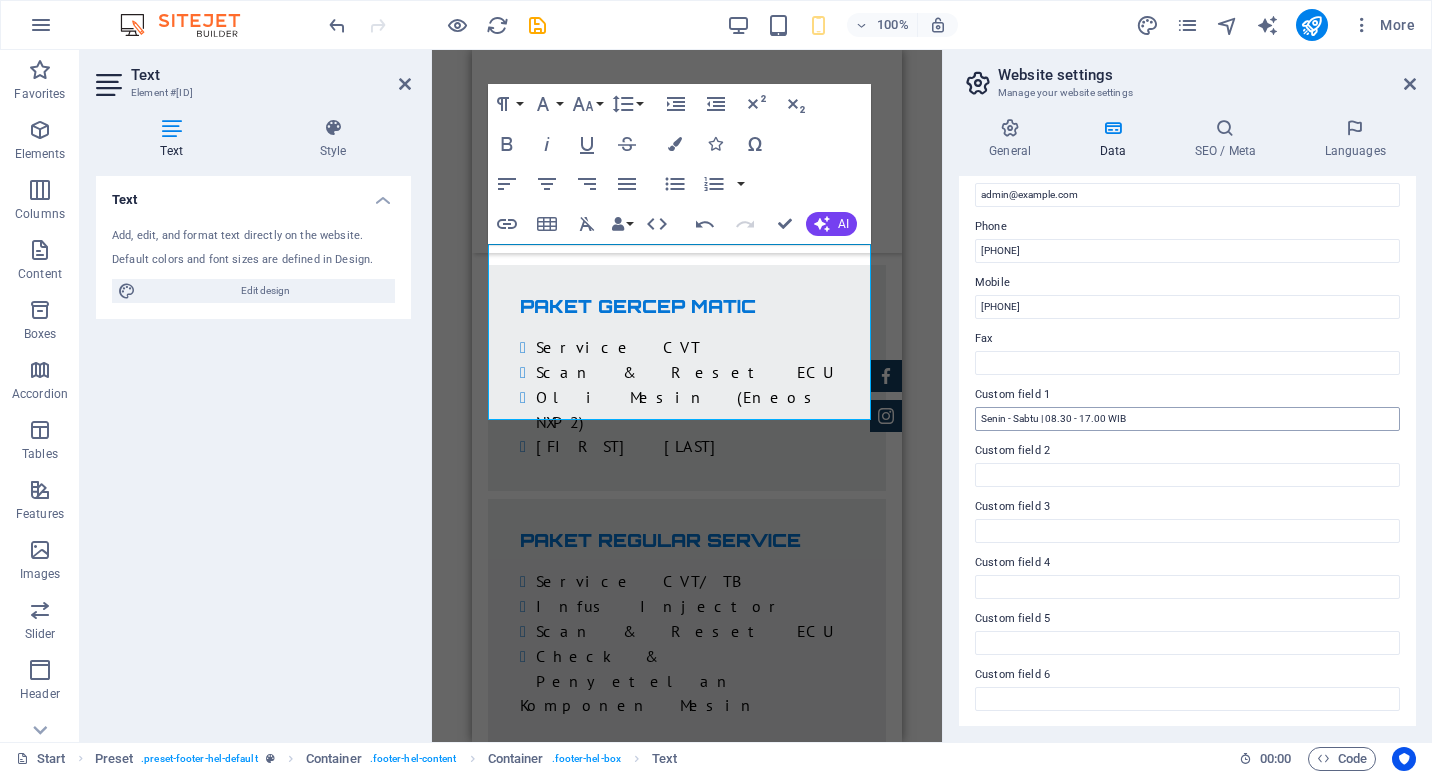 scroll, scrollTop: 310, scrollLeft: 0, axis: vertical 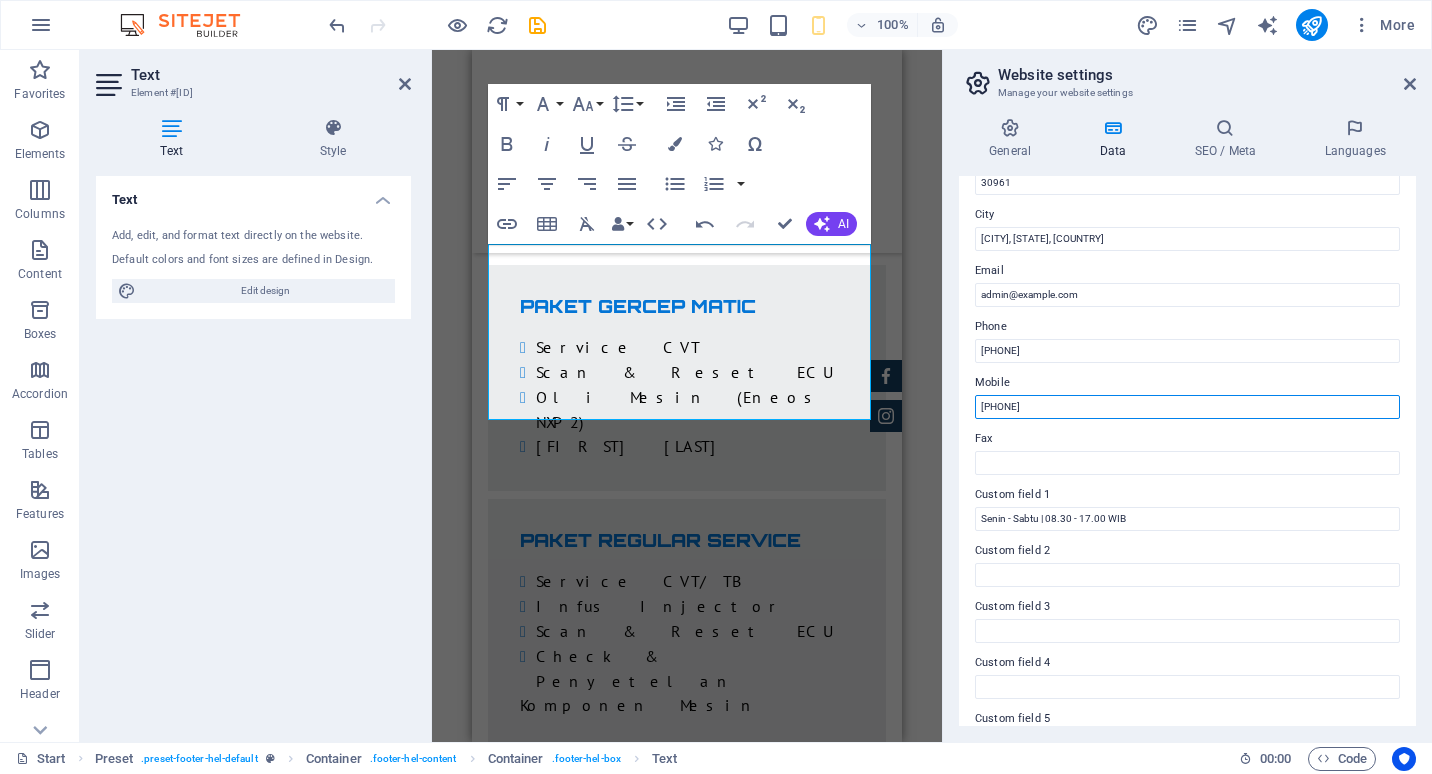 click on "822-8055-5707" at bounding box center [1187, 407] 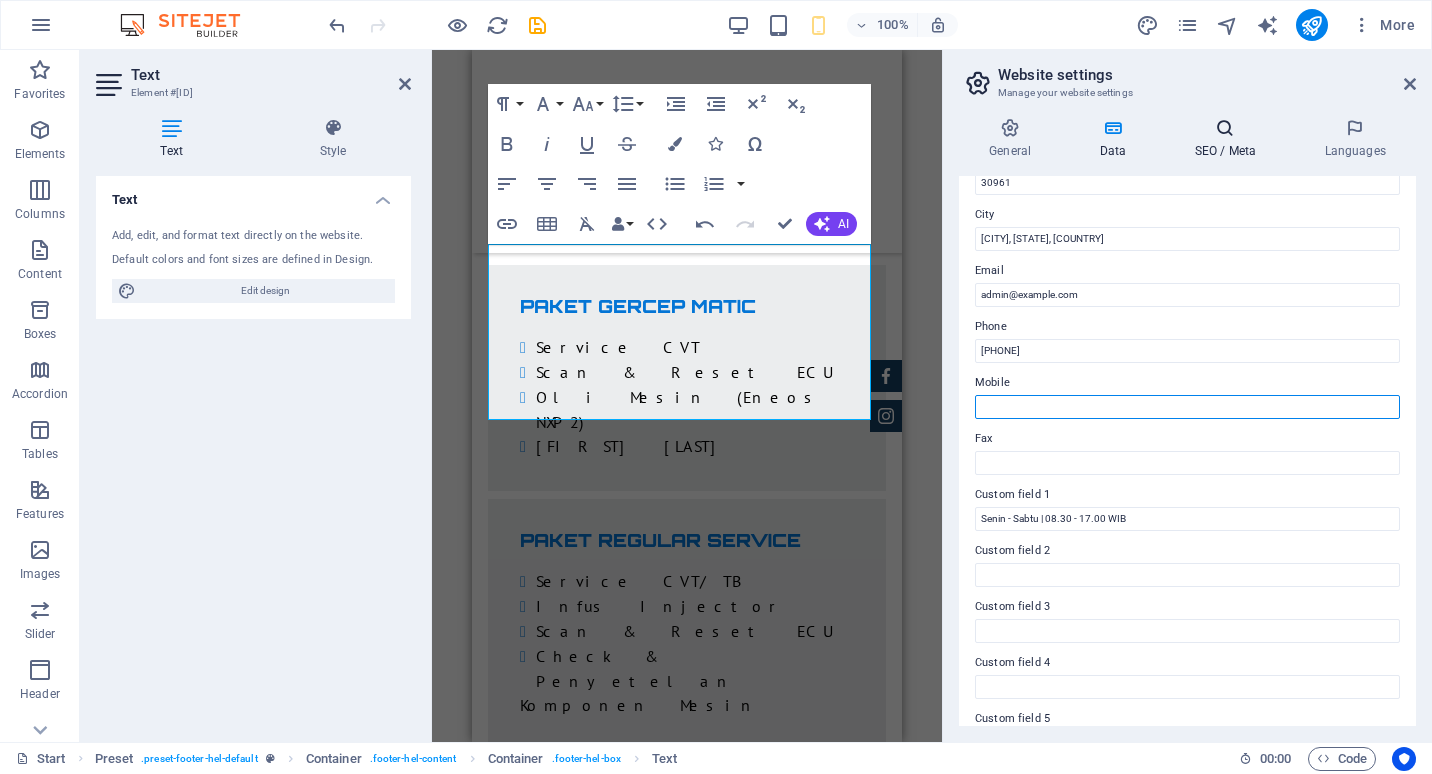 type 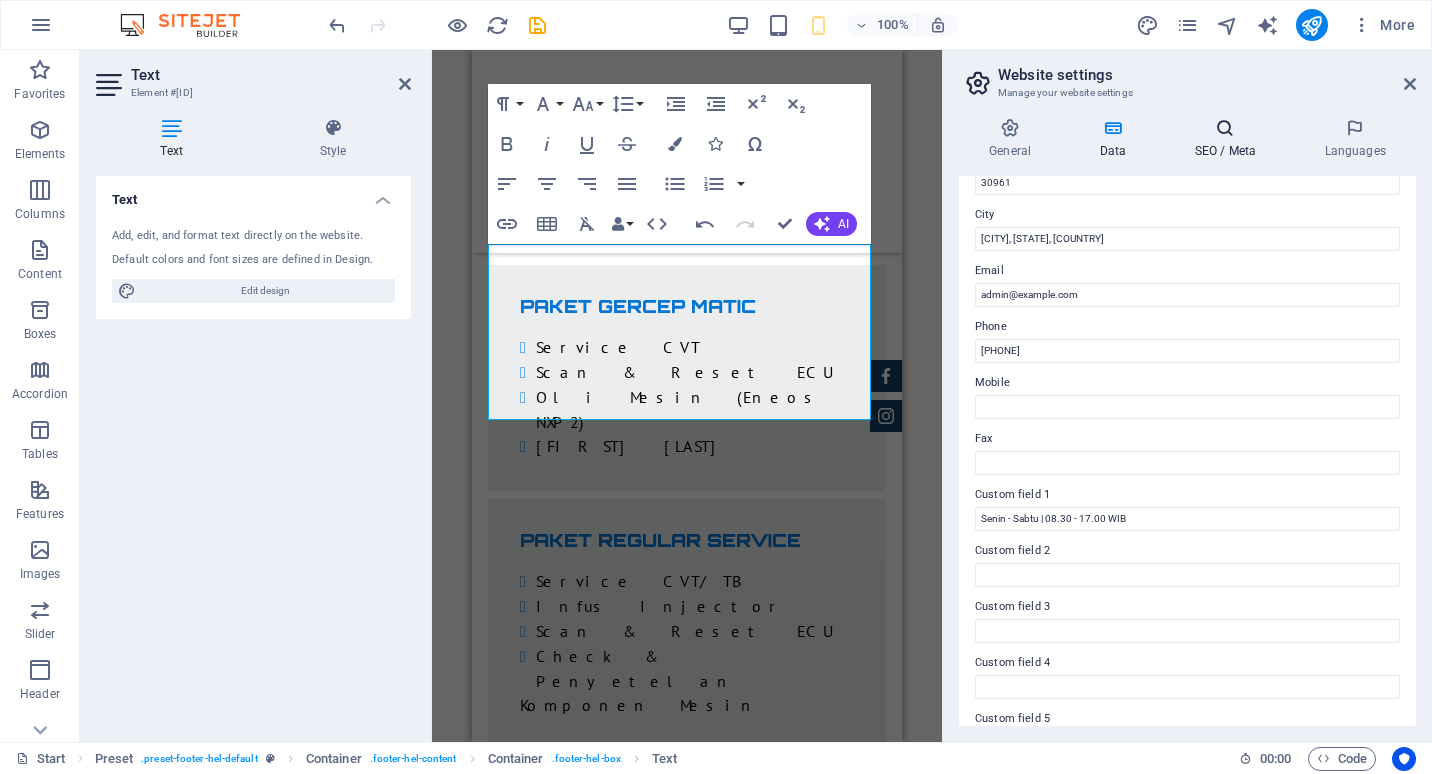 click on "SEO / Meta" at bounding box center (1229, 139) 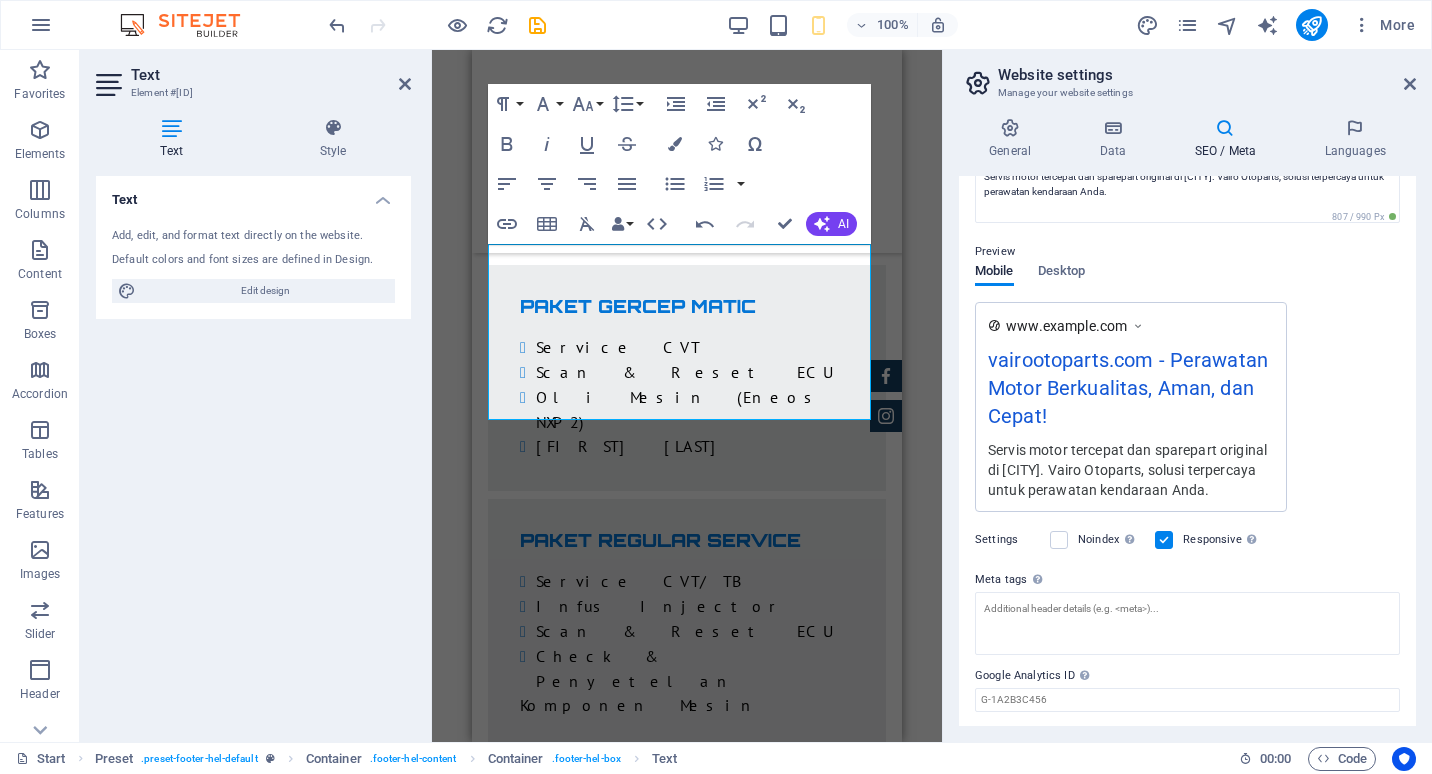 scroll, scrollTop: 301, scrollLeft: 0, axis: vertical 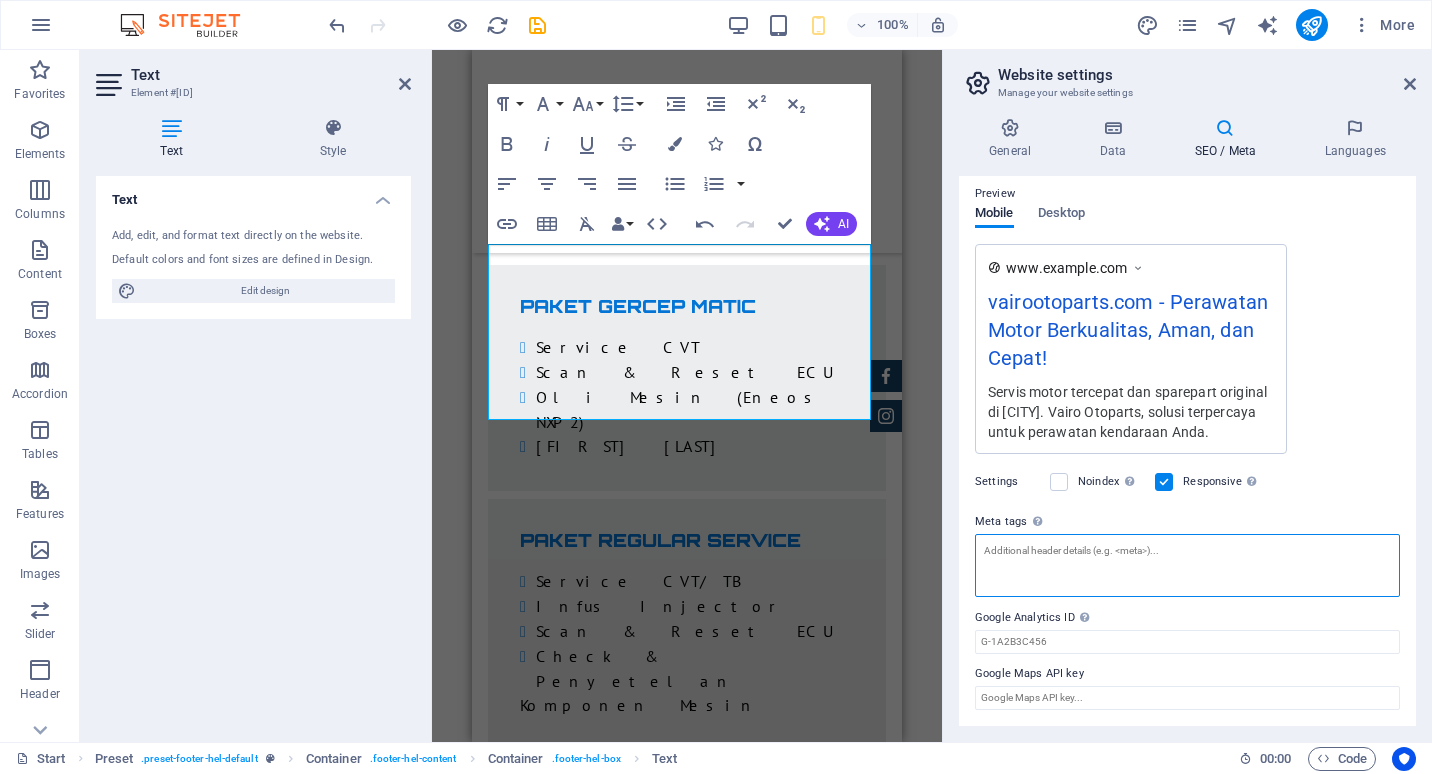 click on "Meta tags Enter HTML code here that will be placed inside the  tags of your website. Please note that your website may not function if you include code with errors." at bounding box center [1187, 565] 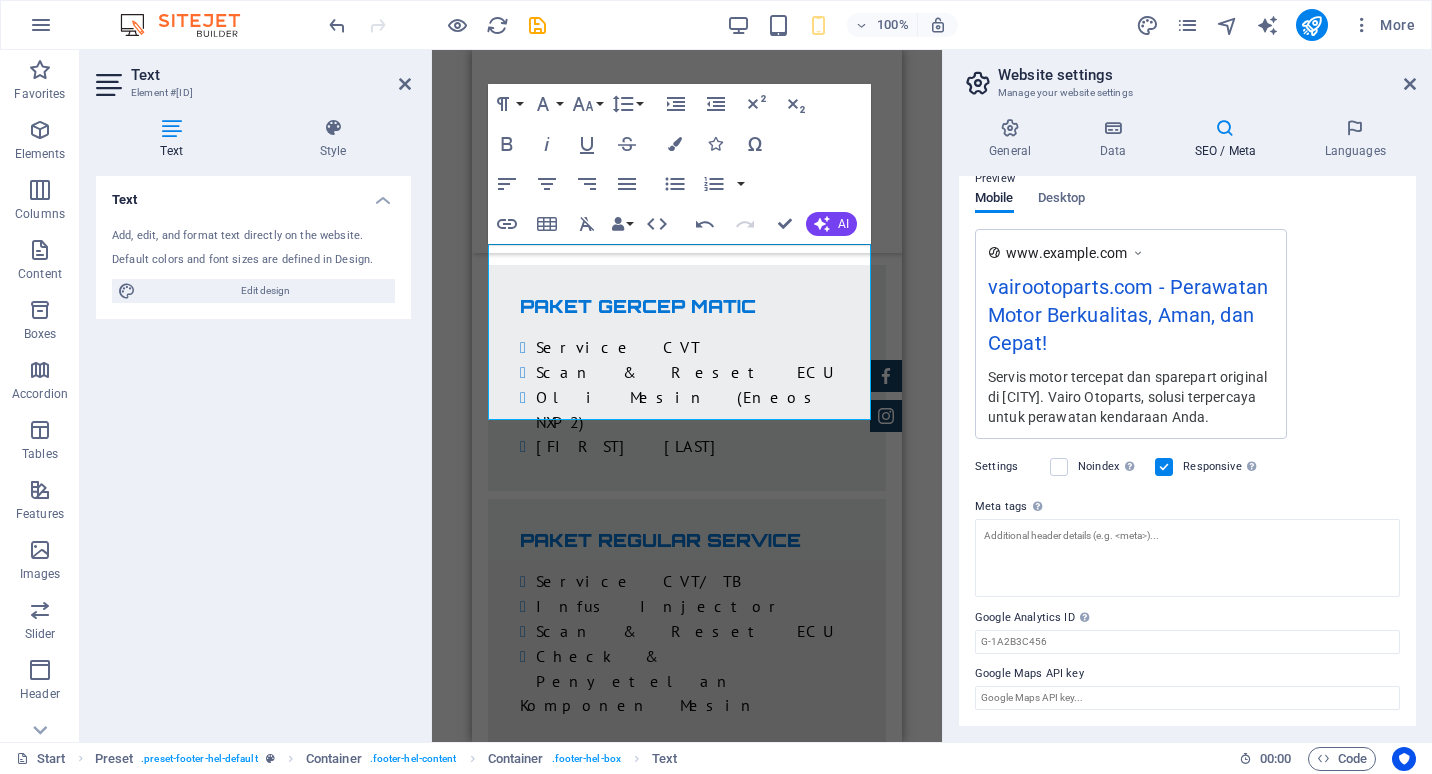click on "Meta tags Enter HTML code here that will be placed inside the  tags of your website. Please note that your website may not function if you include code with errors." at bounding box center (1187, 507) 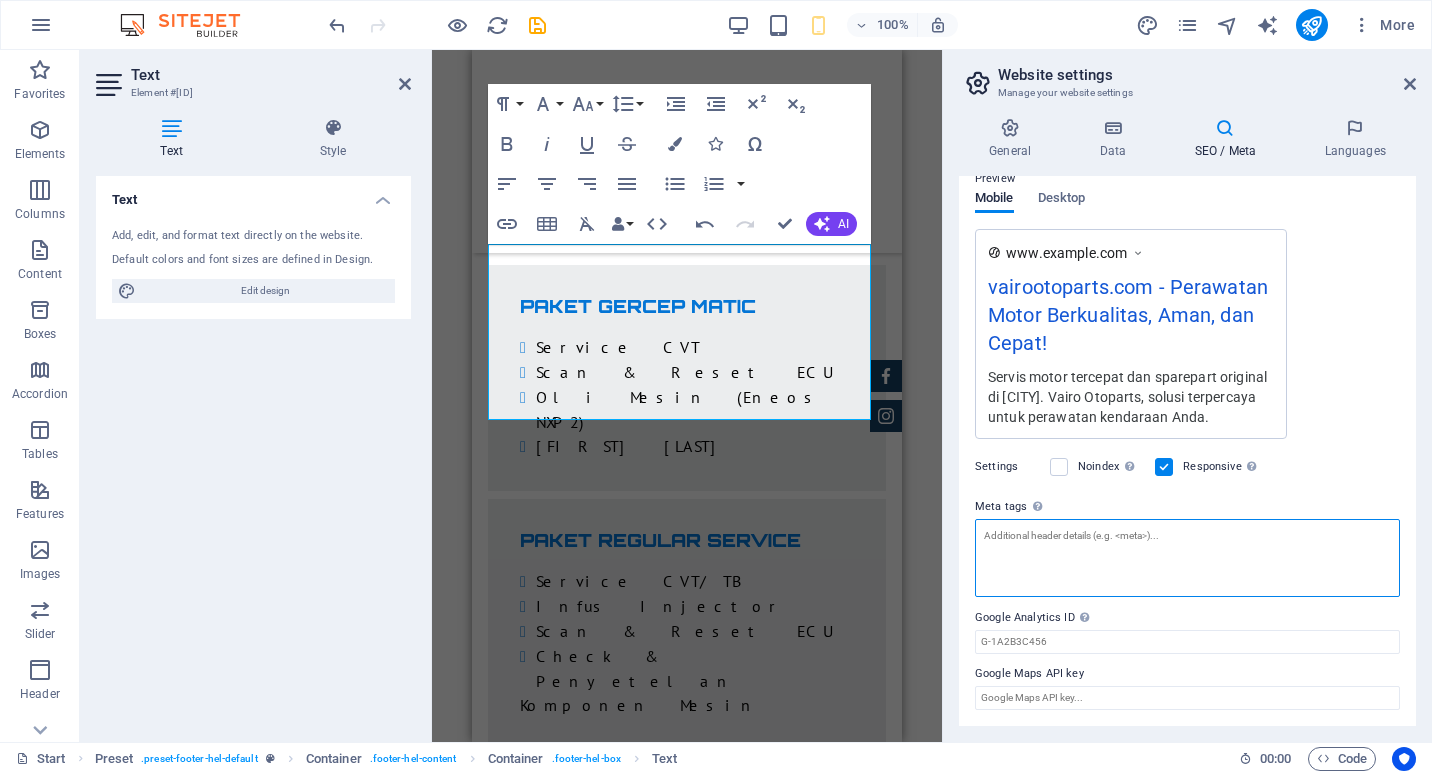 click on "Meta tags Enter HTML code here that will be placed inside the  tags of your website. Please note that your website may not function if you include code with errors." at bounding box center (1187, 558) 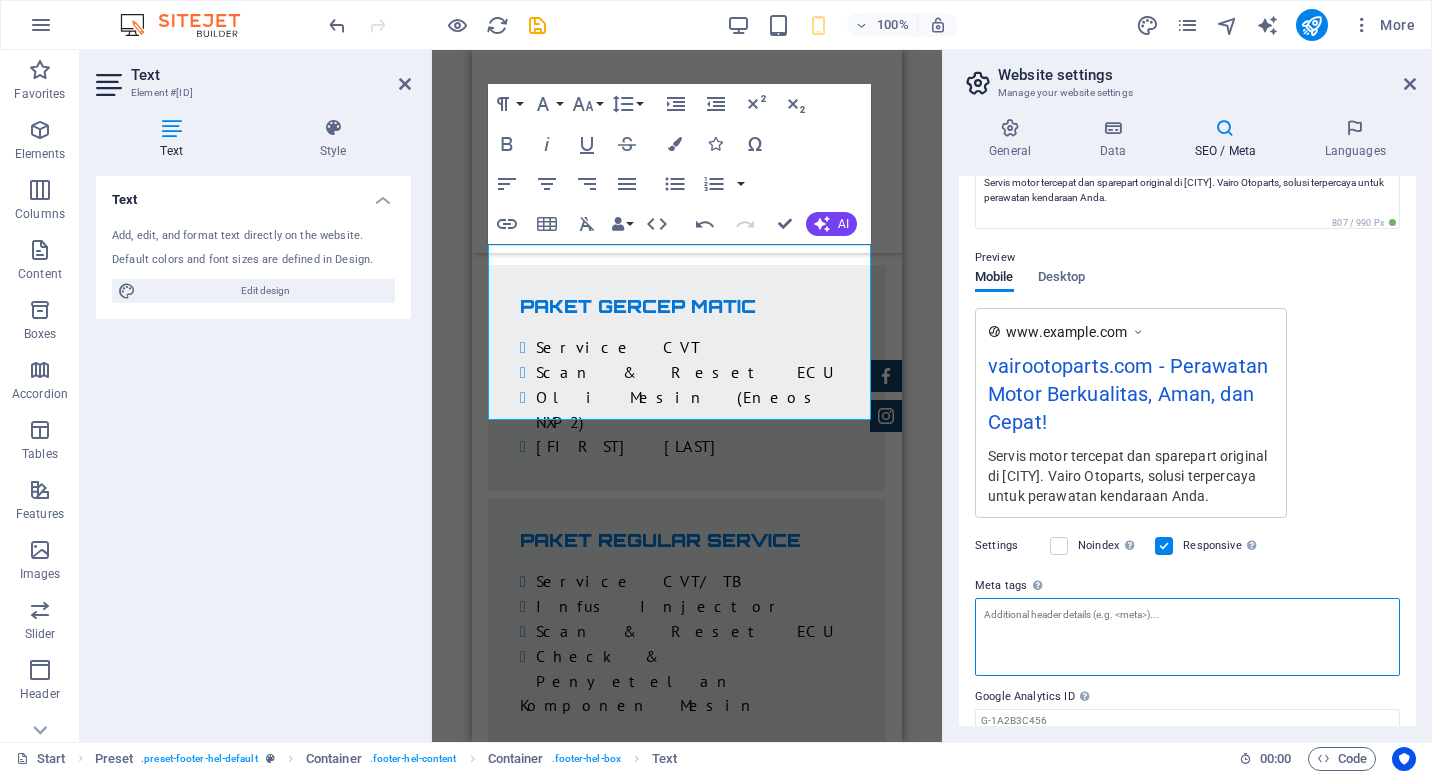 scroll, scrollTop: 316, scrollLeft: 0, axis: vertical 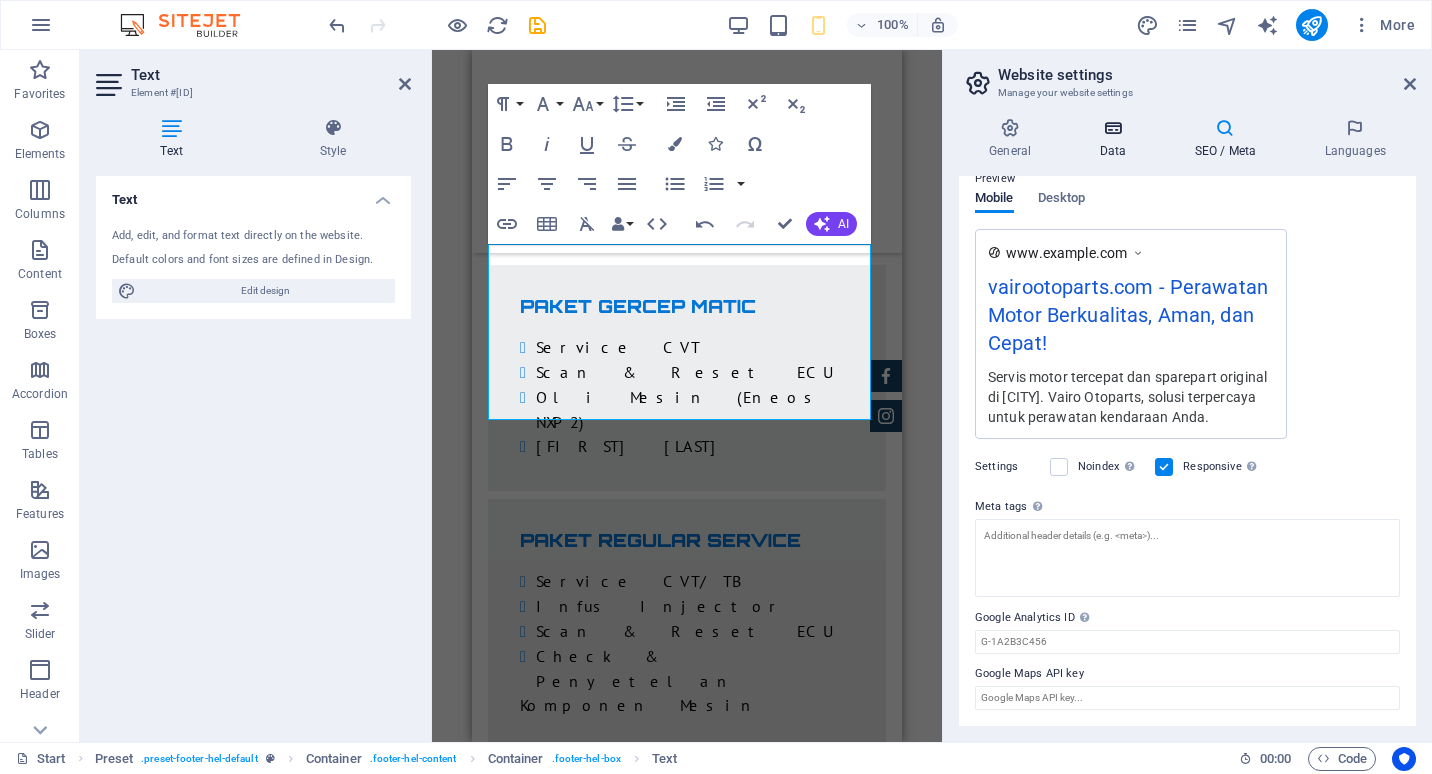 click at bounding box center [1112, 128] 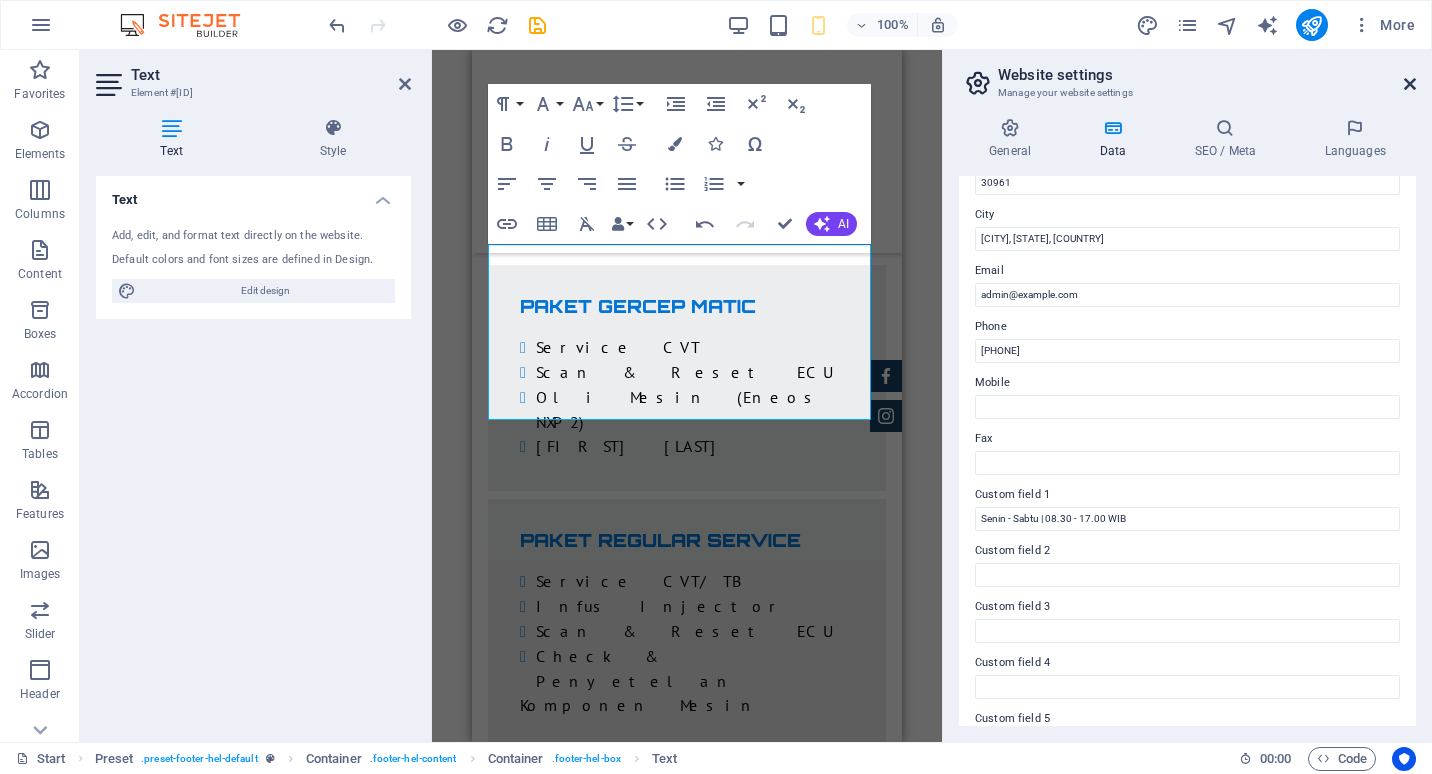 click at bounding box center (1410, 84) 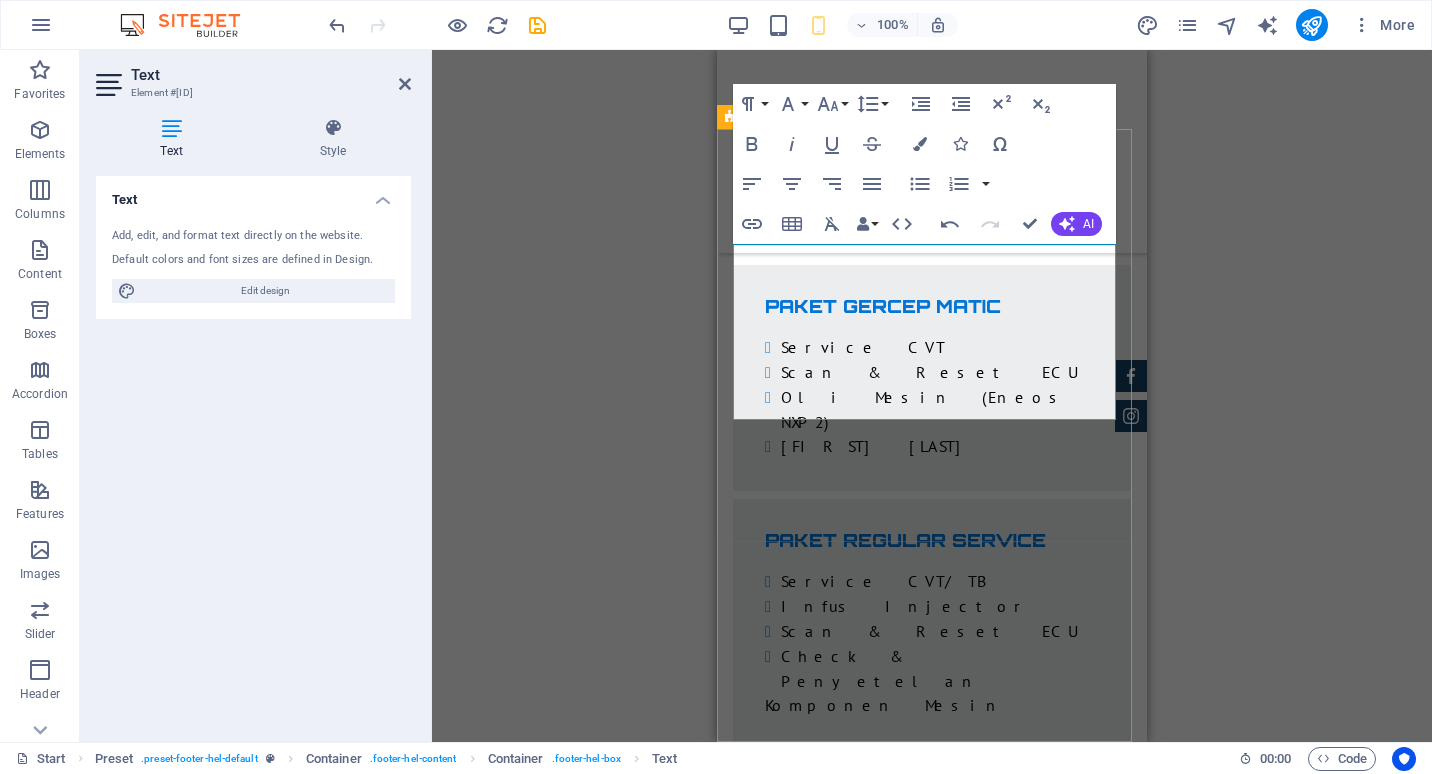 click on "KONTAK vairootoparts.com Jl MP. Mangkunegara No. 101-102, Sako ,  Palembang, Sumatra Selatan, Indonesia   30961 082280555707 admin@vairootoparts.com Button label" at bounding box center [932, 1313] 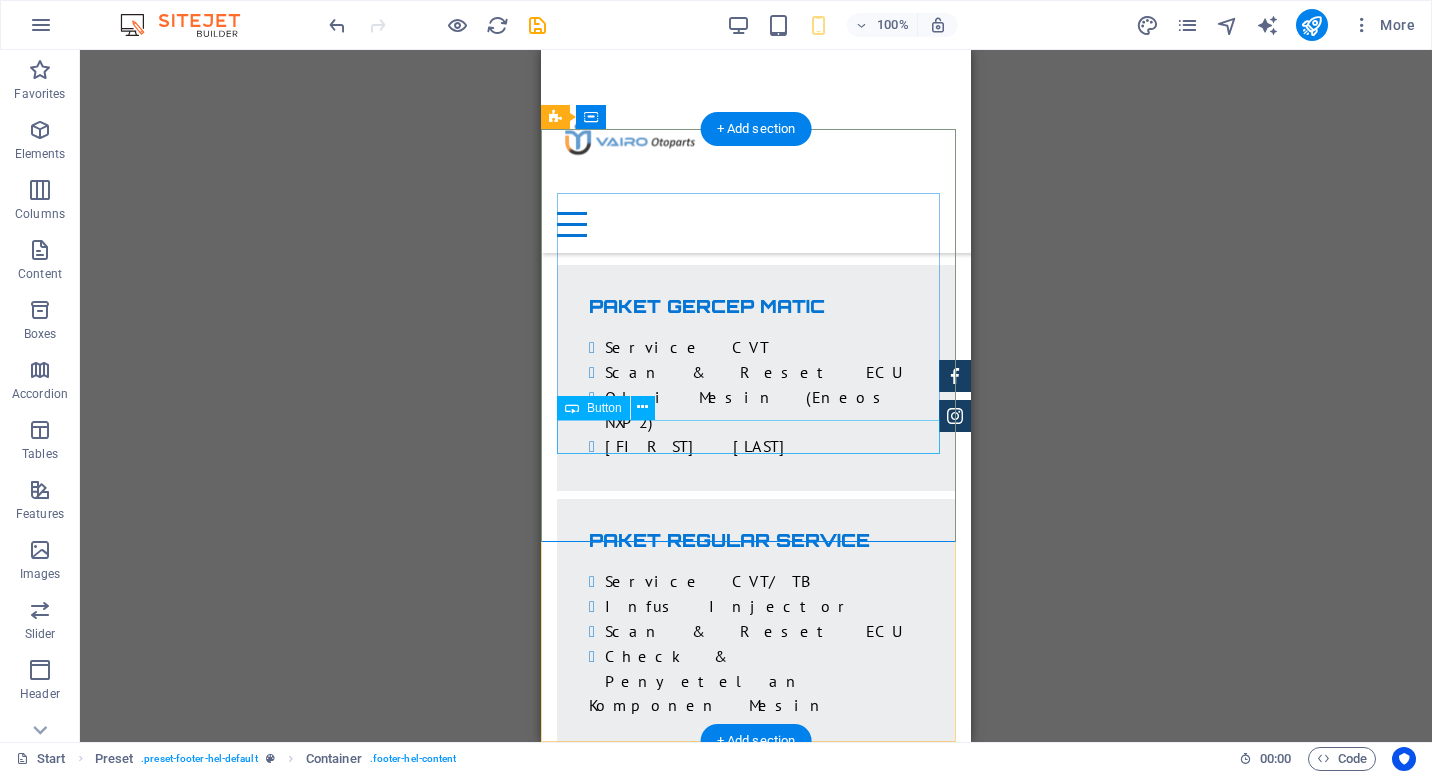 click on "Button label" at bounding box center [756, 1427] 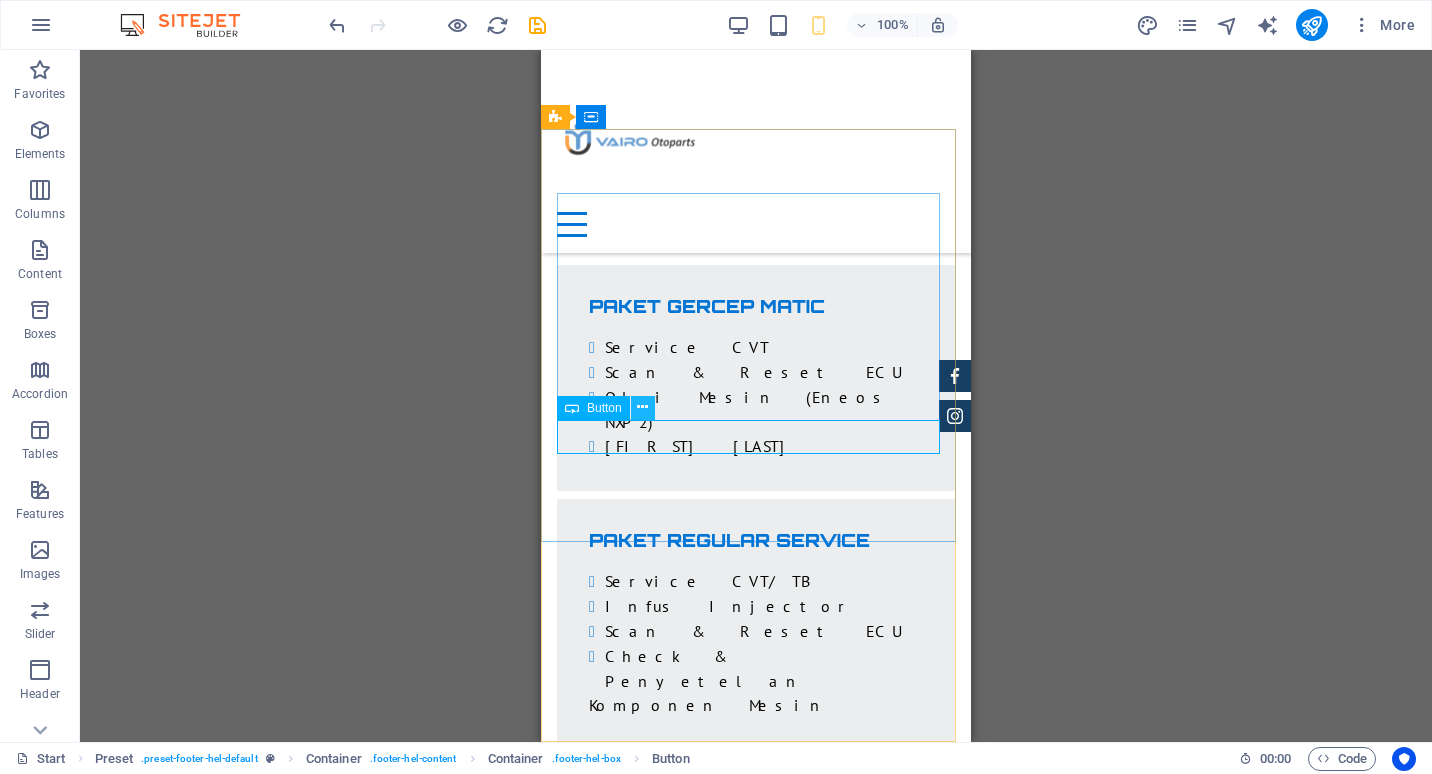 click at bounding box center [642, 407] 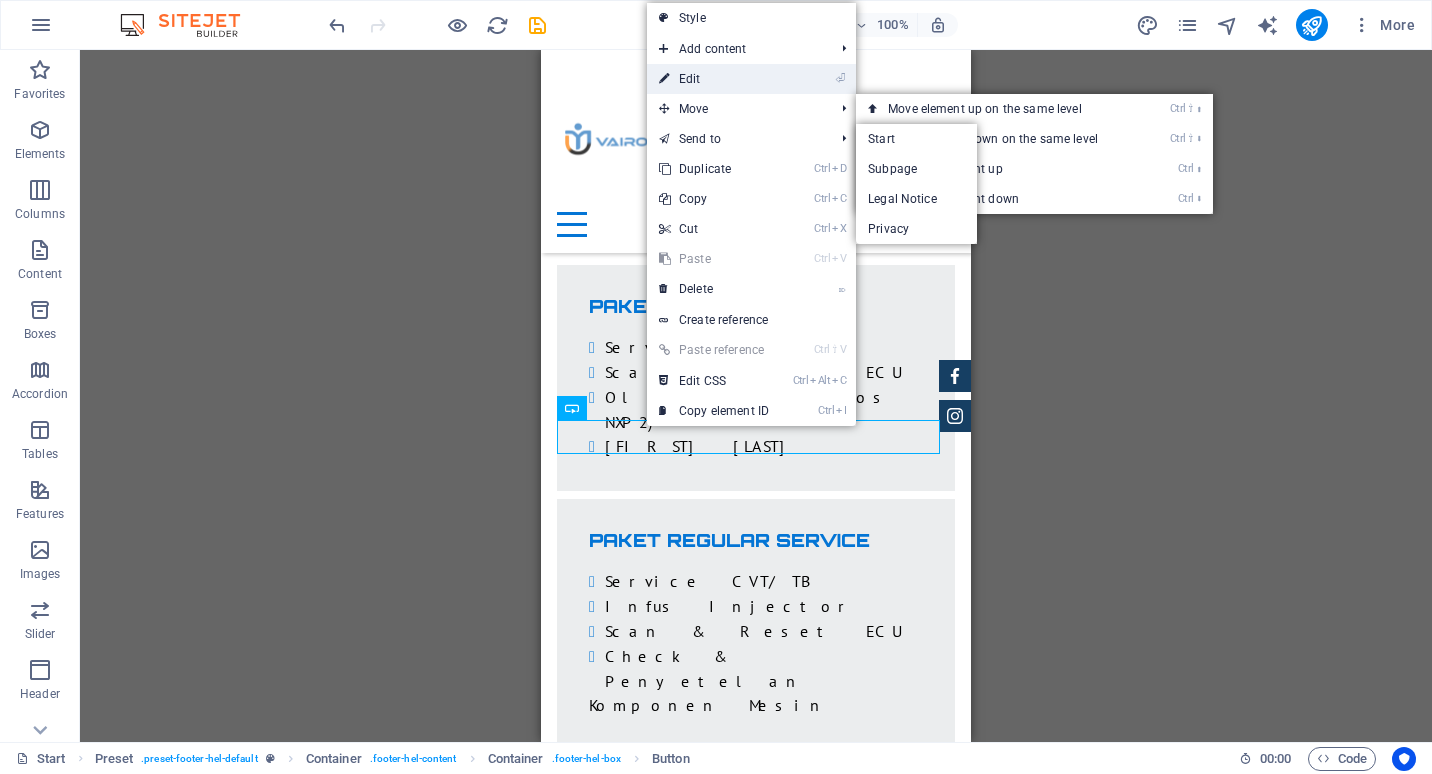 click on "⏎  Edit" at bounding box center (714, 79) 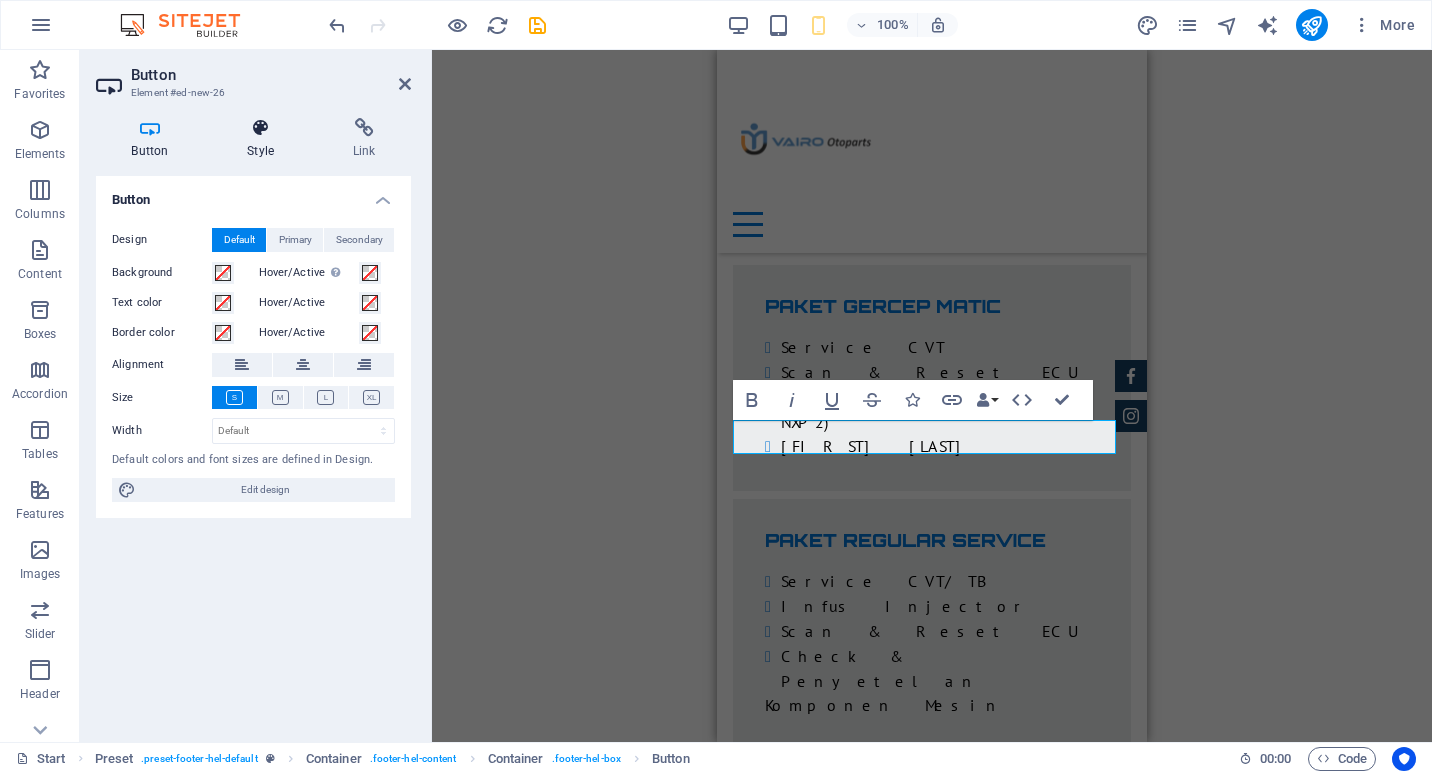 click at bounding box center [261, 128] 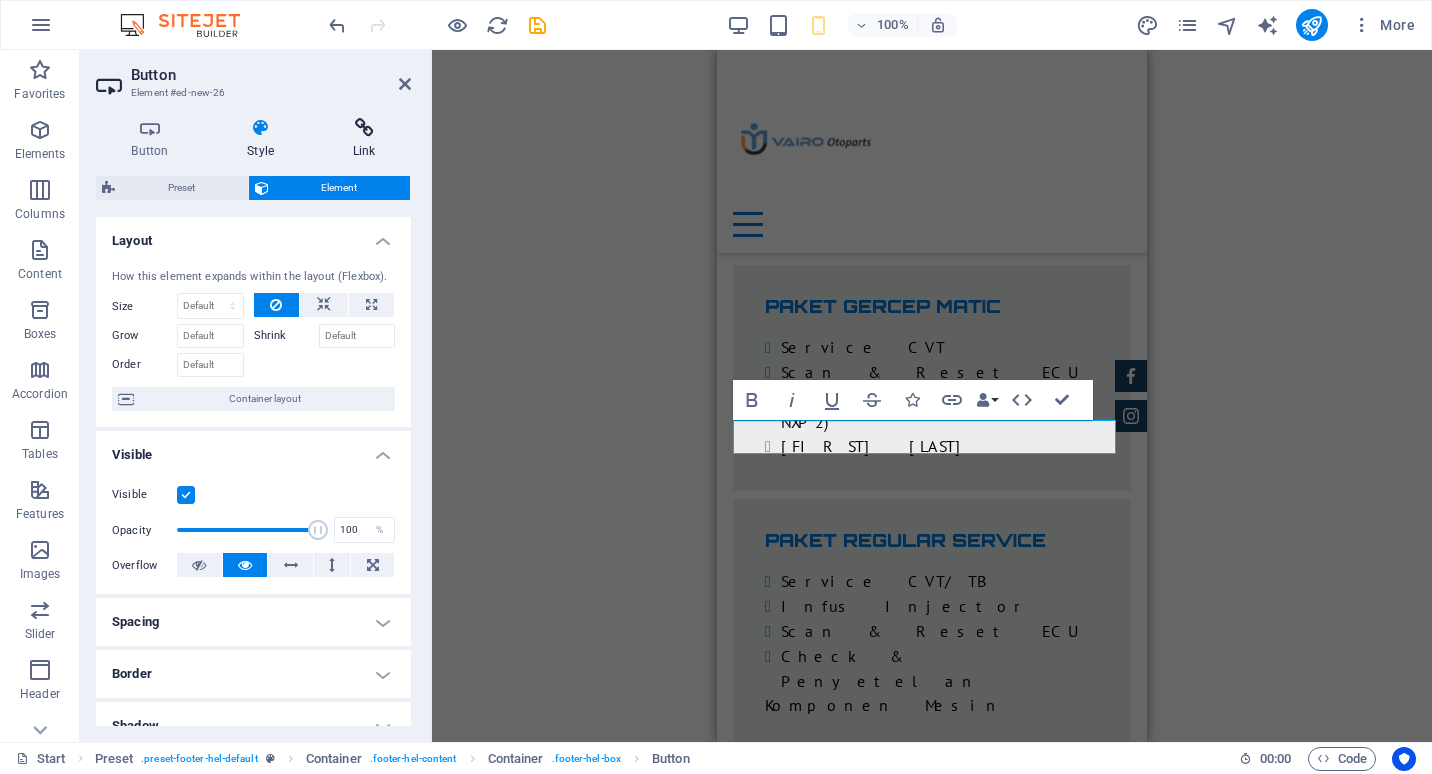 click at bounding box center (364, 128) 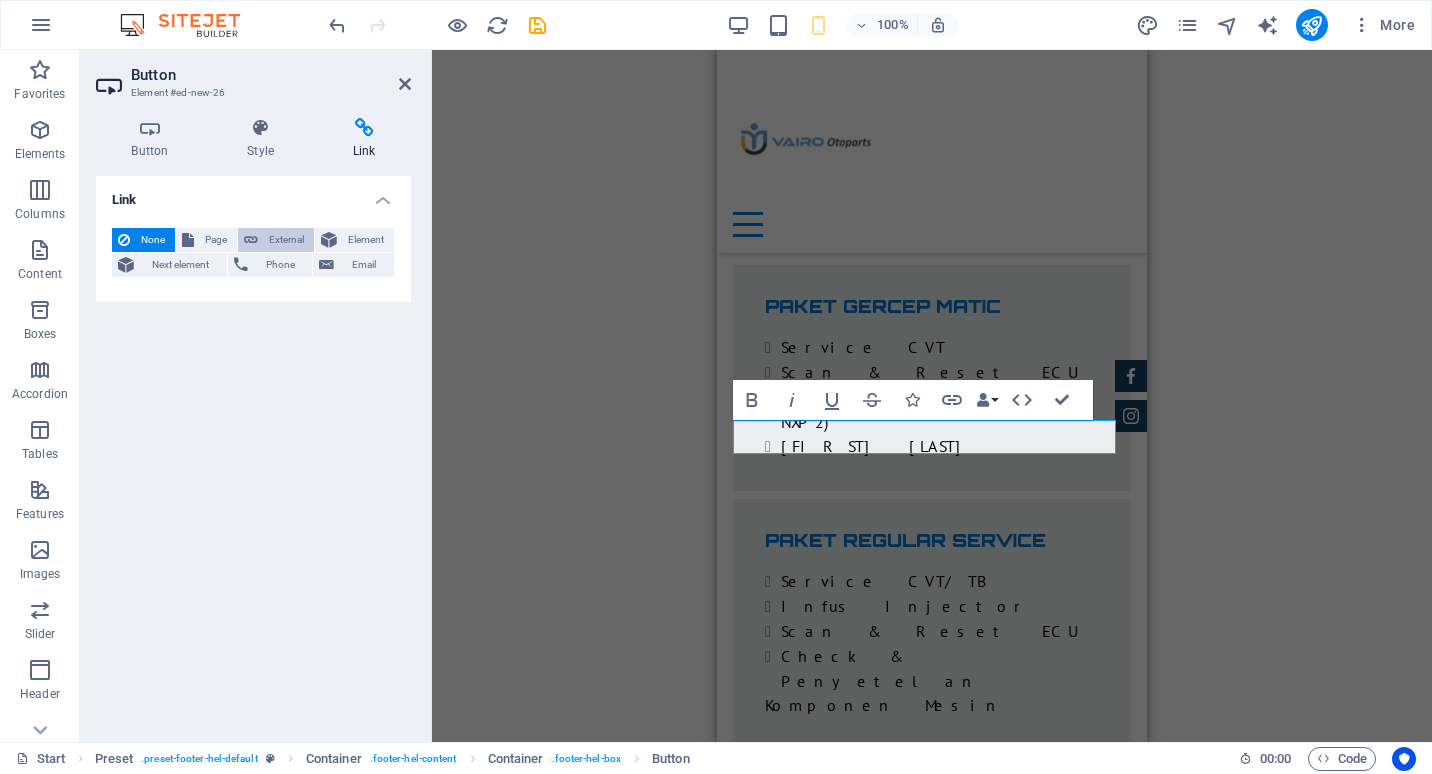 click on "External" at bounding box center [286, 240] 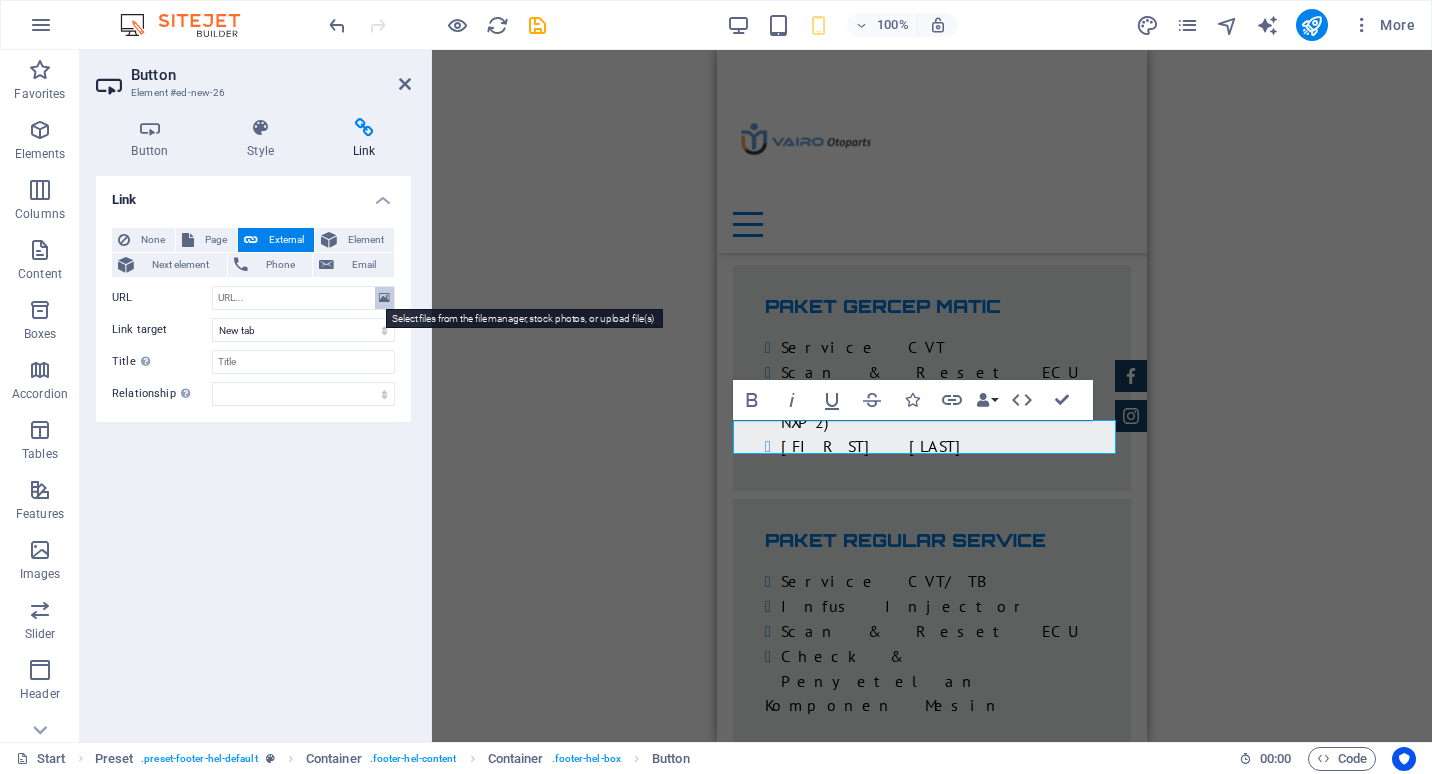 click at bounding box center [384, 298] 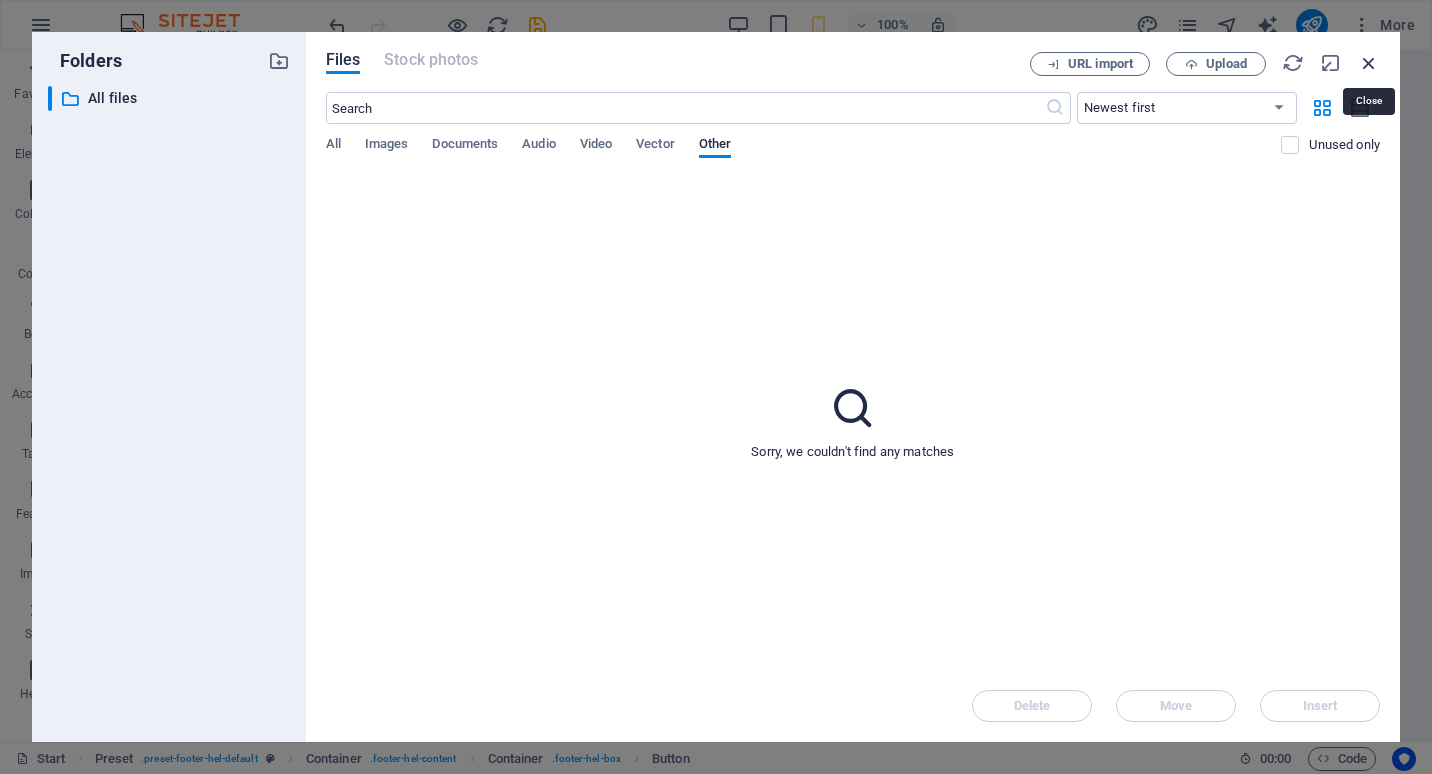 drag, startPoint x: 1374, startPoint y: 52, endPoint x: 131, endPoint y: 160, distance: 1247.6831 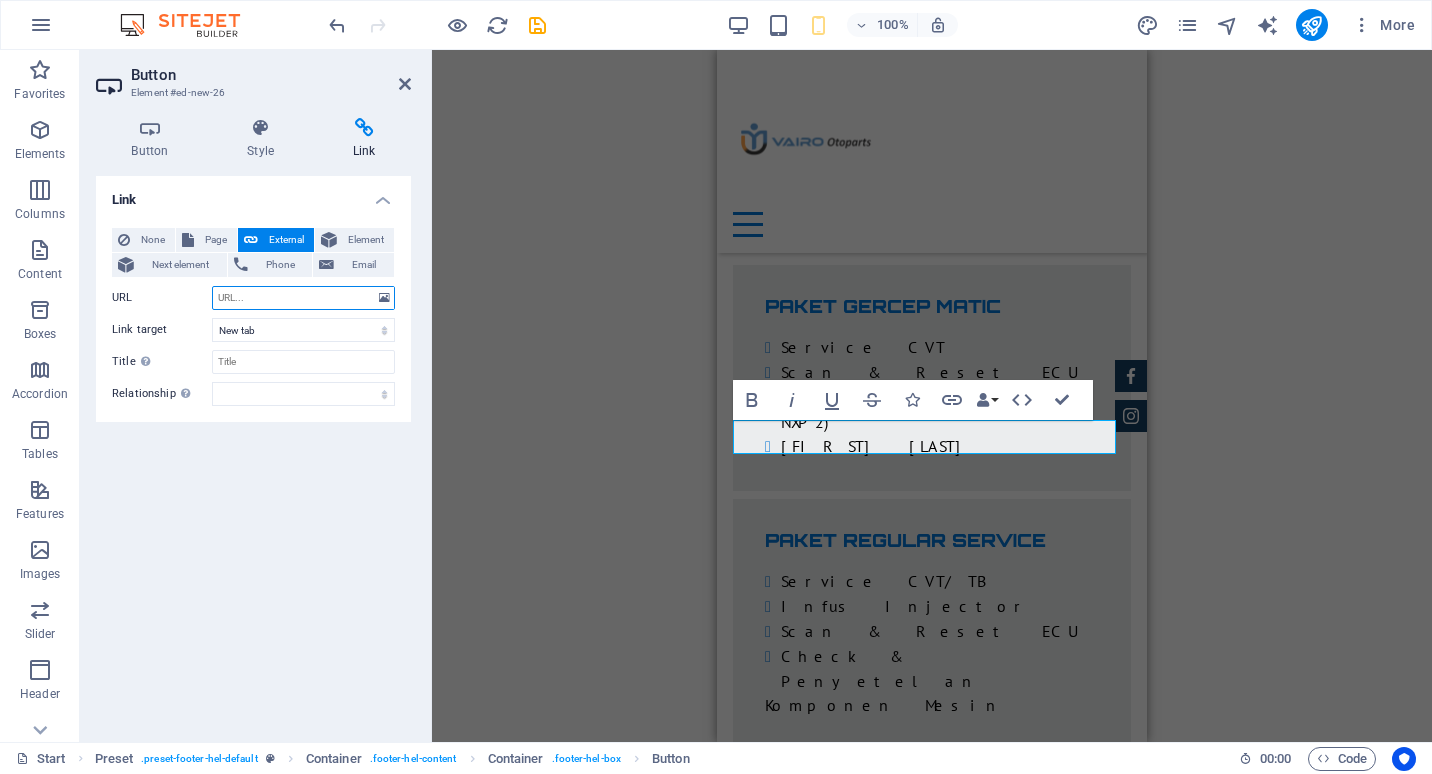 drag, startPoint x: 296, startPoint y: 309, endPoint x: 316, endPoint y: 306, distance: 20.22375 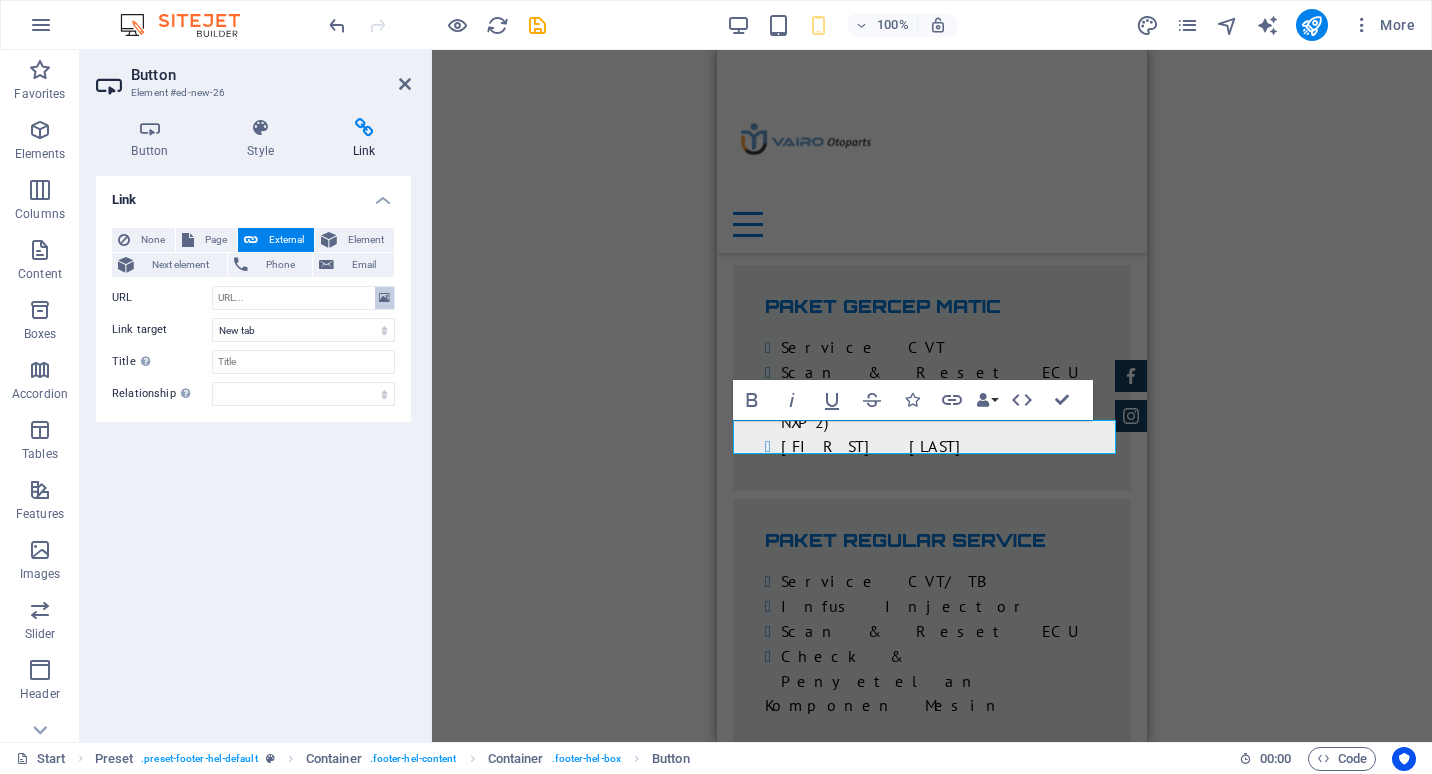 click at bounding box center (384, 298) 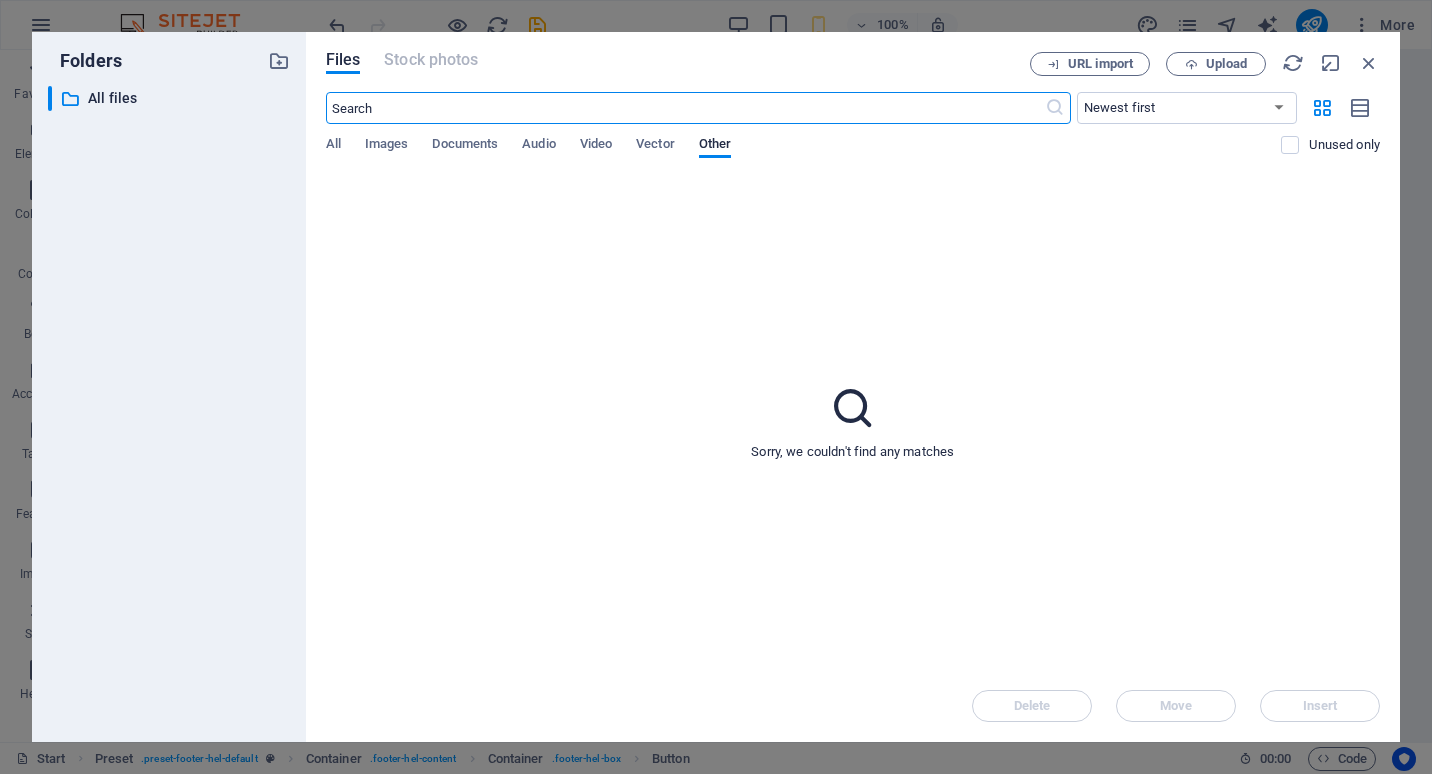 click at bounding box center [685, 108] 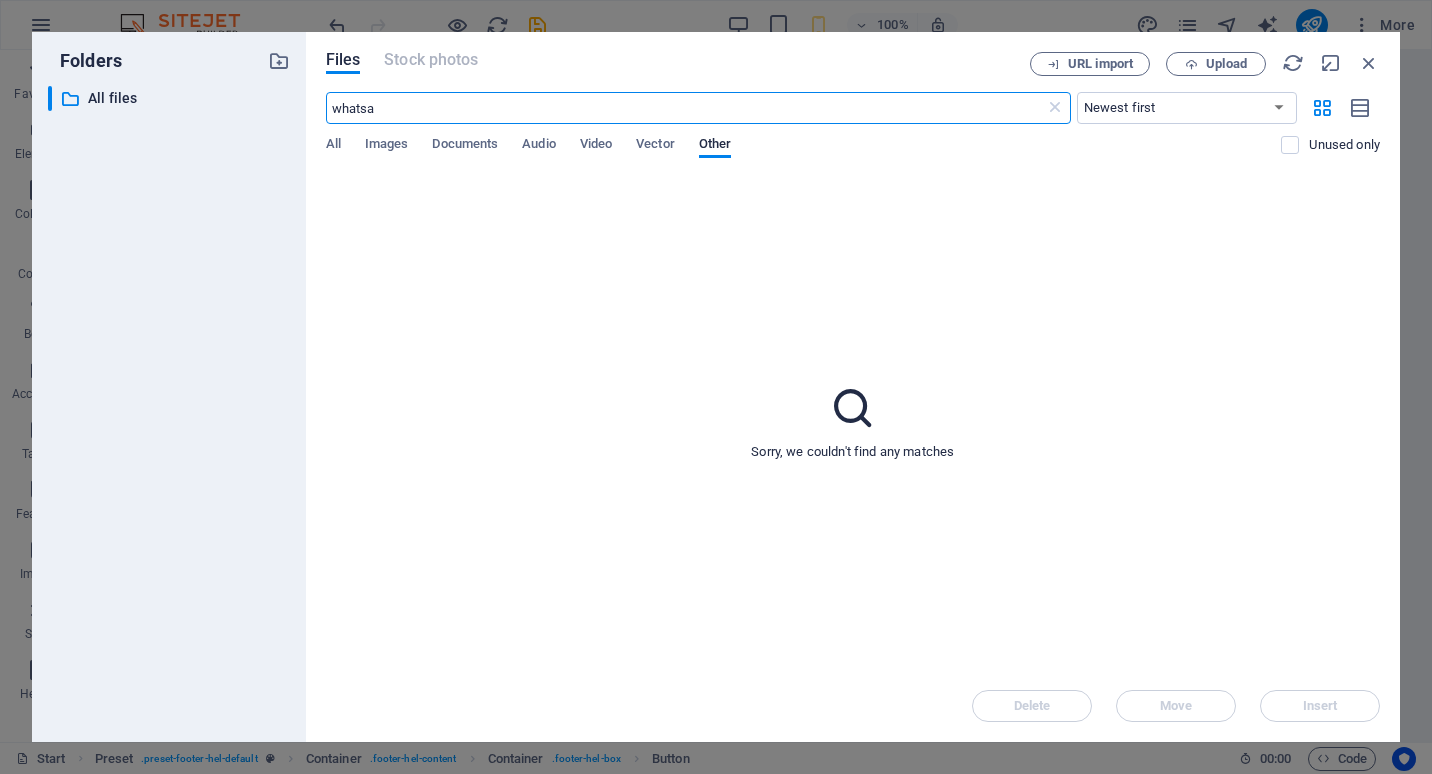 type on "whatsa" 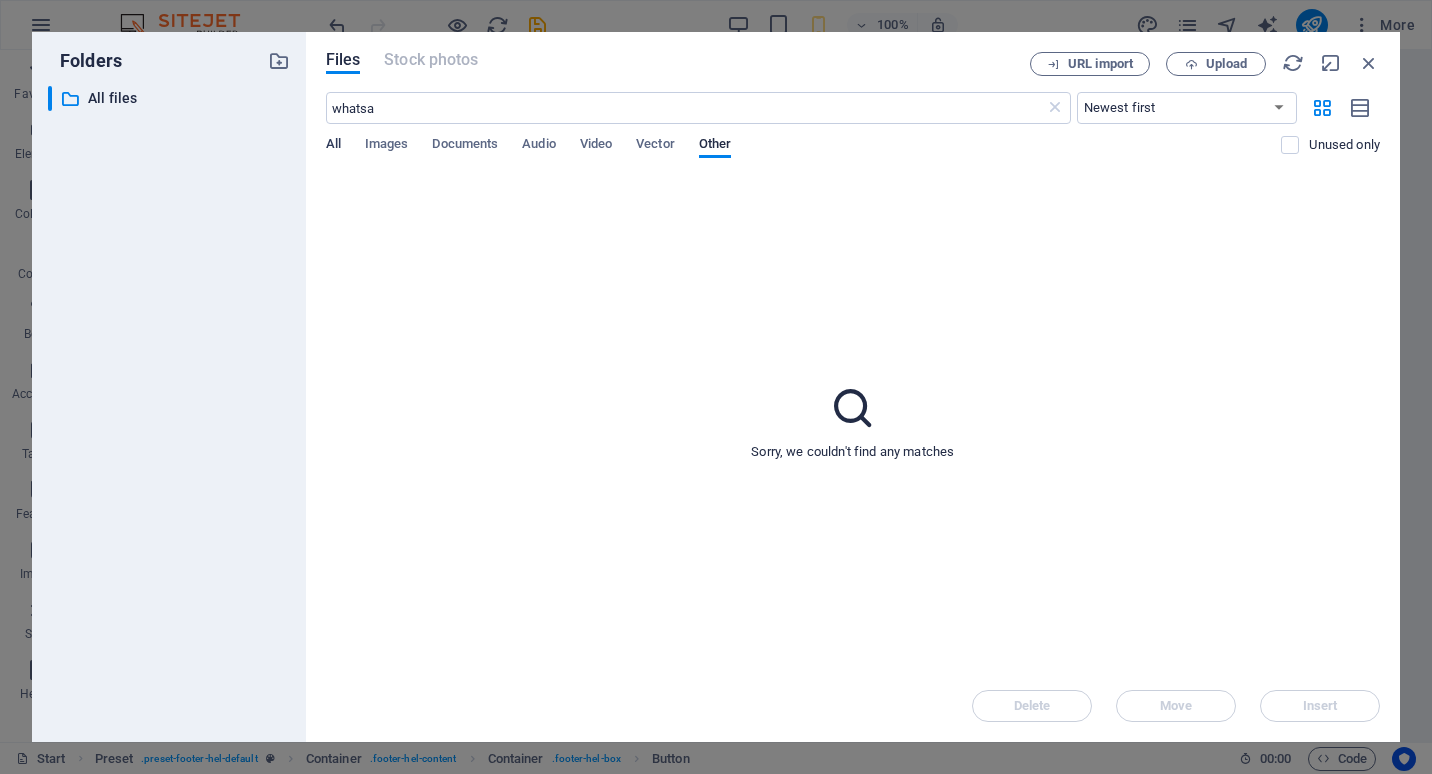 click on "All" at bounding box center (333, 146) 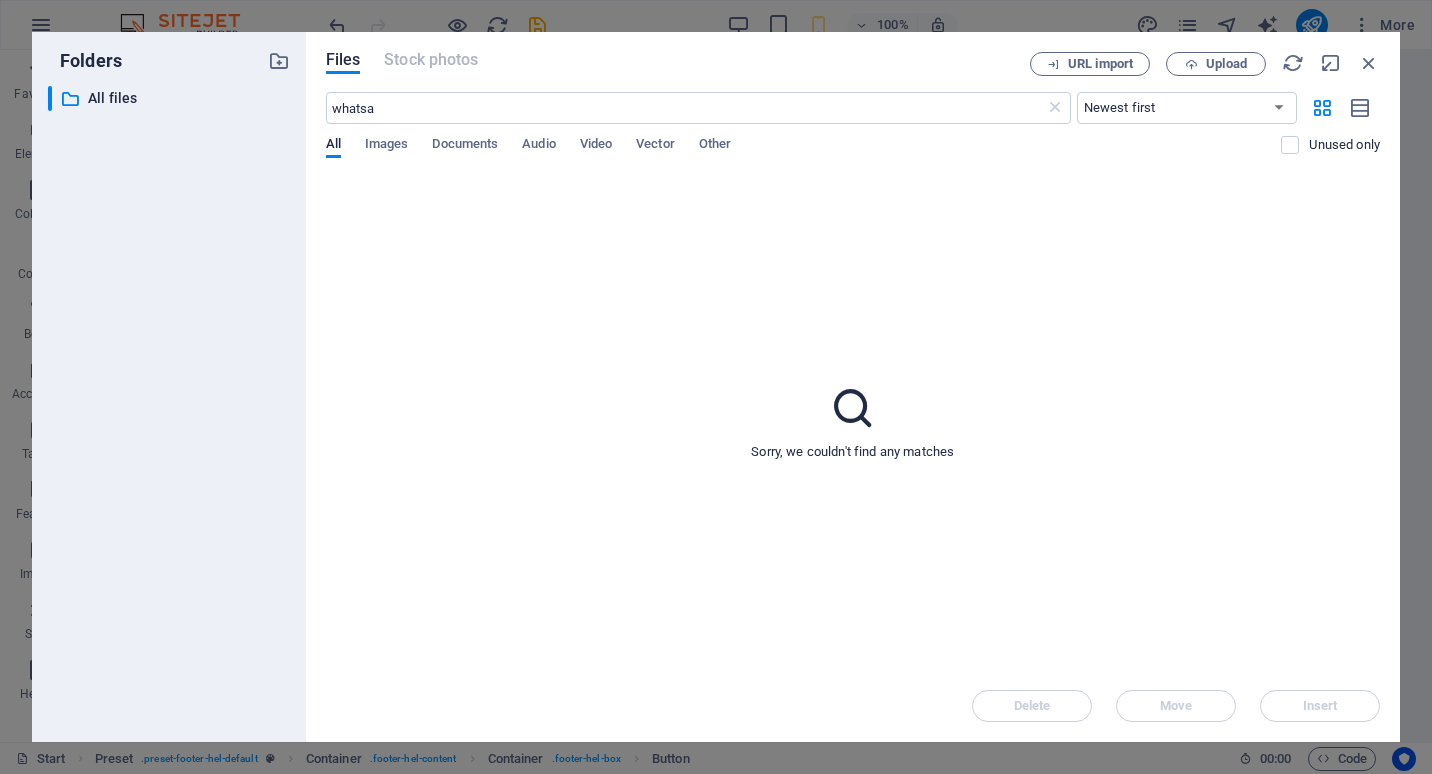 click on "Files Stock photos URL import Upload whatsa ​ Newest first Oldest first Name (A-Z) Name (Z-A) Size (0-9) Size (9-0) Resolution (0-9) Resolution (9-0) All Images Documents Audio Video Vector Other Unused only Sorry, we couldn't find any matches Delete Move Insert" at bounding box center [853, 387] 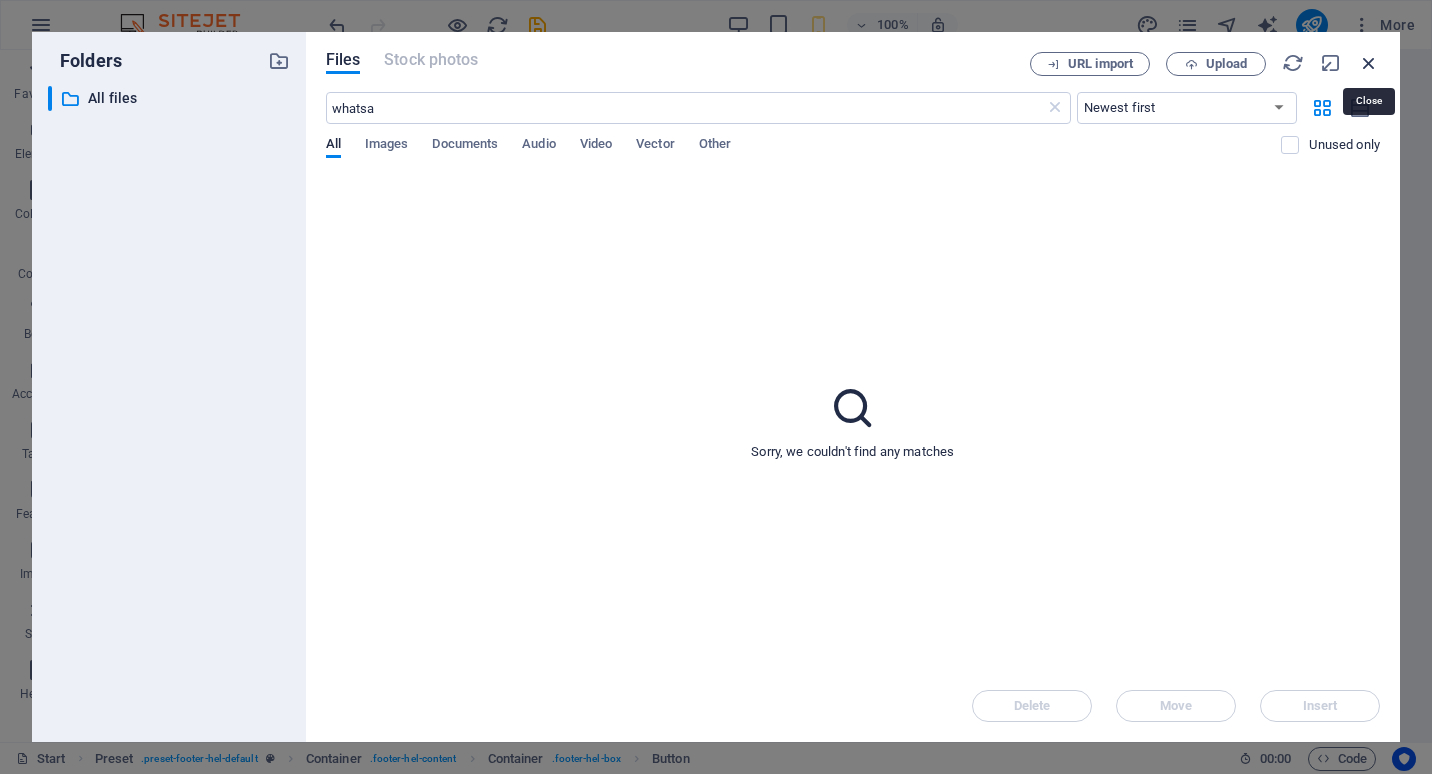 click at bounding box center (1369, 63) 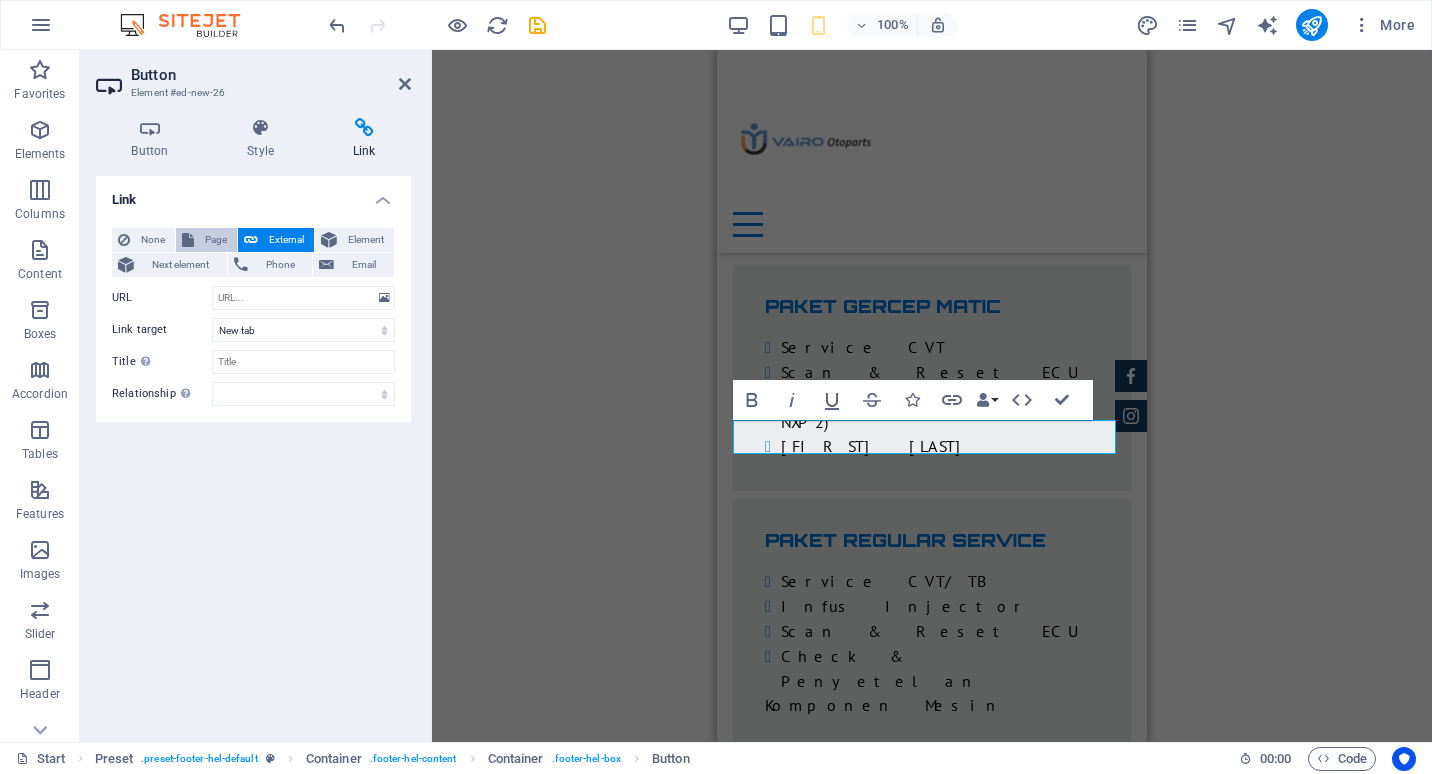 click on "Page" at bounding box center [215, 240] 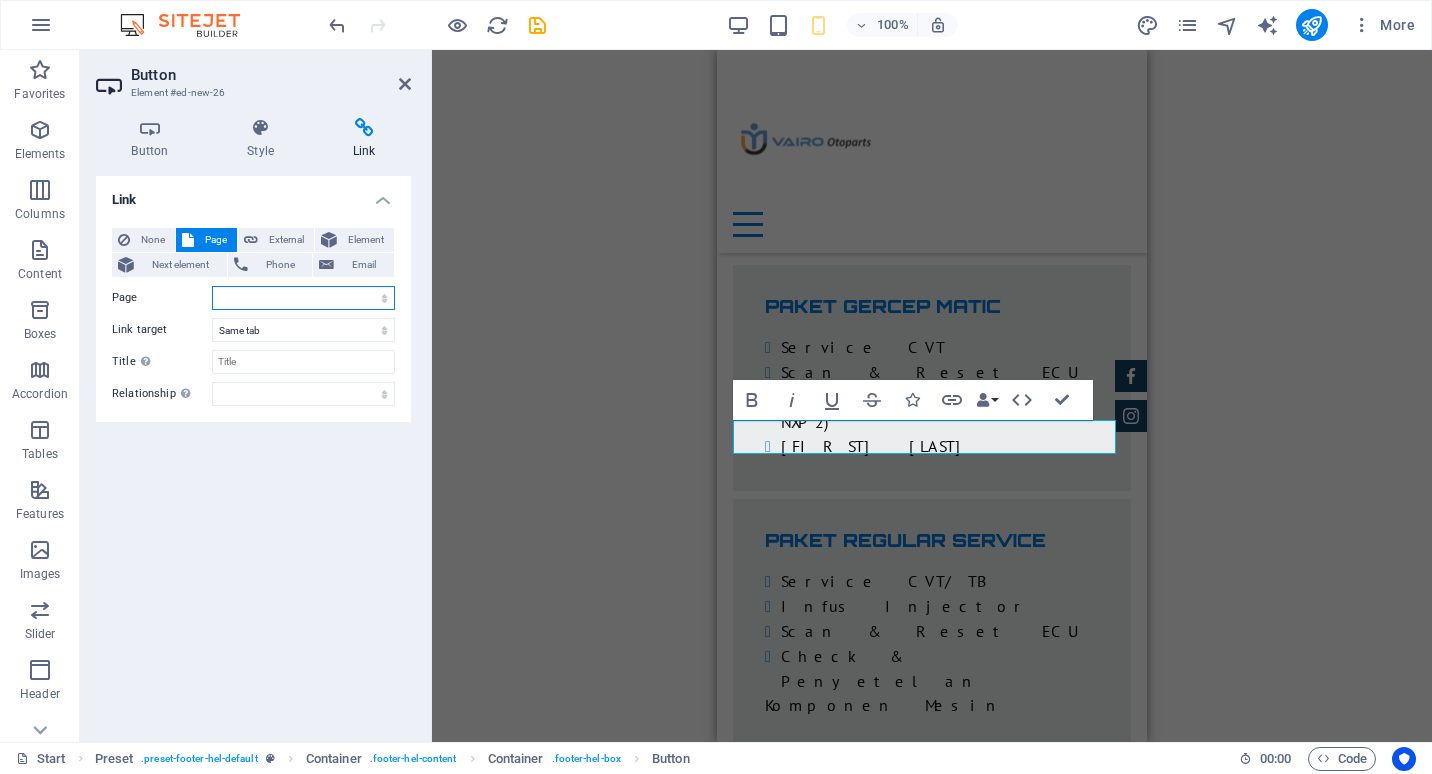 click on "Start Subpage Legal Notice Privacy" at bounding box center (303, 298) 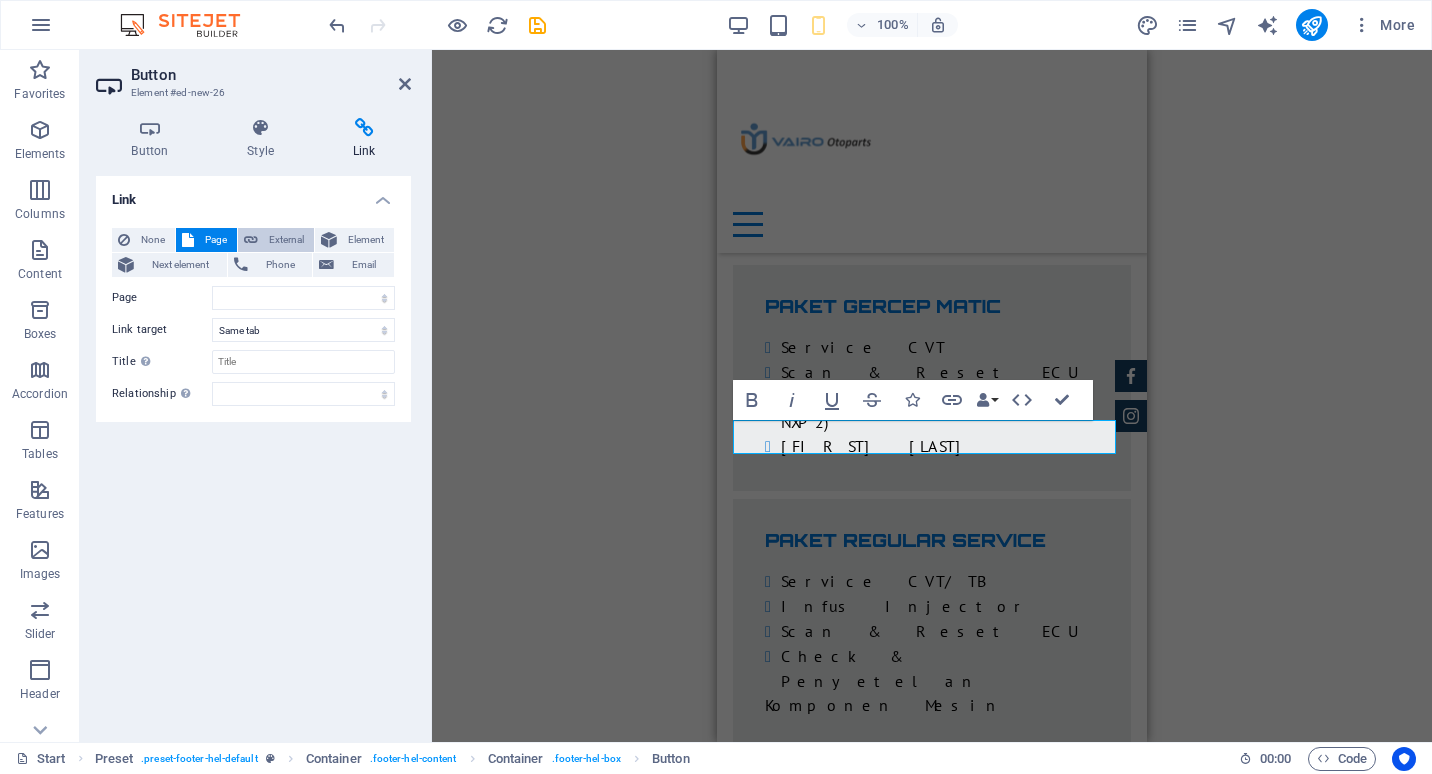click on "External" at bounding box center [286, 240] 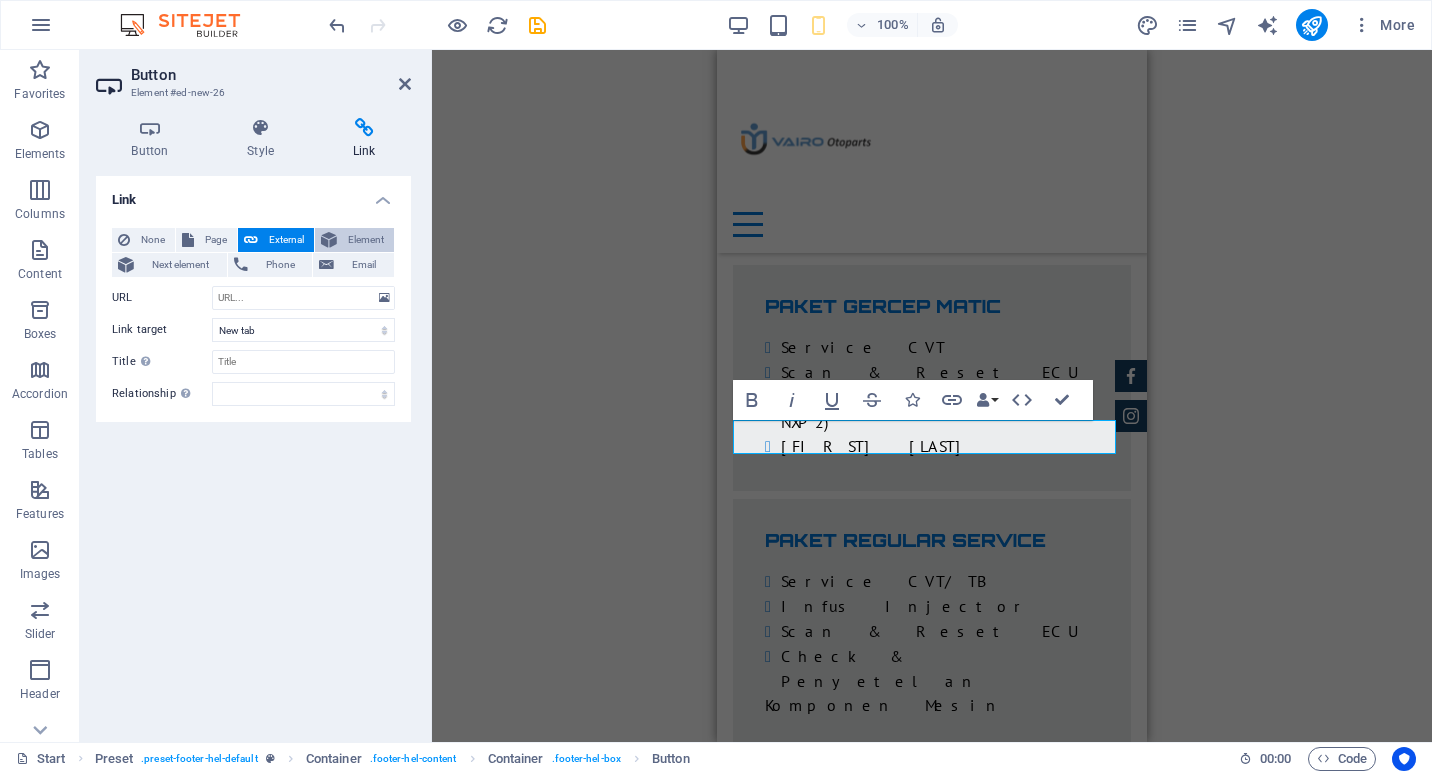click at bounding box center (329, 240) 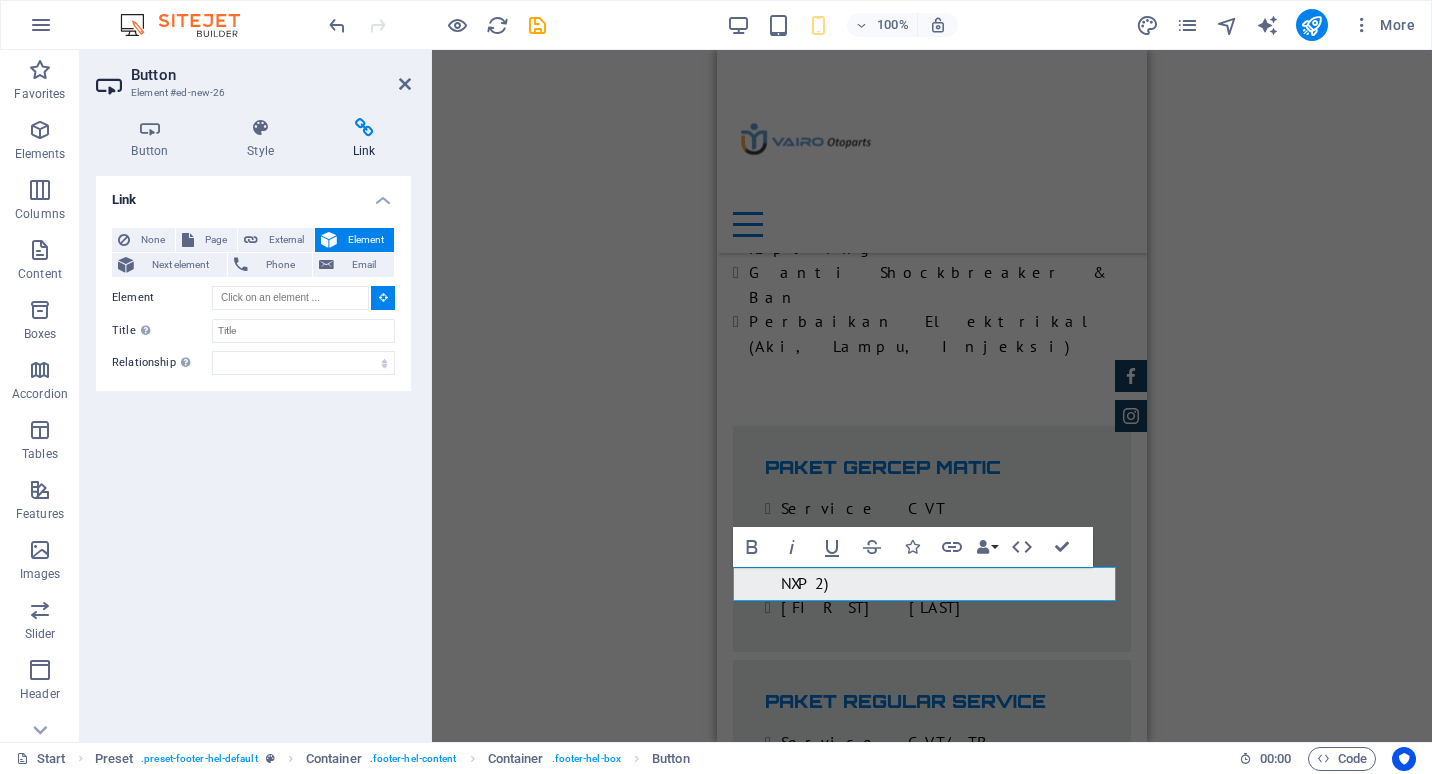 scroll, scrollTop: 5951, scrollLeft: 0, axis: vertical 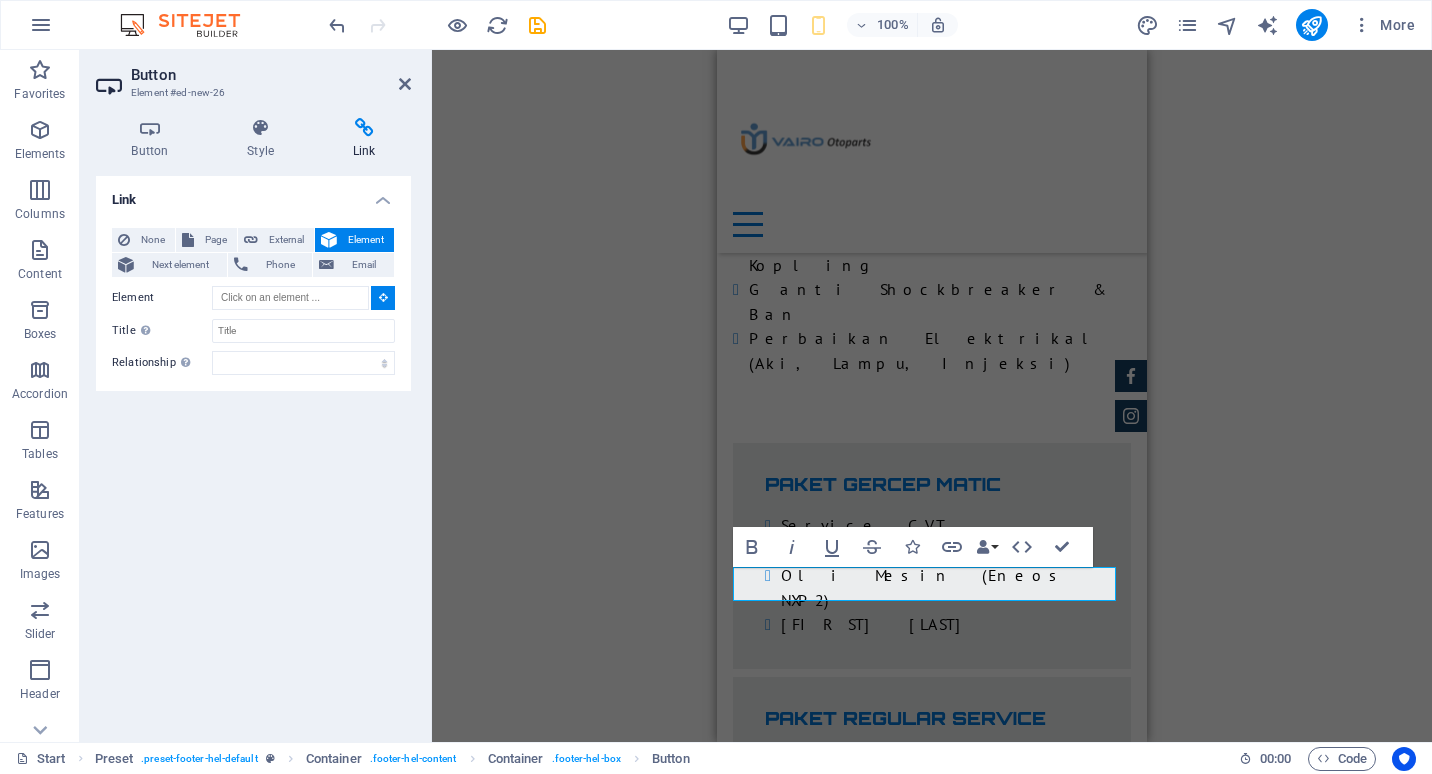 click at bounding box center [383, 298] 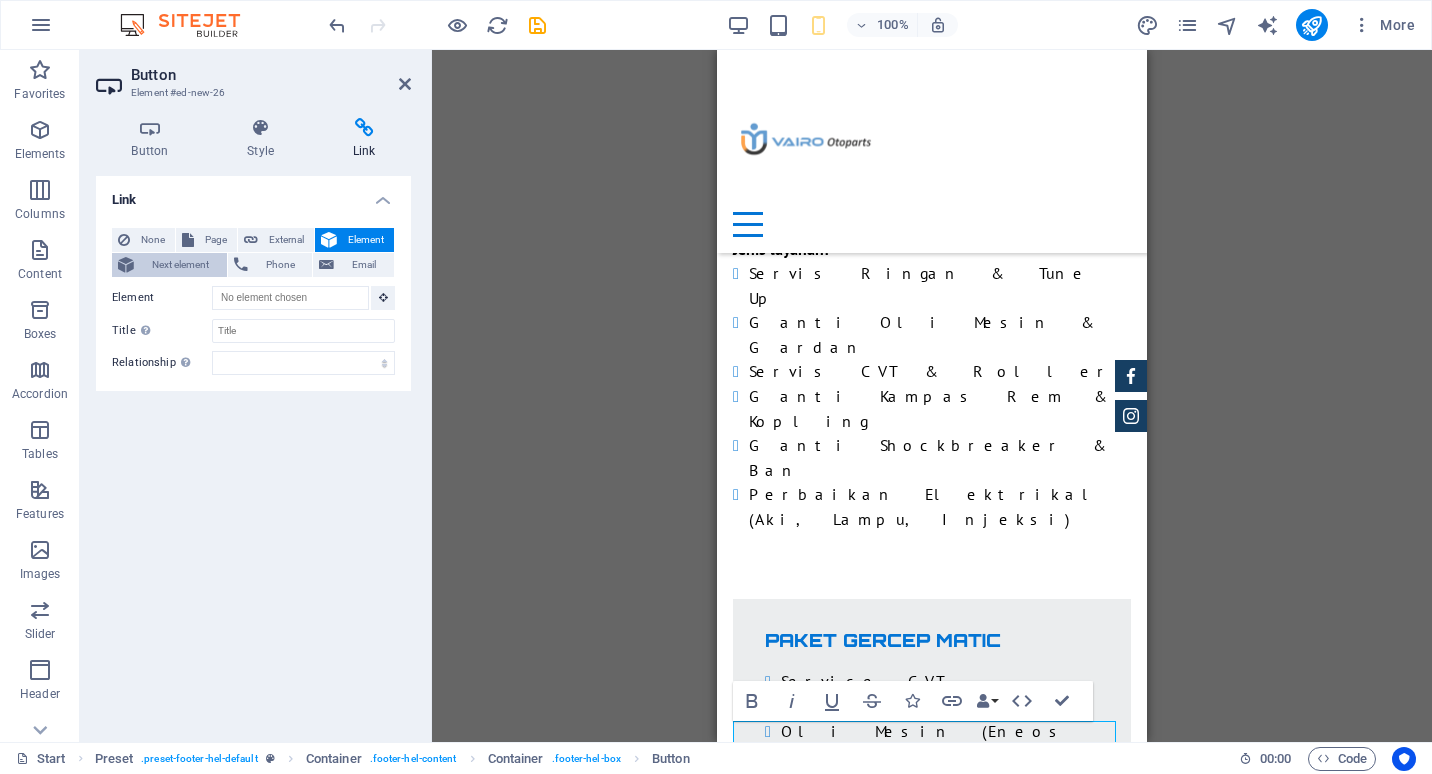 click on "Next element" at bounding box center (180, 265) 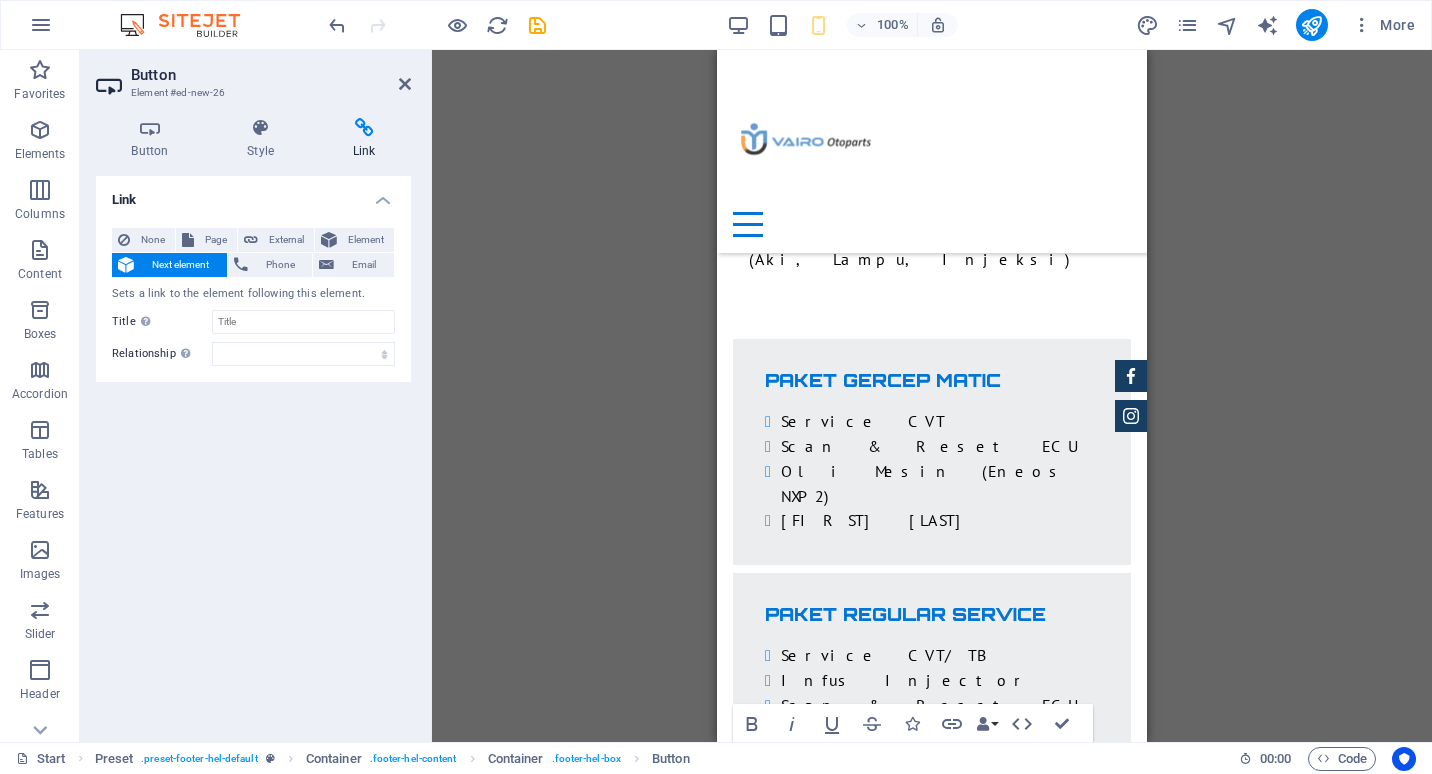 scroll, scrollTop: 6129, scrollLeft: 0, axis: vertical 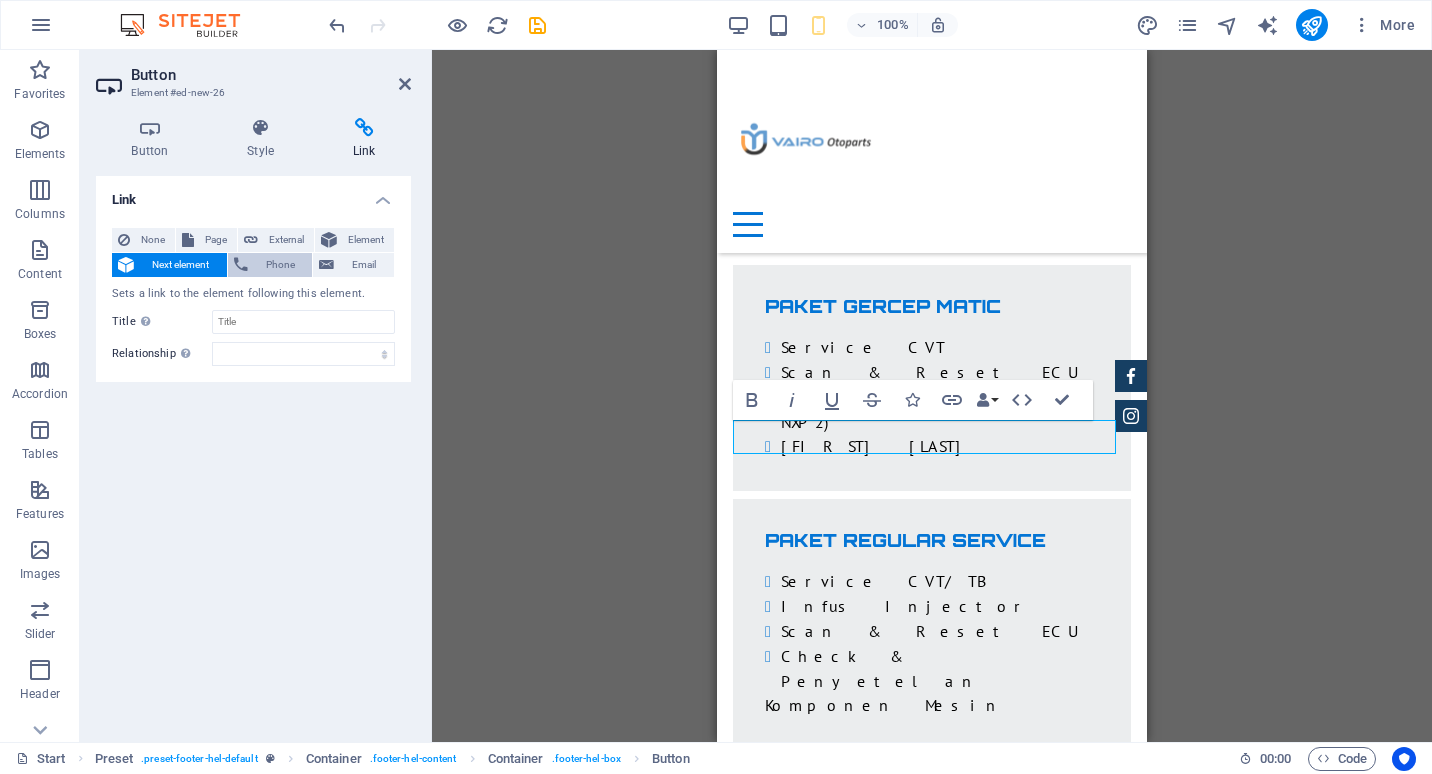 click on "Phone" at bounding box center (270, 265) 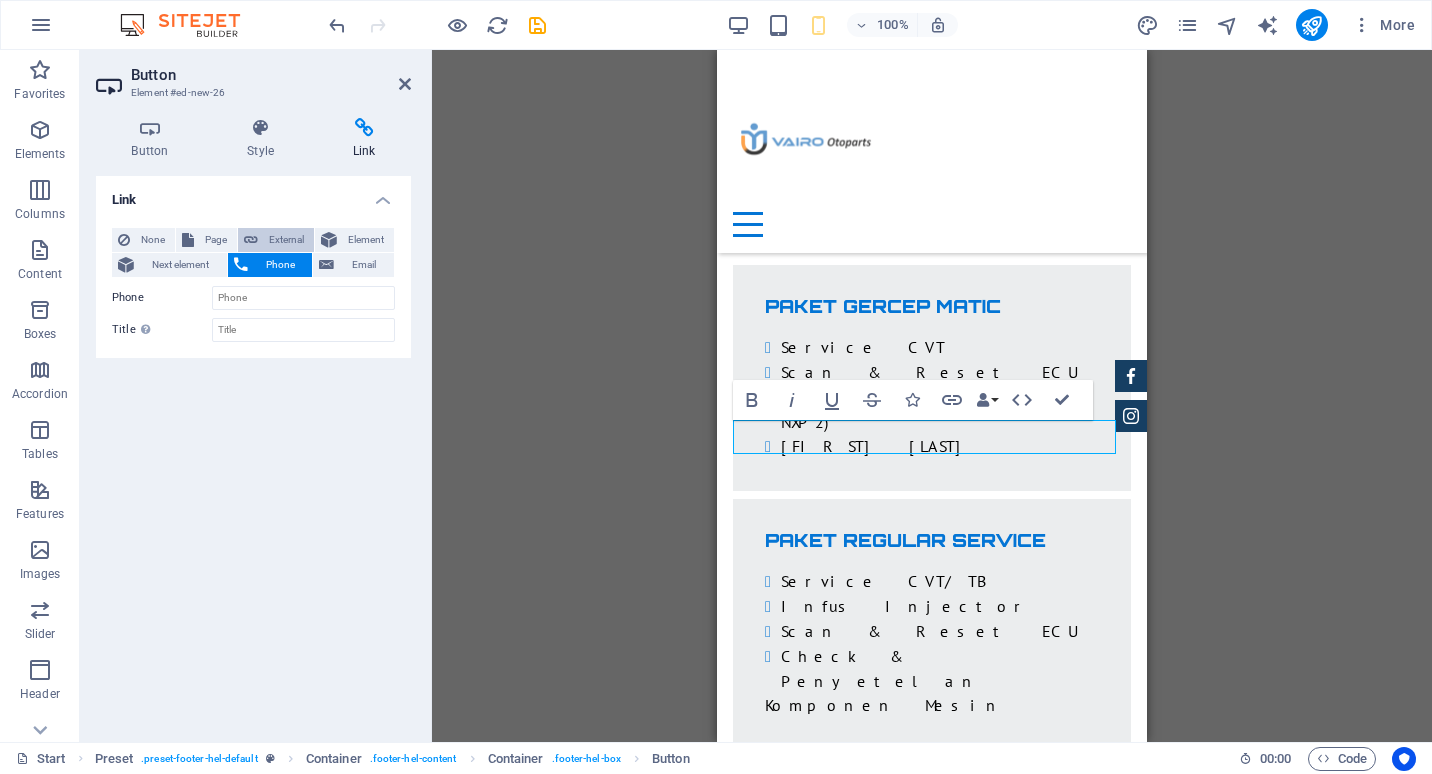 click on "External" at bounding box center [286, 240] 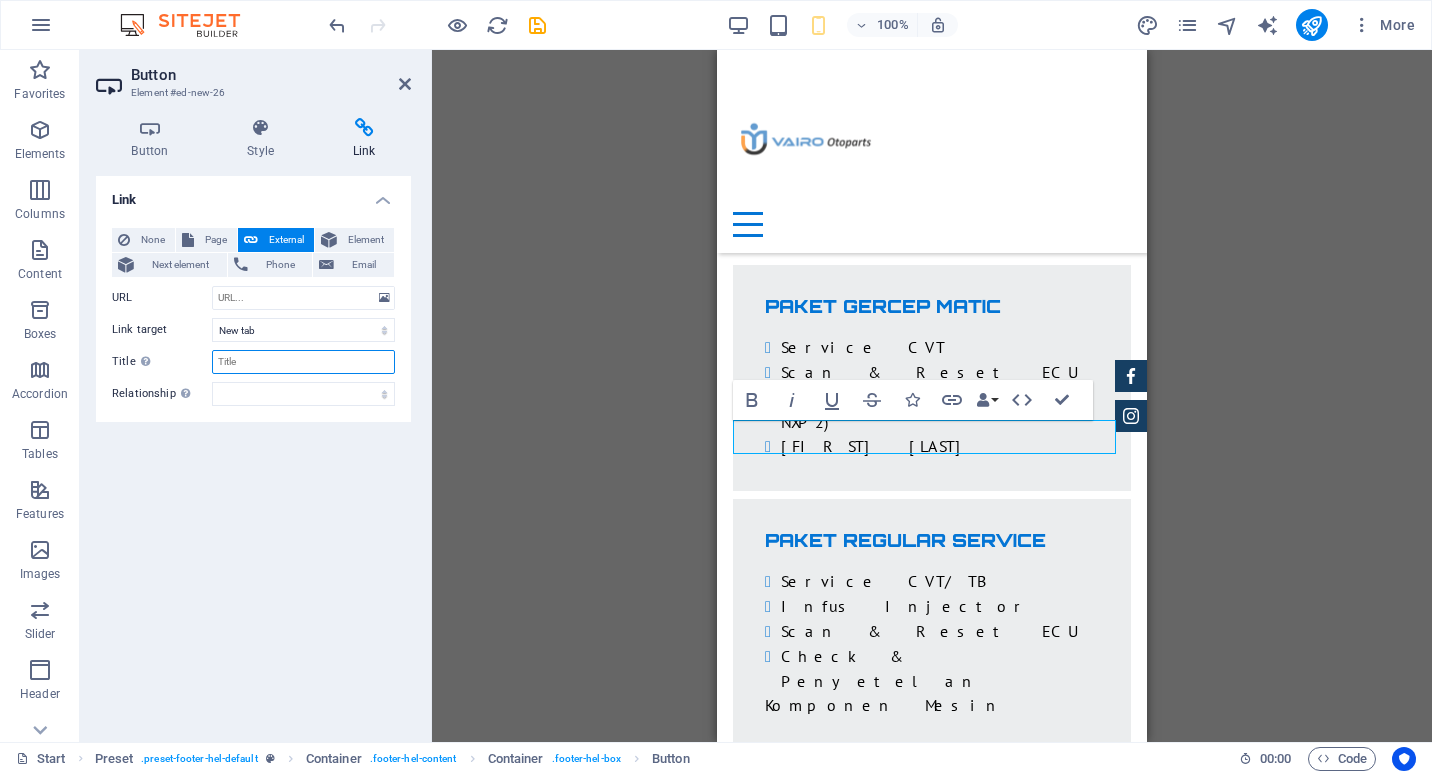 click on "Title Additional link description, should not be the same as the link text. The title is most often shown as a tooltip text when the mouse moves over the element. Leave empty if uncertain." at bounding box center [303, 362] 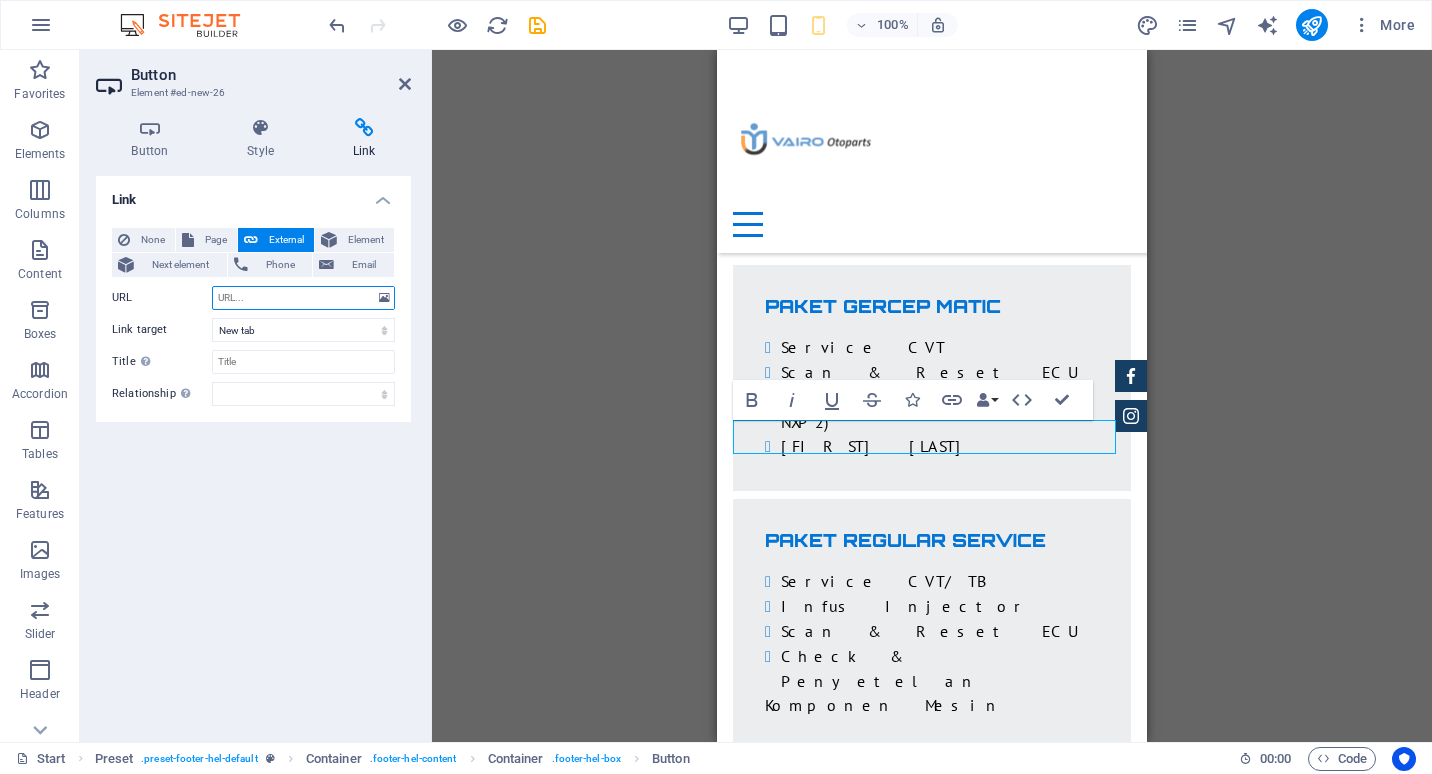 click on "URL" at bounding box center [303, 298] 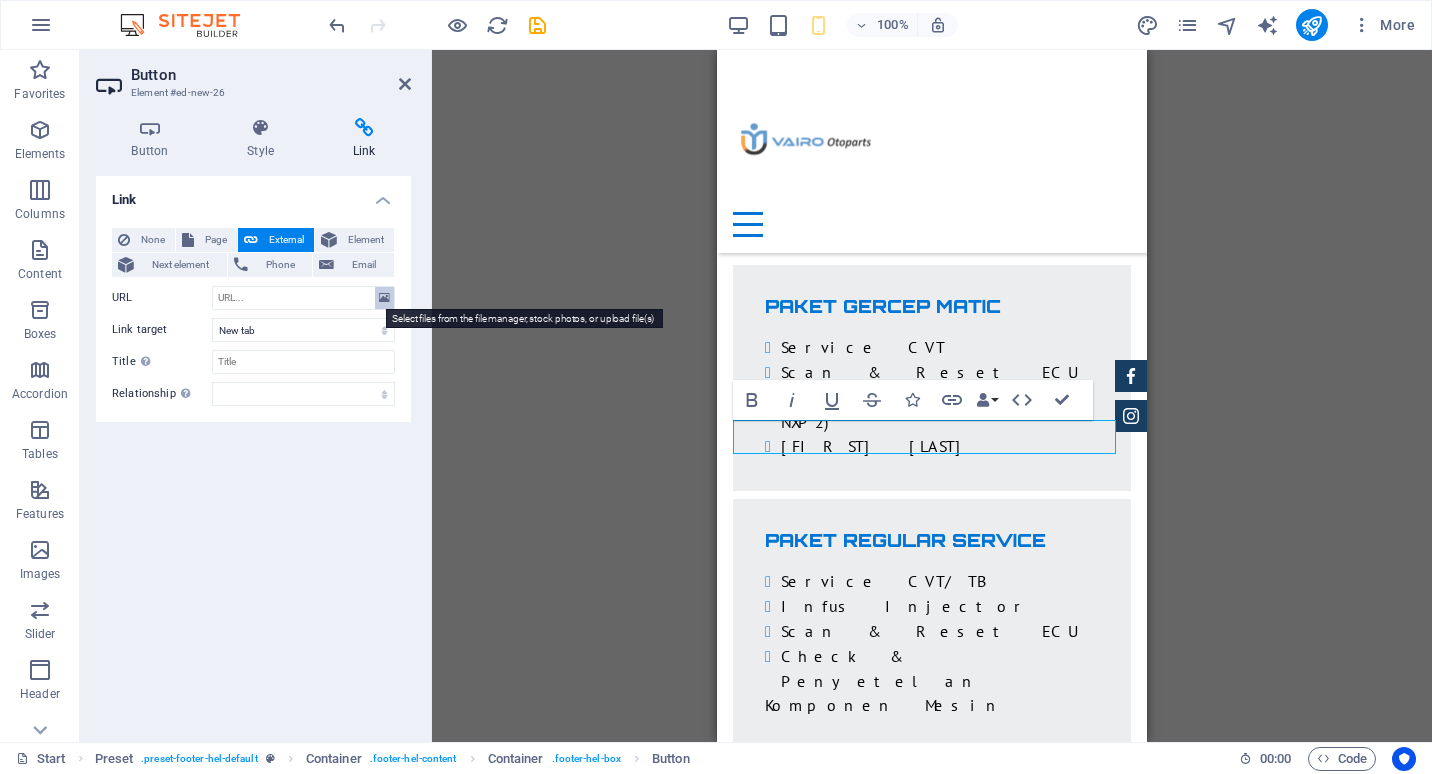 click at bounding box center (384, 298) 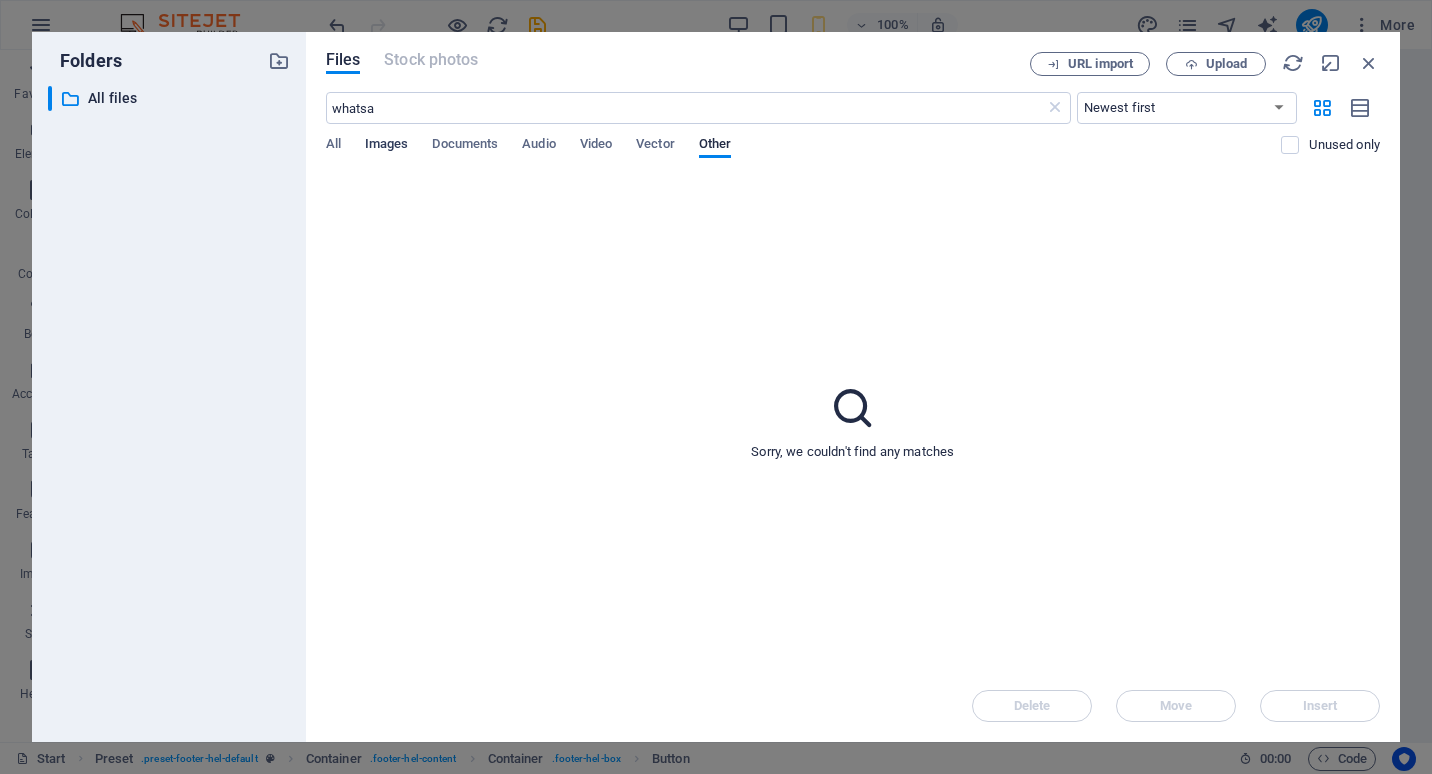 click on "Images" at bounding box center (387, 146) 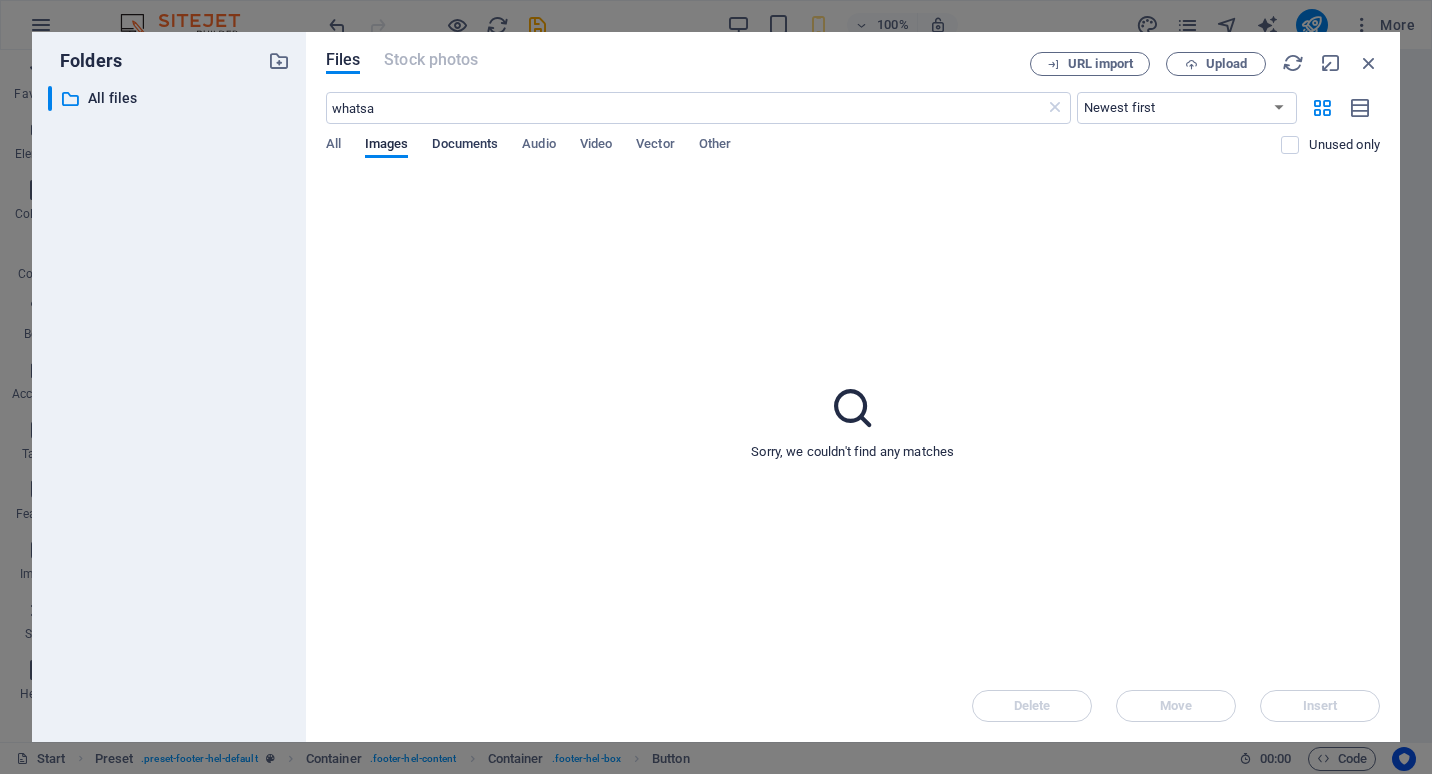 click on "Documents" at bounding box center (465, 146) 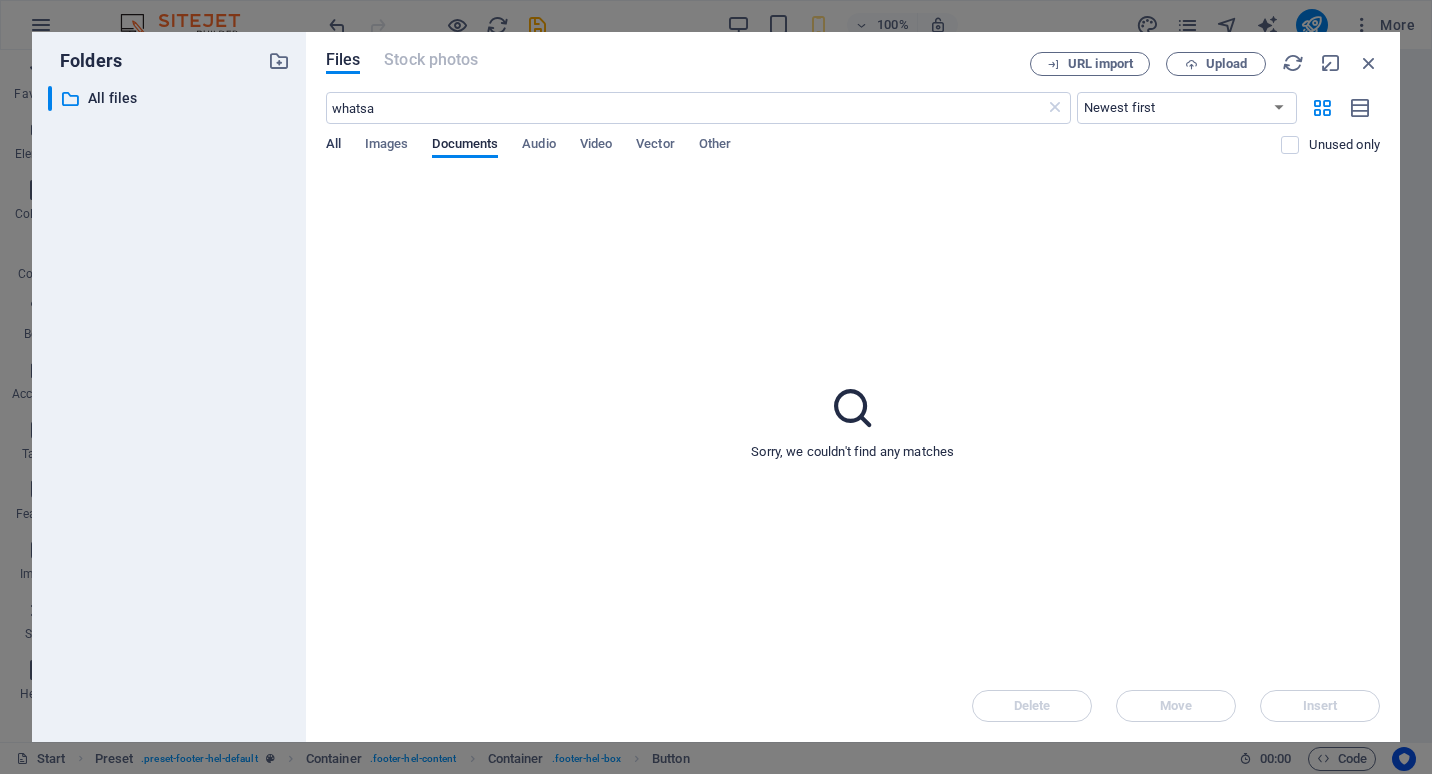 click on "All" at bounding box center (333, 147) 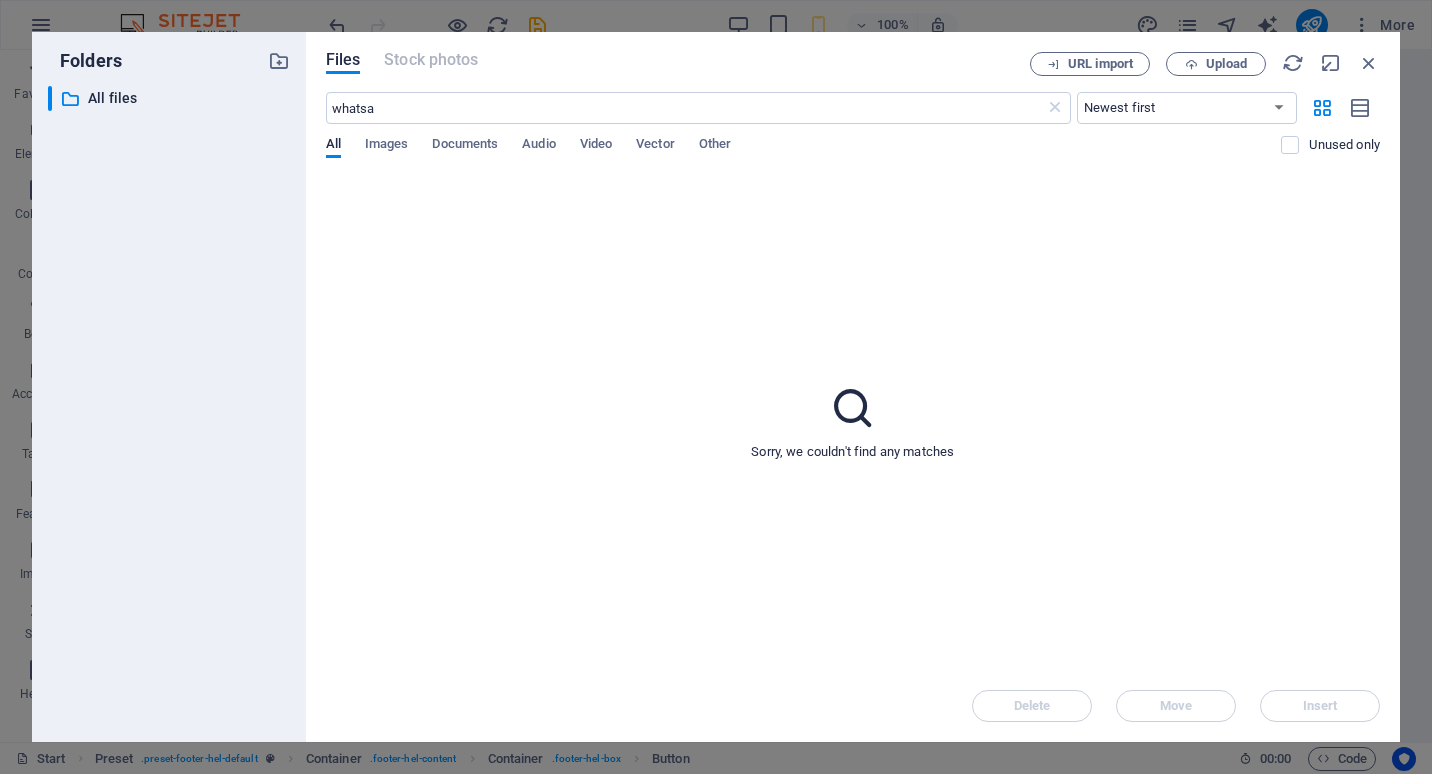 click on "Sorry, we couldn't find any matches" at bounding box center [853, 422] 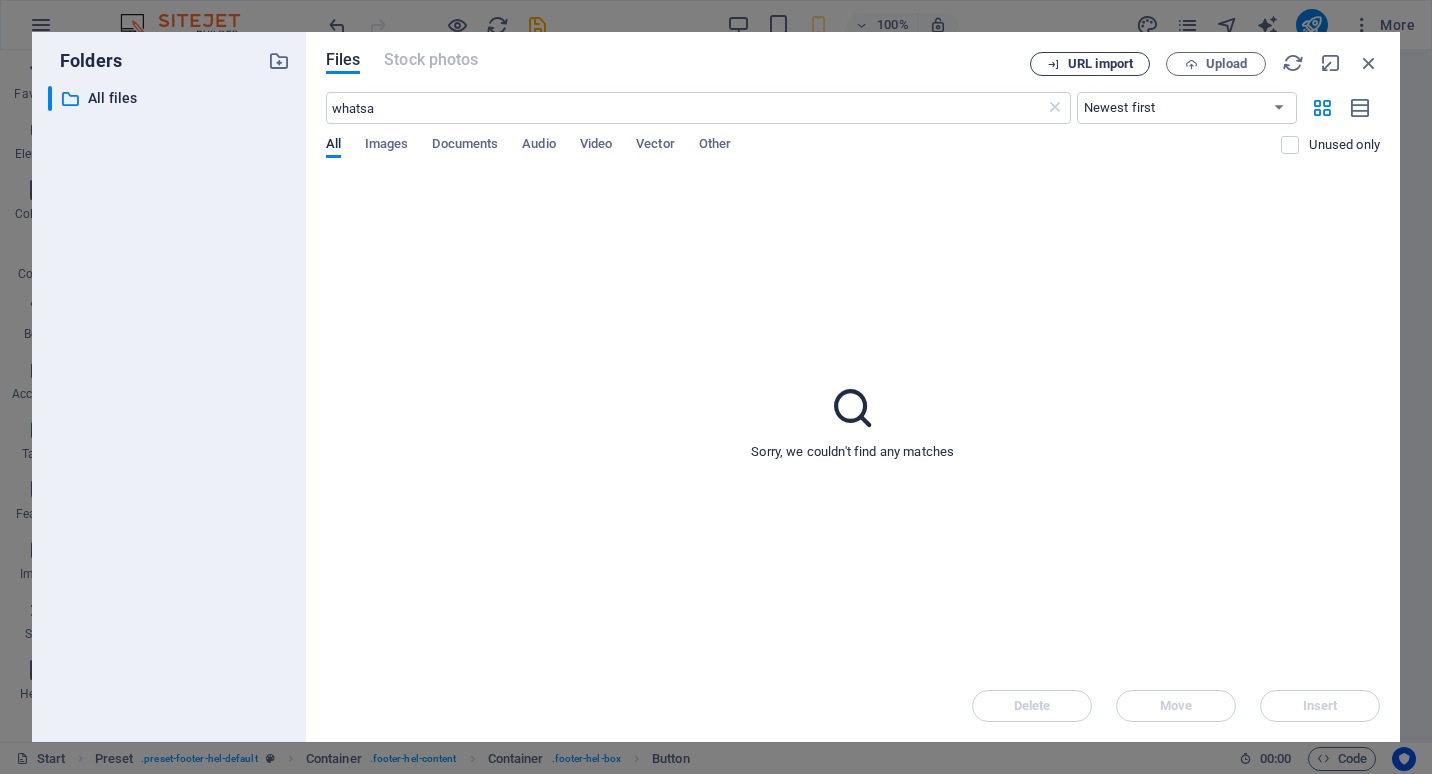 click on "URL import" at bounding box center [1100, 64] 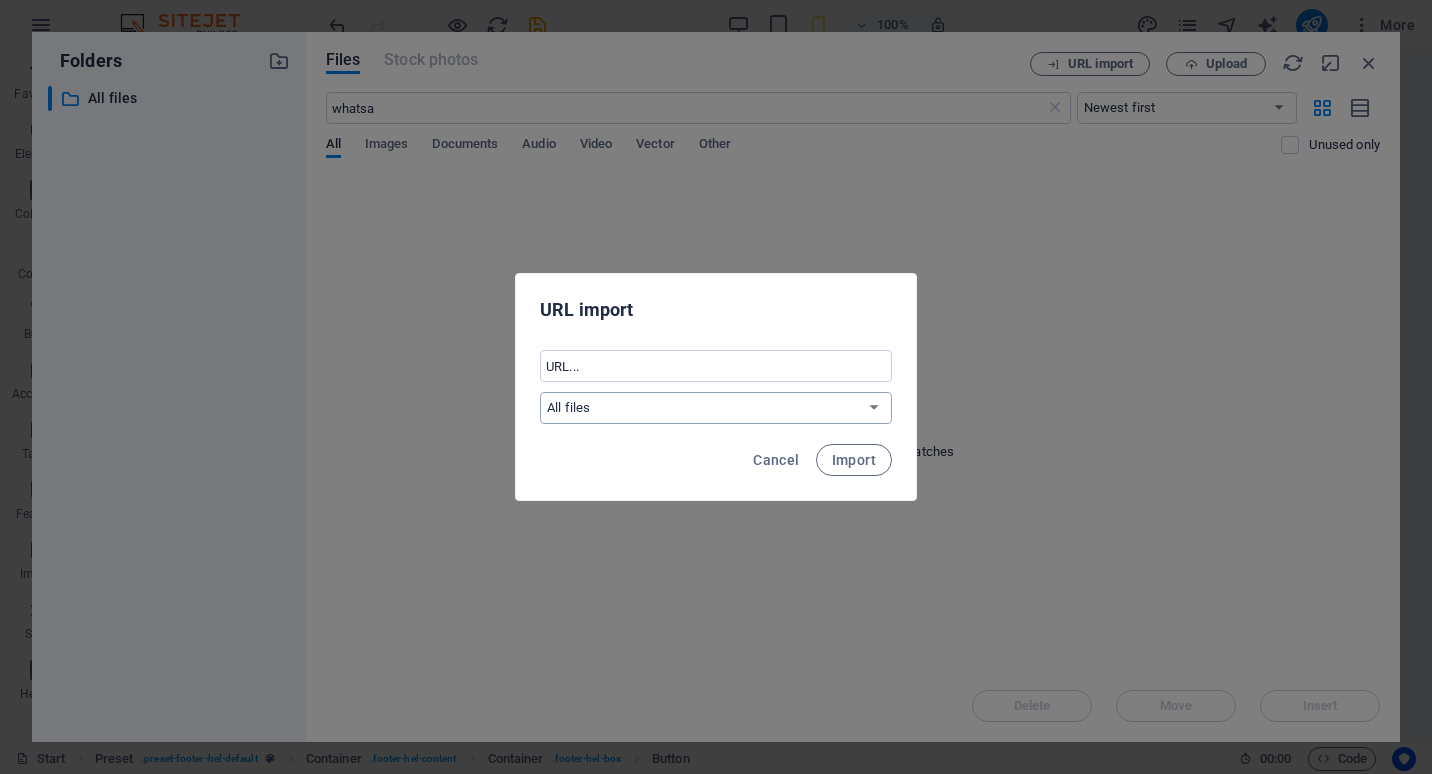 click on "All files" at bounding box center (716, 408) 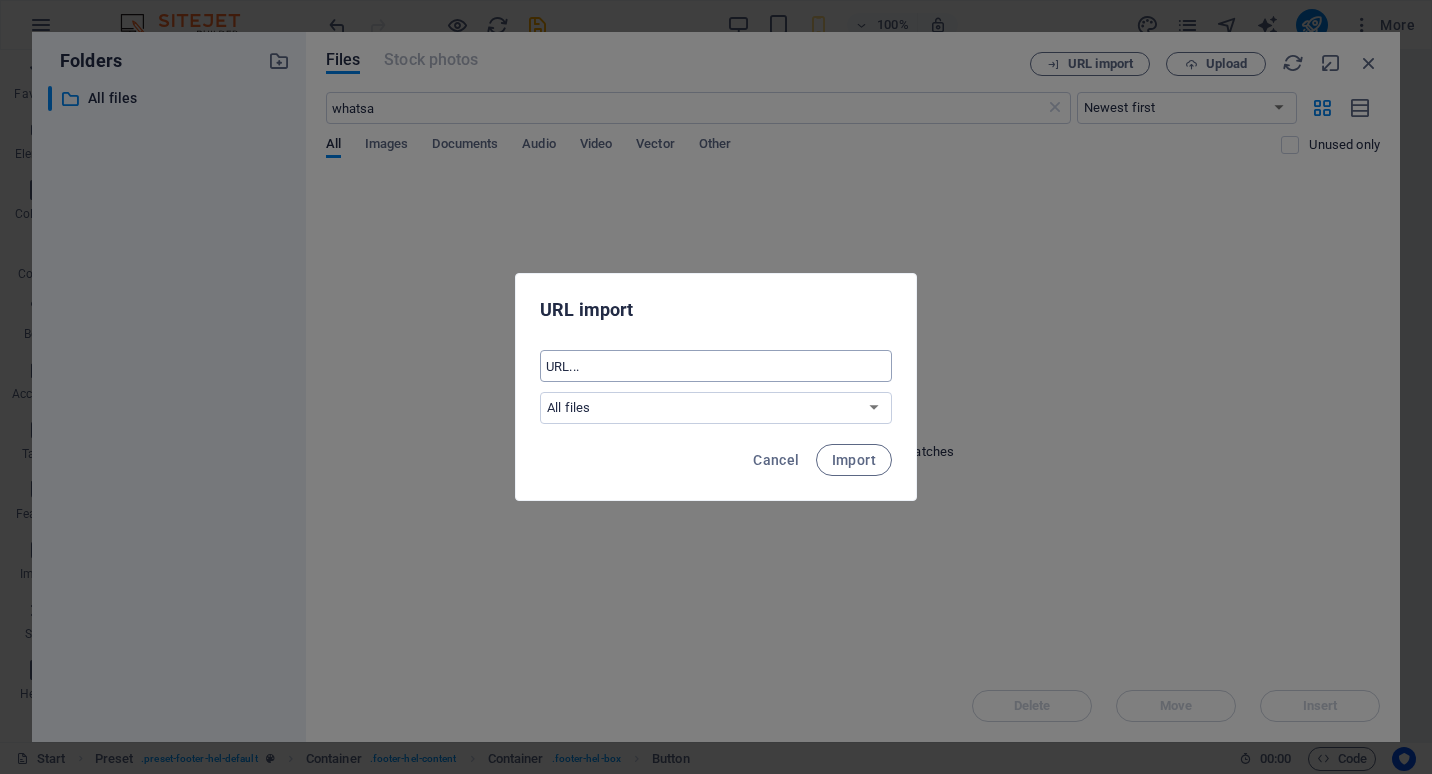 click at bounding box center [716, 366] 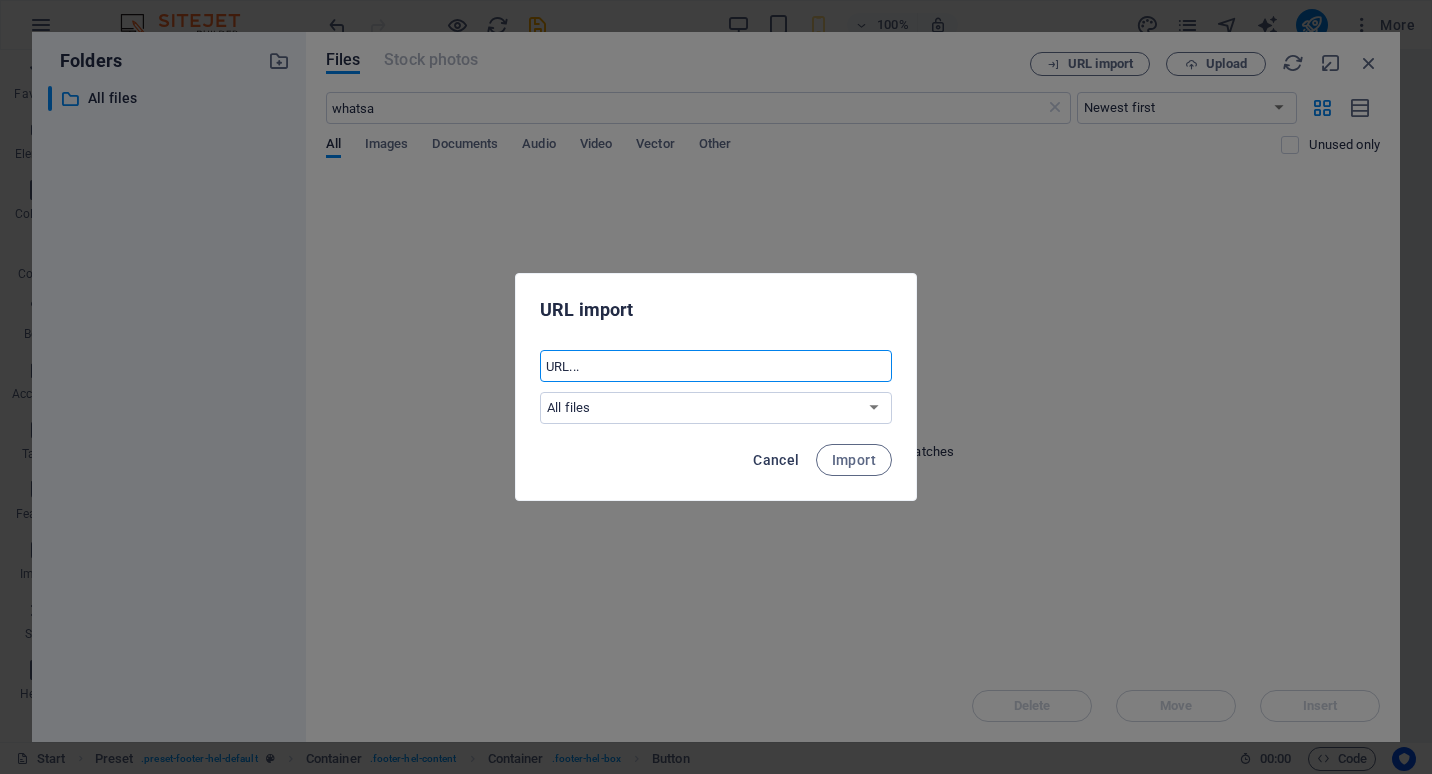 click on "Cancel" at bounding box center [776, 460] 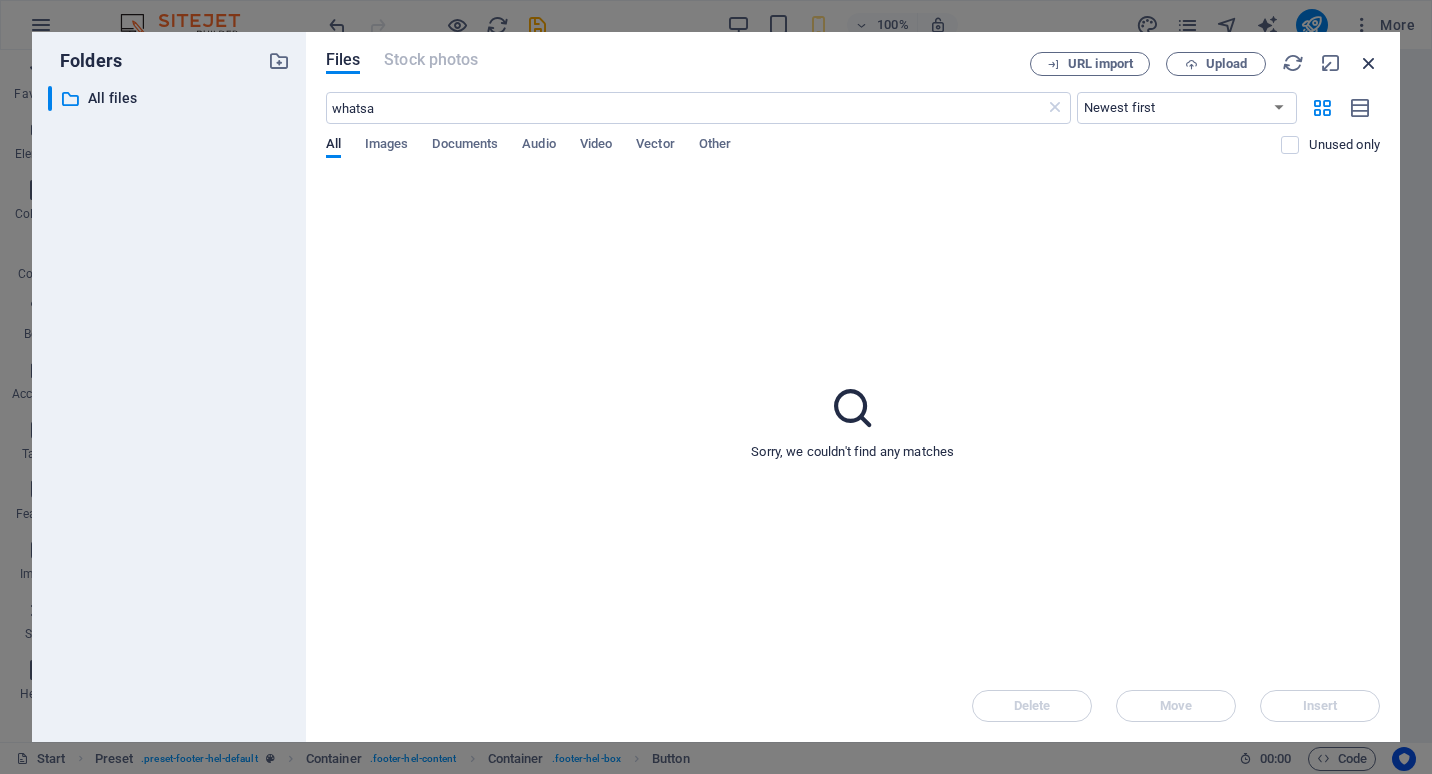 click at bounding box center [1369, 63] 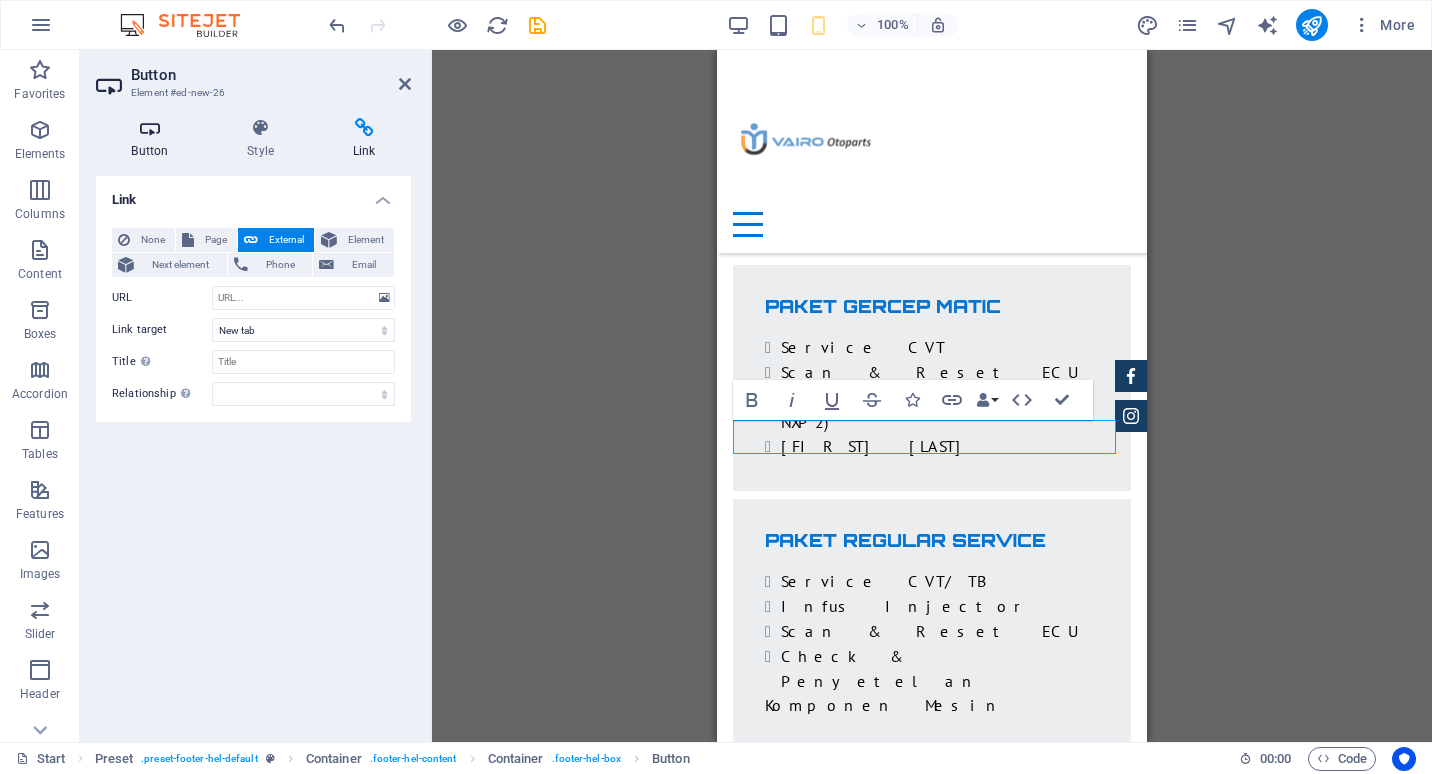 click at bounding box center (150, 128) 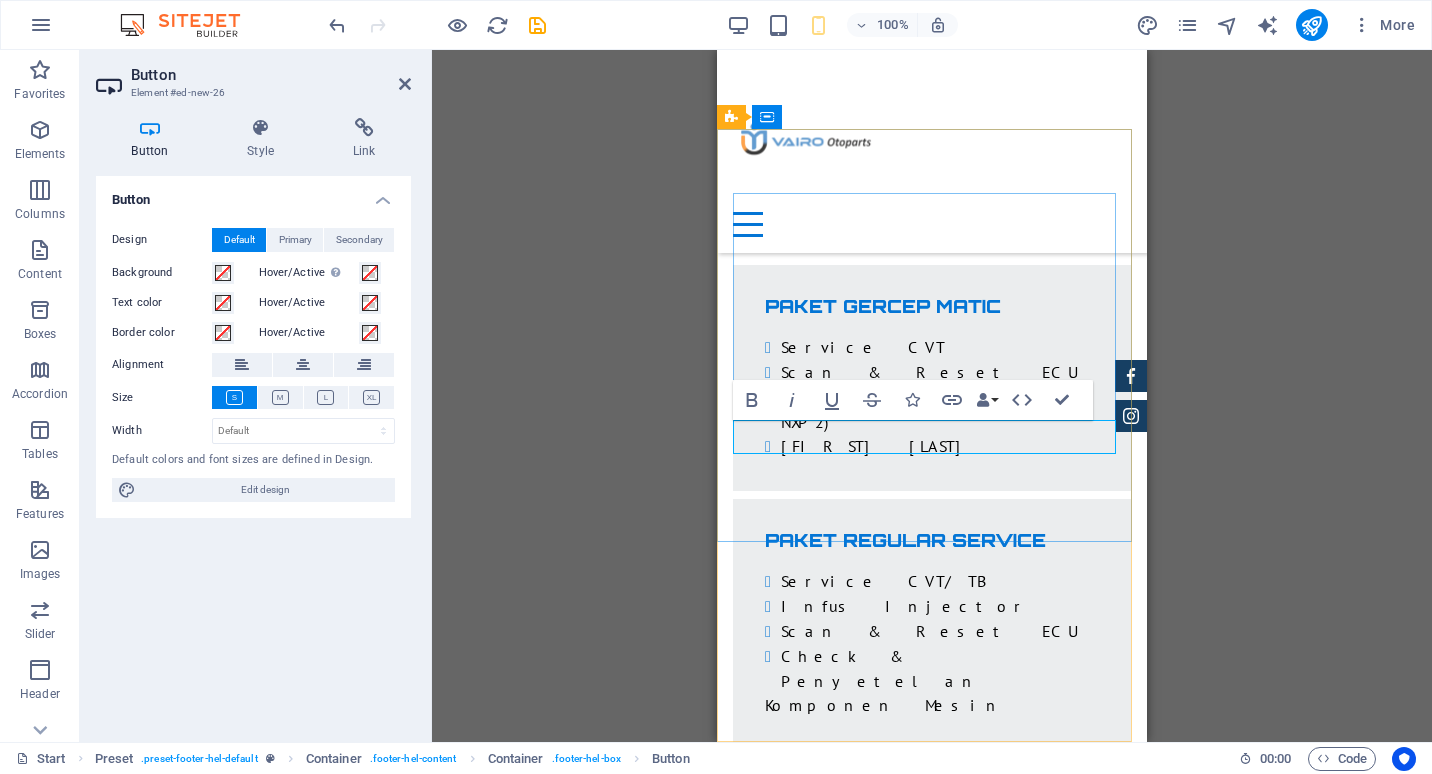 click on "Button label" at bounding box center (816, 1427) 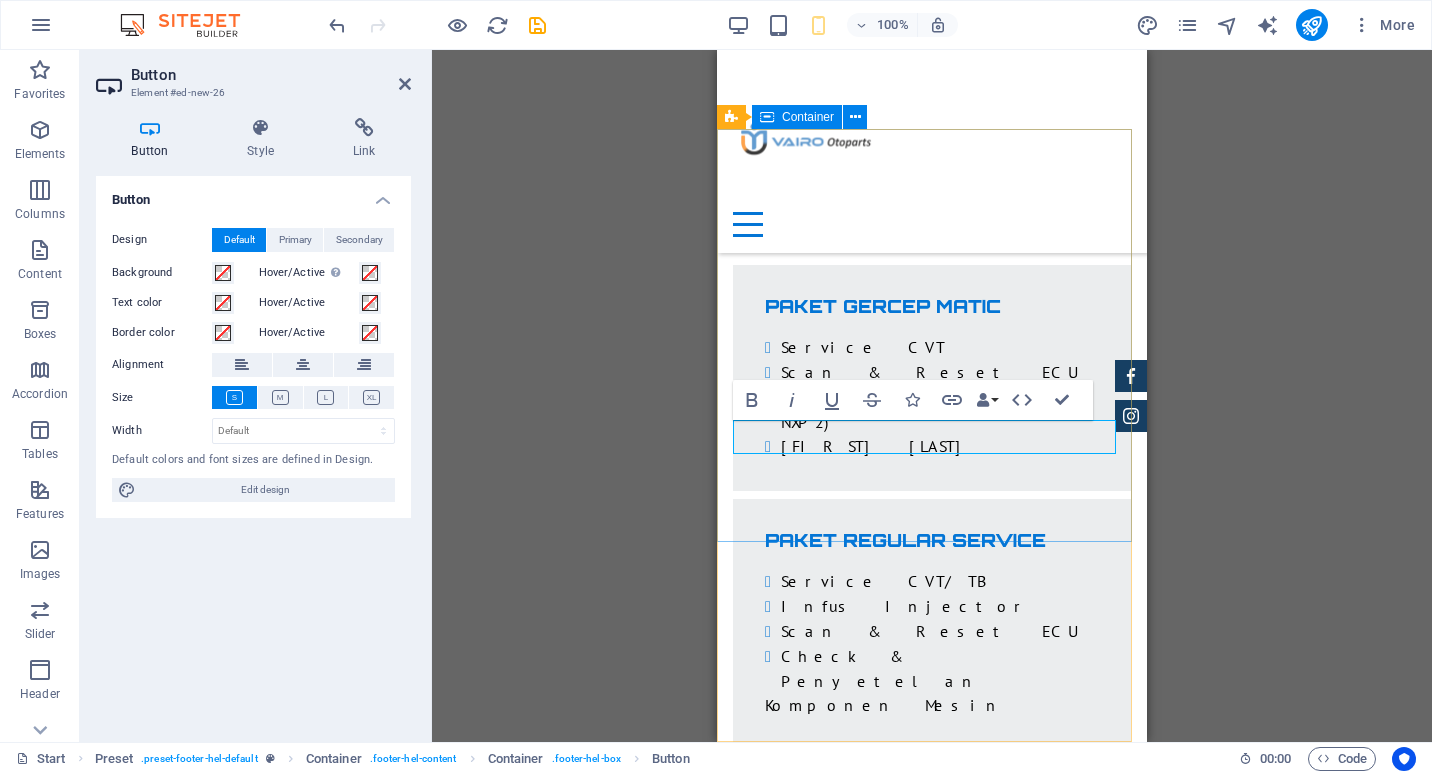type 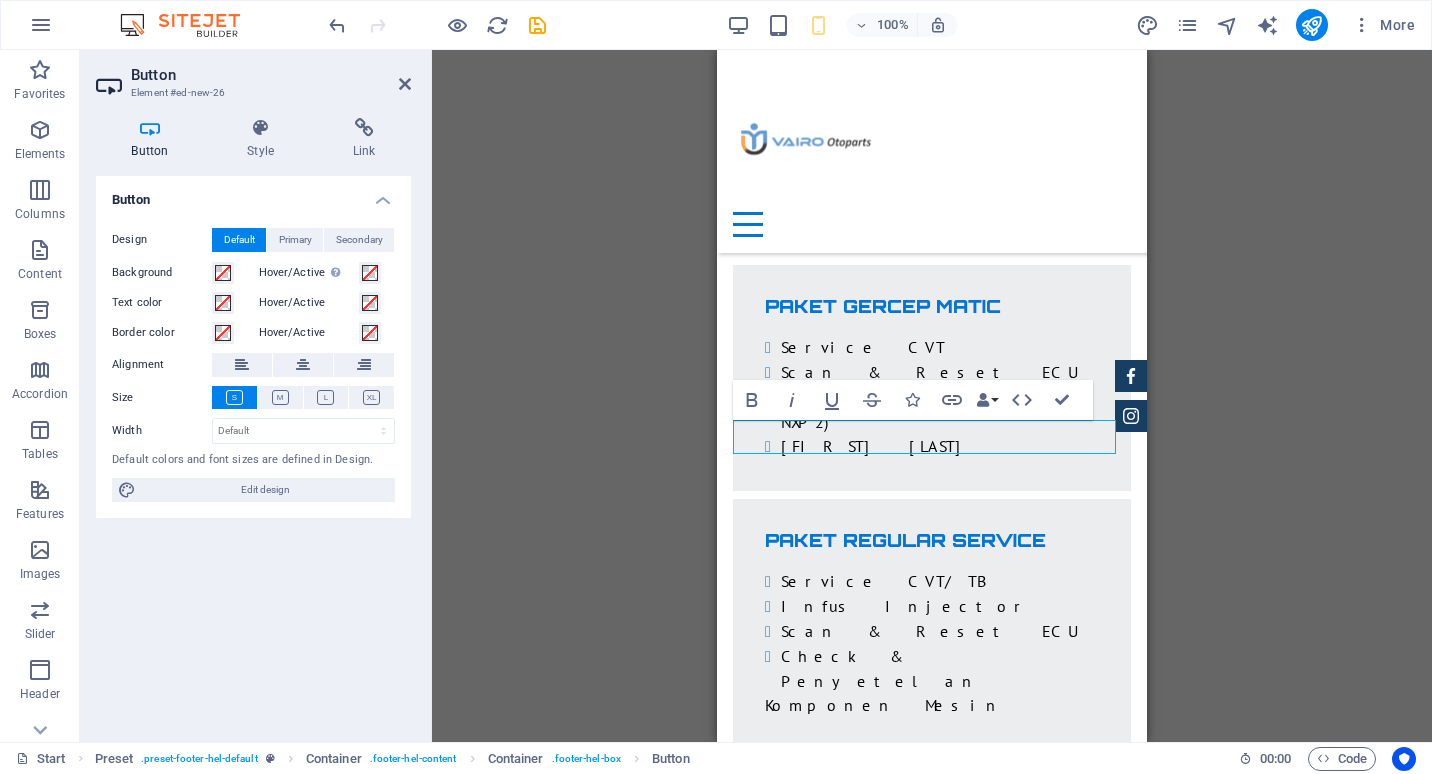 click on "Button Design Default Primary Secondary Background Hover/Active Switch to preview mode to test the active/hover state Text color Hover/Active Border color Hover/Active Alignment Size Width Default px rem % em vh vw Default colors and font sizes are defined in Design. Edit design" at bounding box center (253, 451) 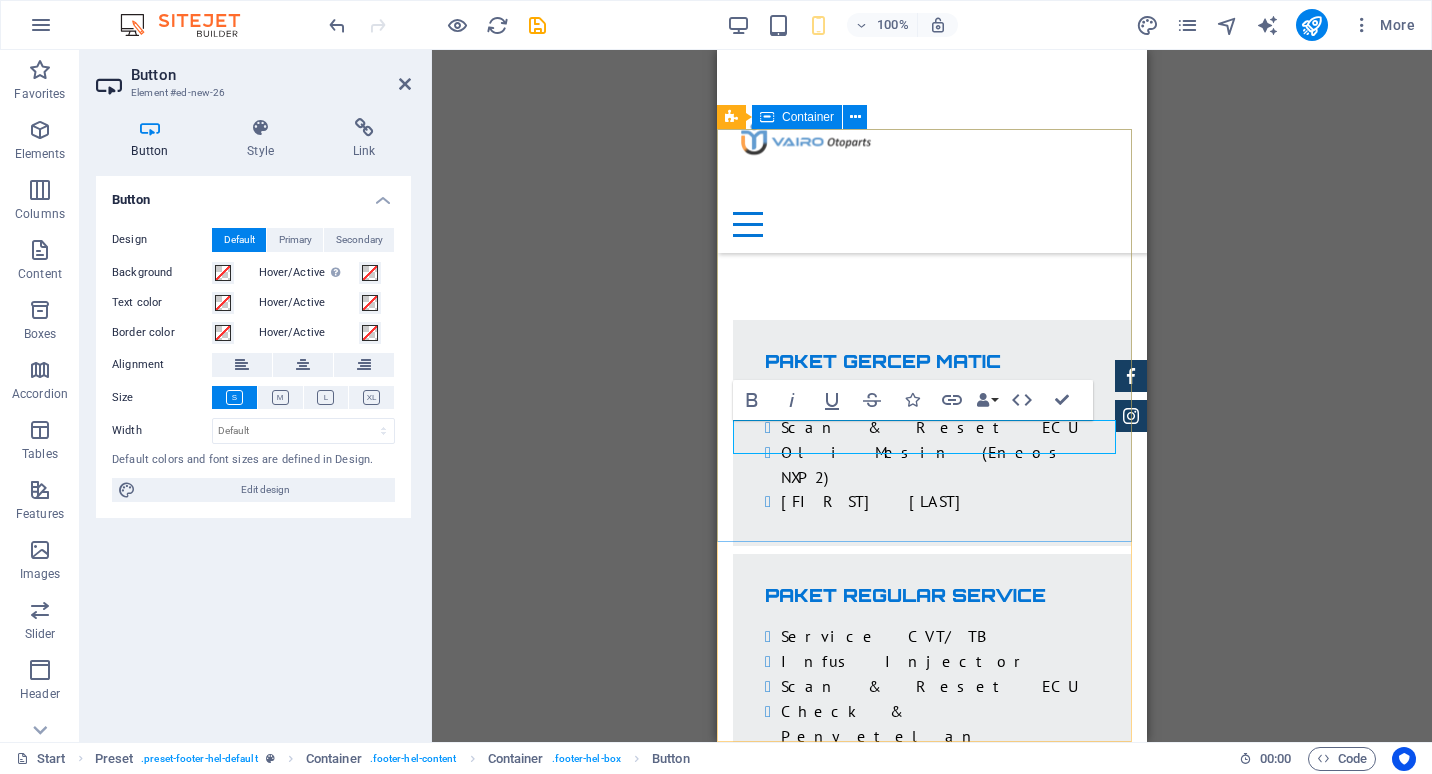 scroll, scrollTop: 6029, scrollLeft: 0, axis: vertical 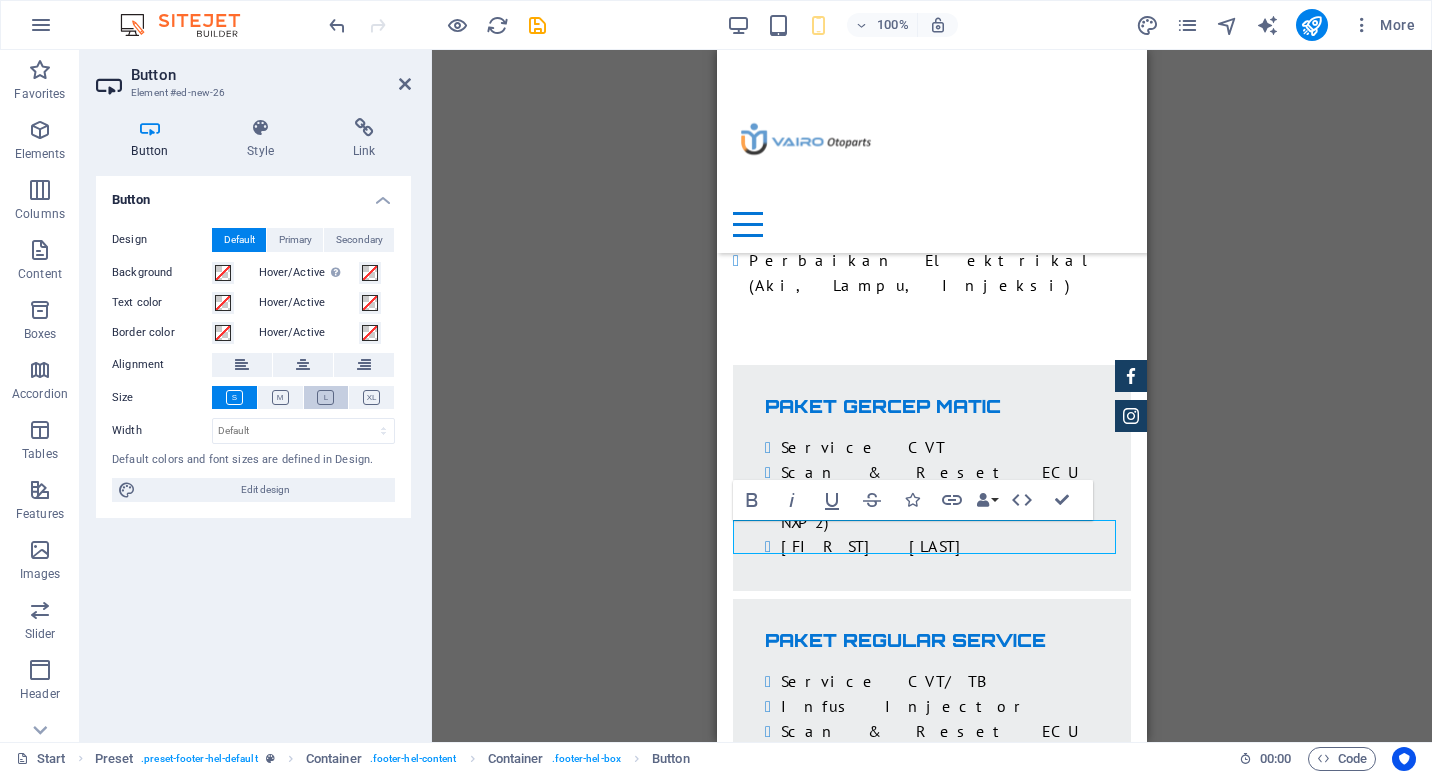 click at bounding box center [325, 397] 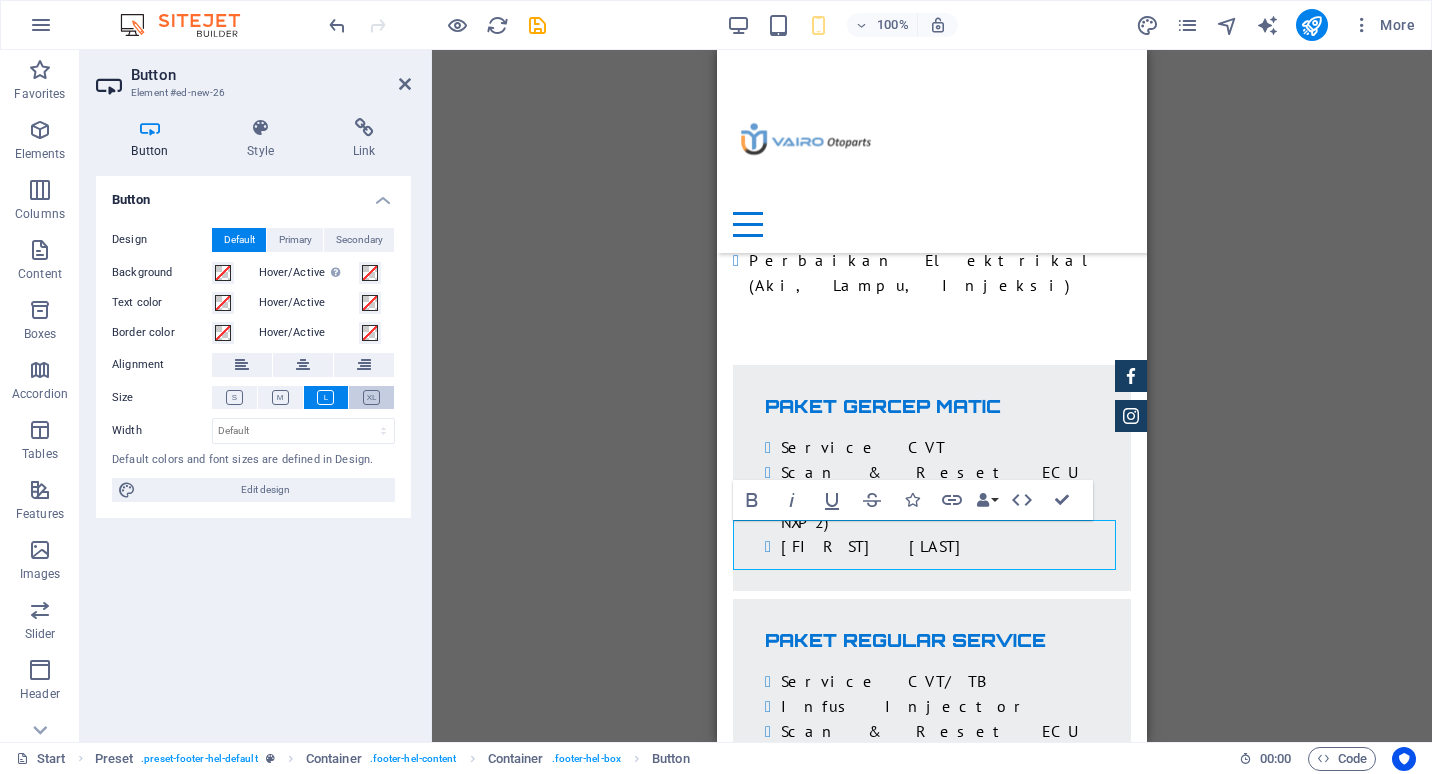 click at bounding box center (371, 397) 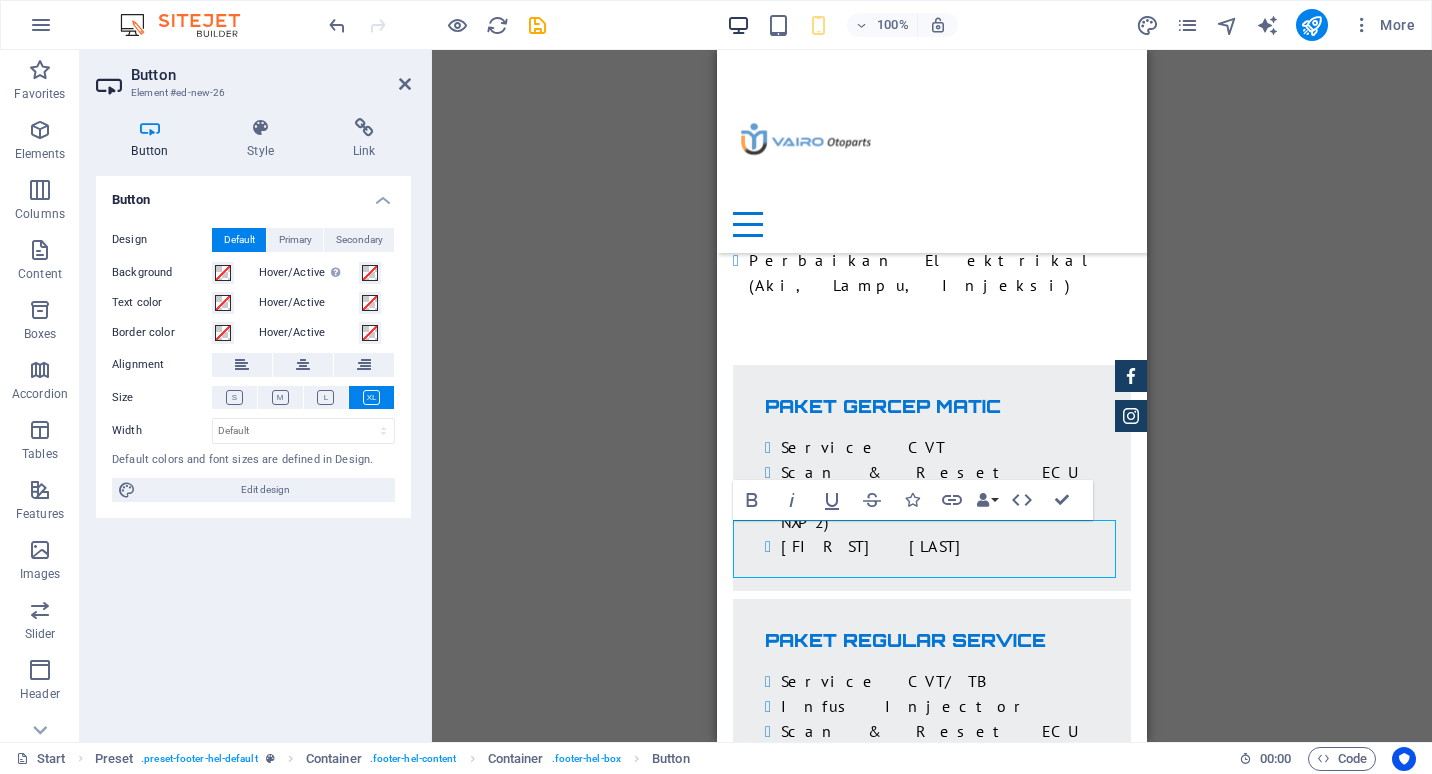 click at bounding box center [738, 25] 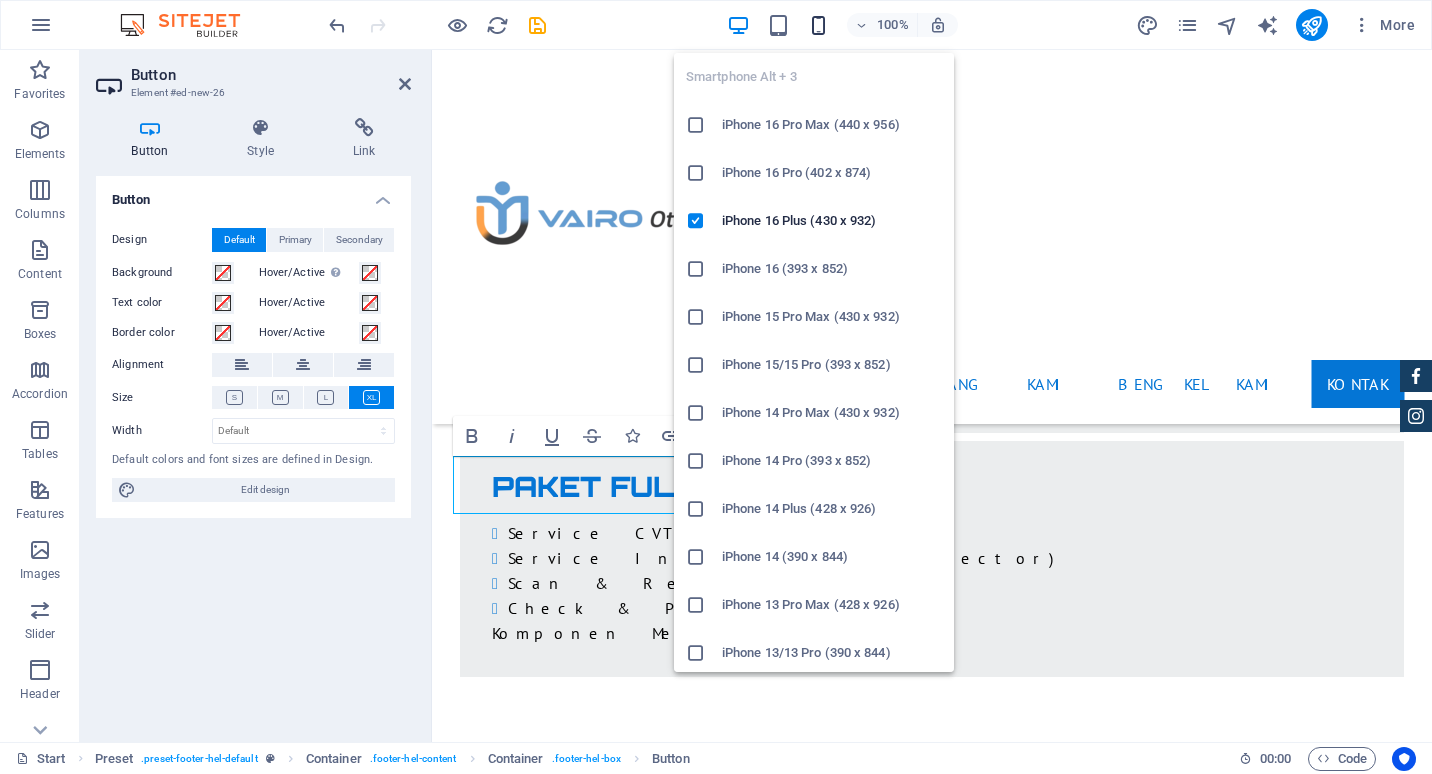 click at bounding box center (818, 25) 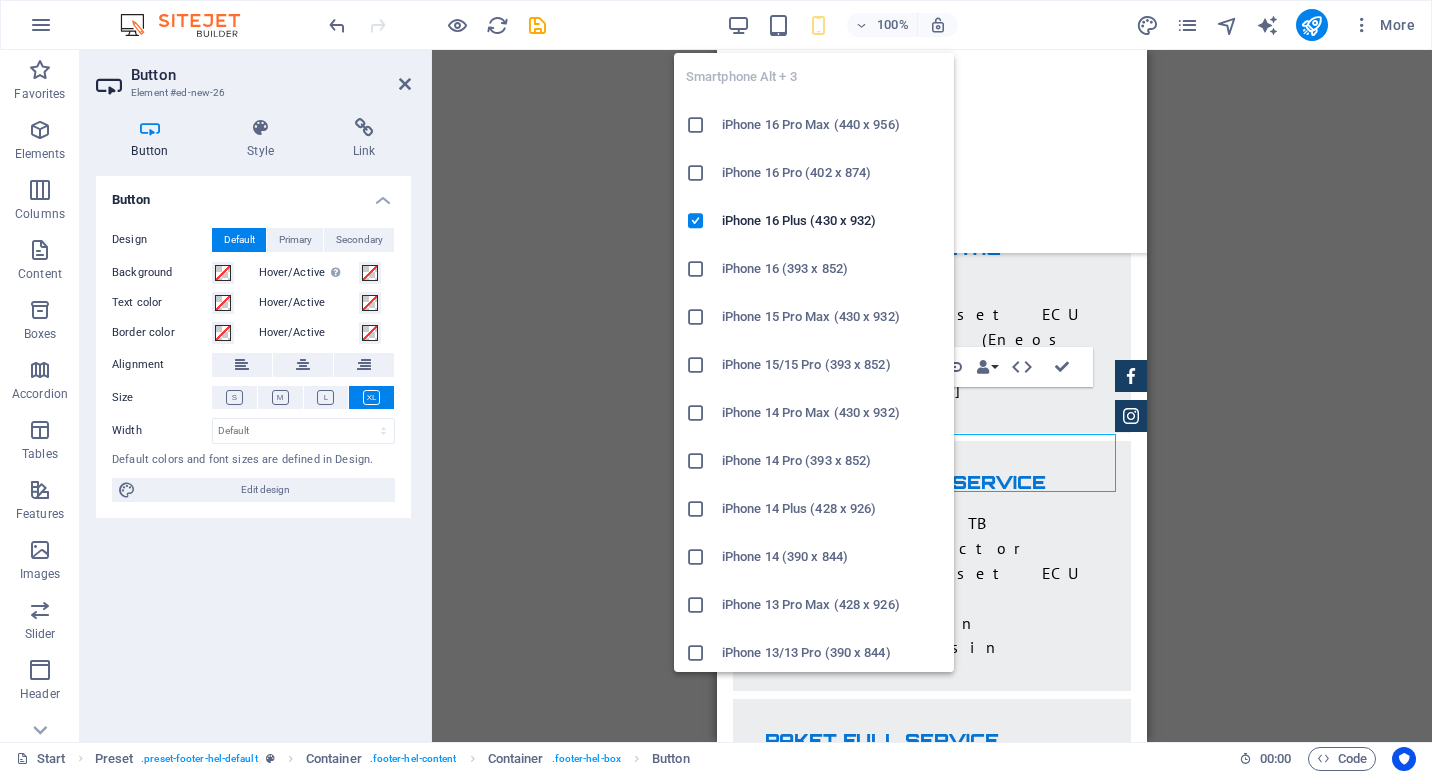 scroll, scrollTop: 6153, scrollLeft: 0, axis: vertical 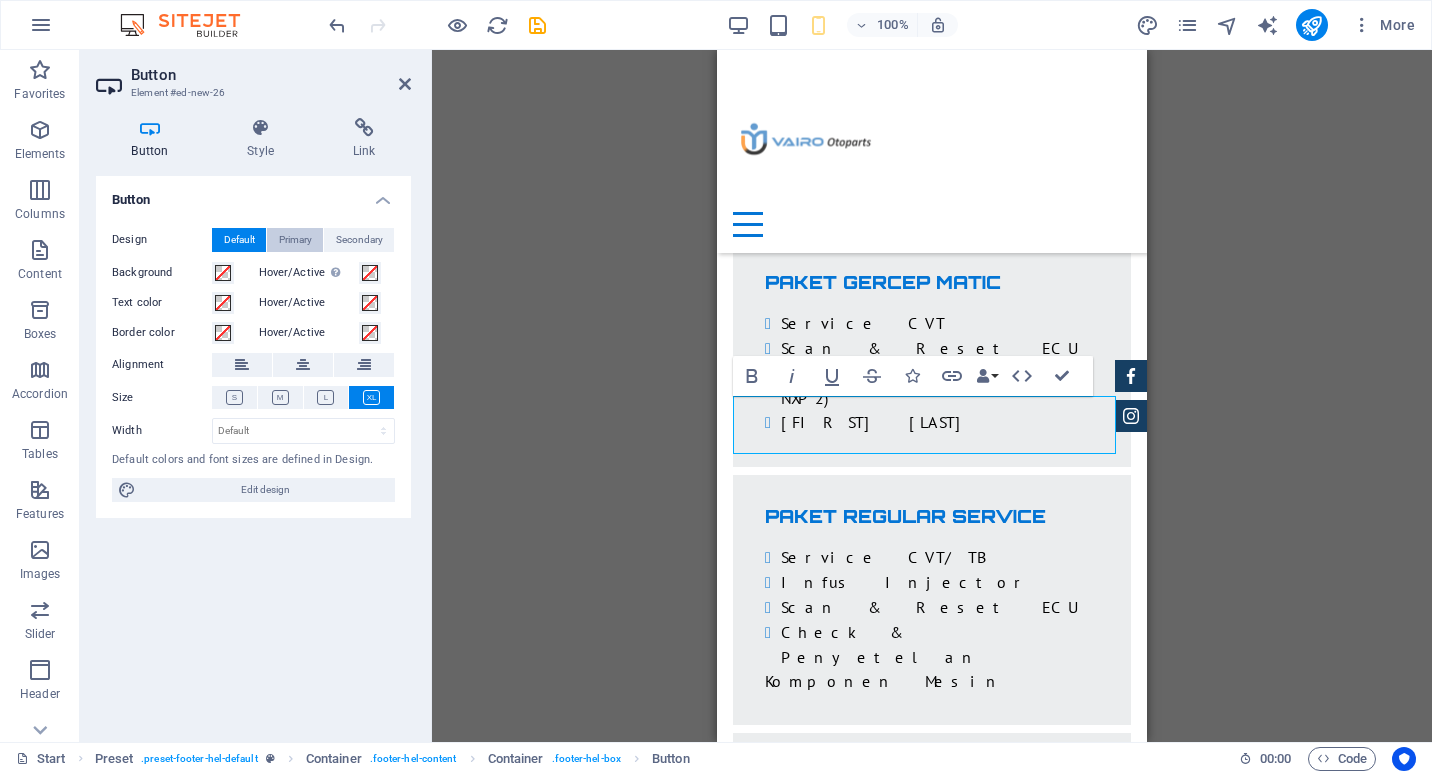 click on "Primary" at bounding box center [295, 240] 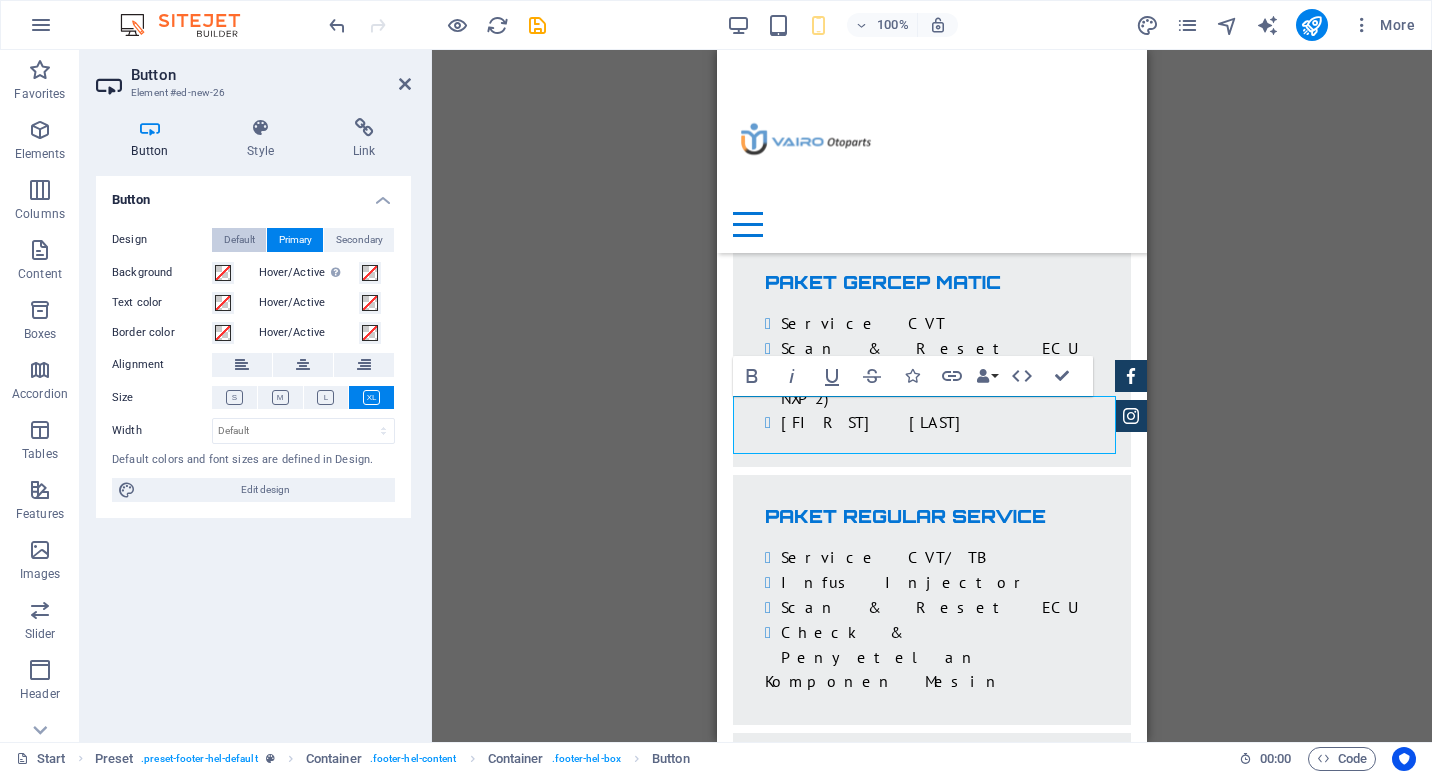 click on "Default" at bounding box center (239, 240) 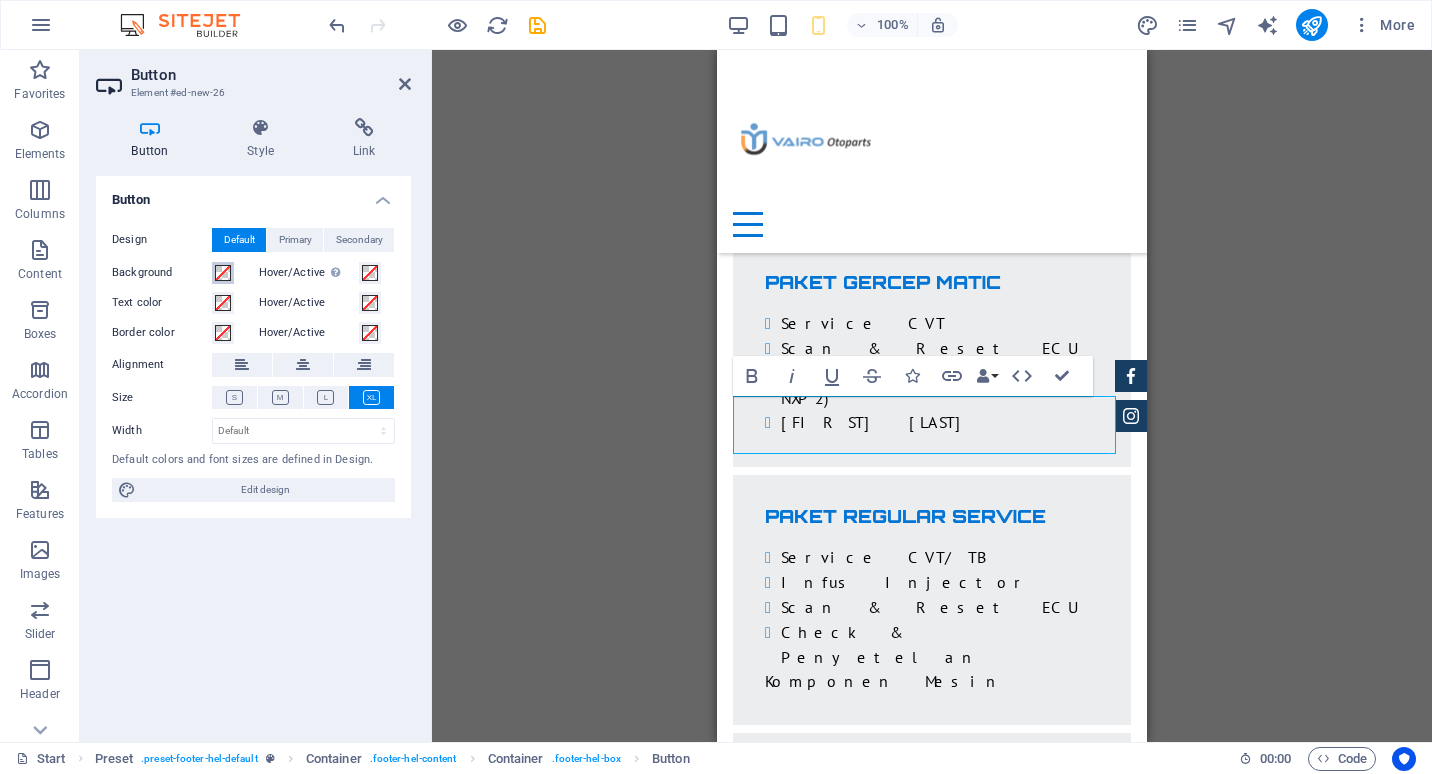 click at bounding box center [223, 273] 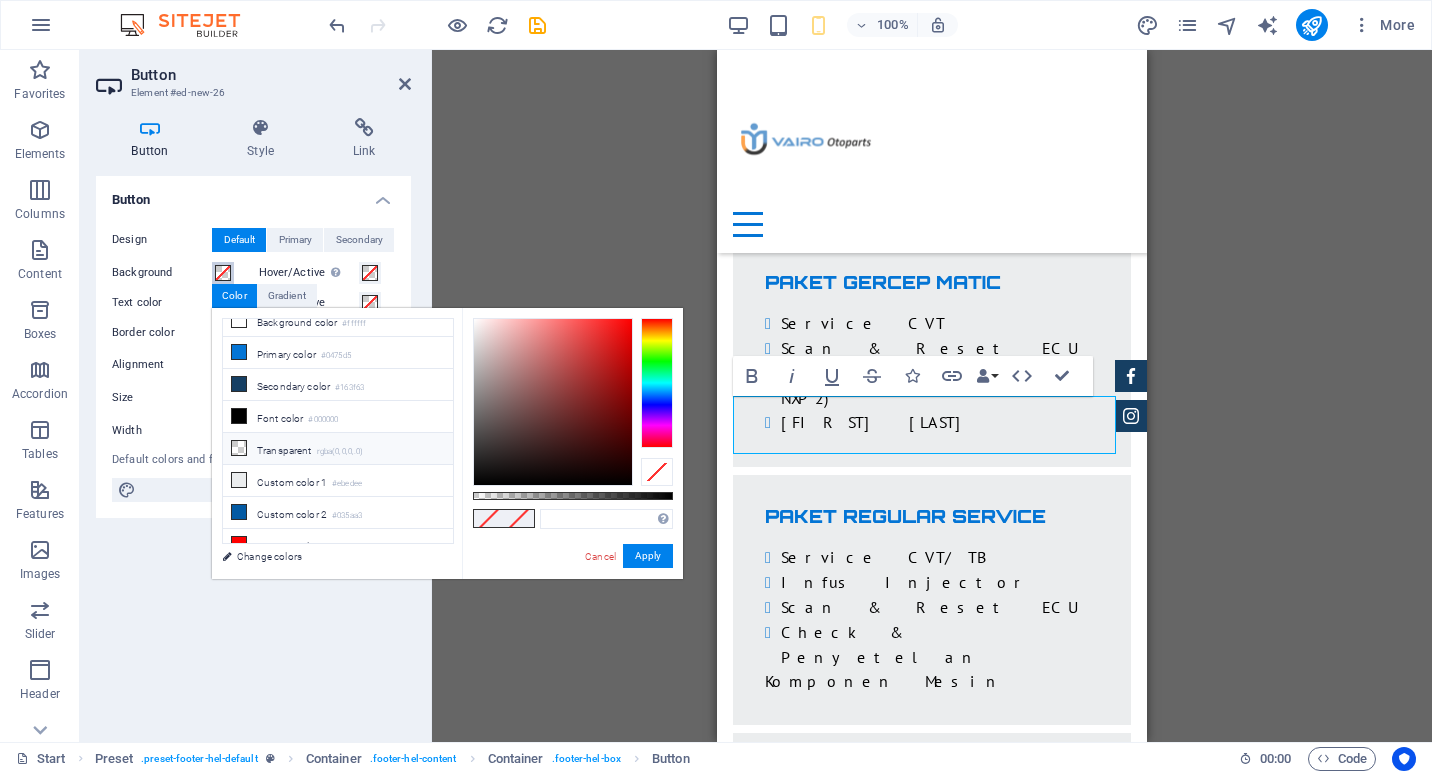 scroll, scrollTop: 28, scrollLeft: 0, axis: vertical 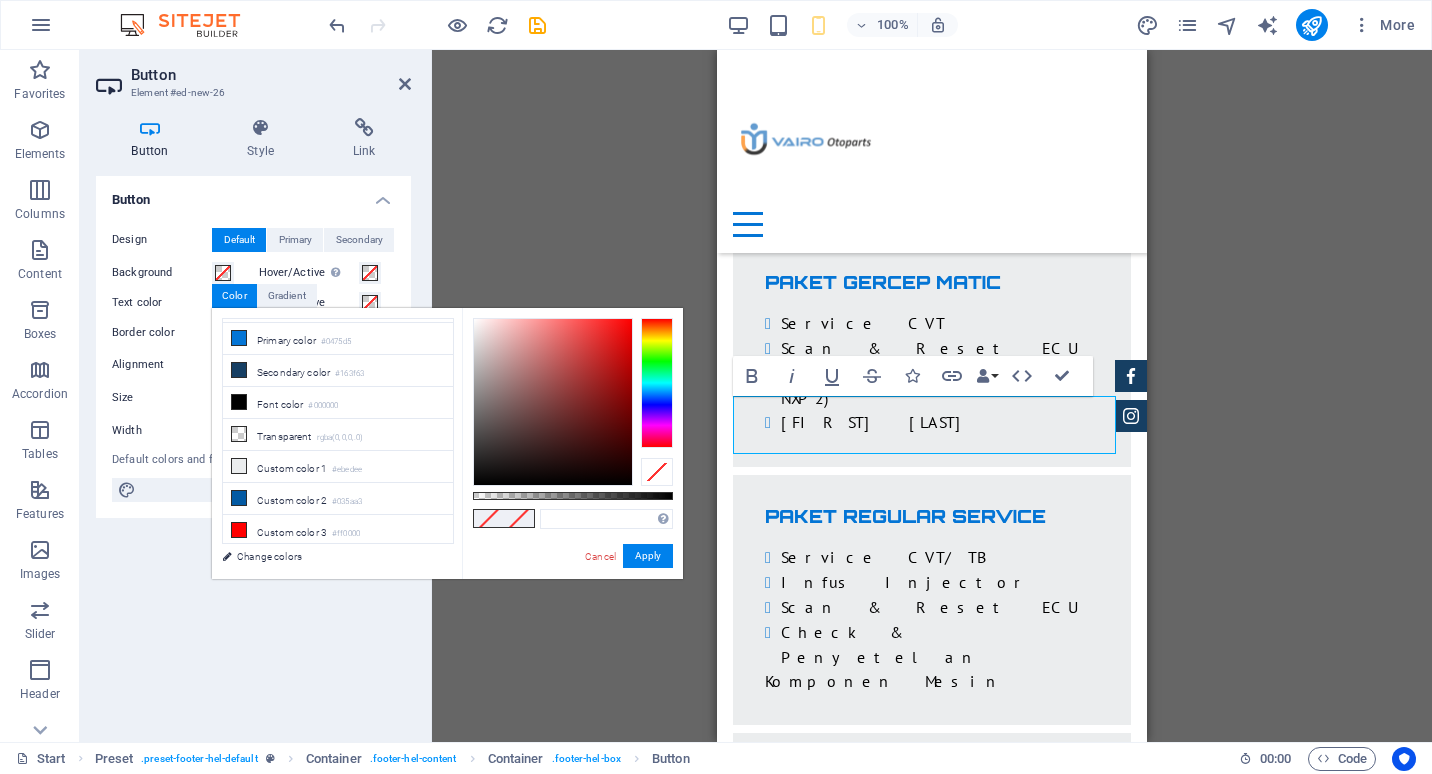 click on "Button Design Default Primary Secondary Background Hover/Active Switch to preview mode to test the active/hover state Text color Hover/Active Border color Hover/Active Alignment Size Width Default px rem % em vh vw Default colors and font sizes are defined in Design. Edit design" at bounding box center [253, 451] 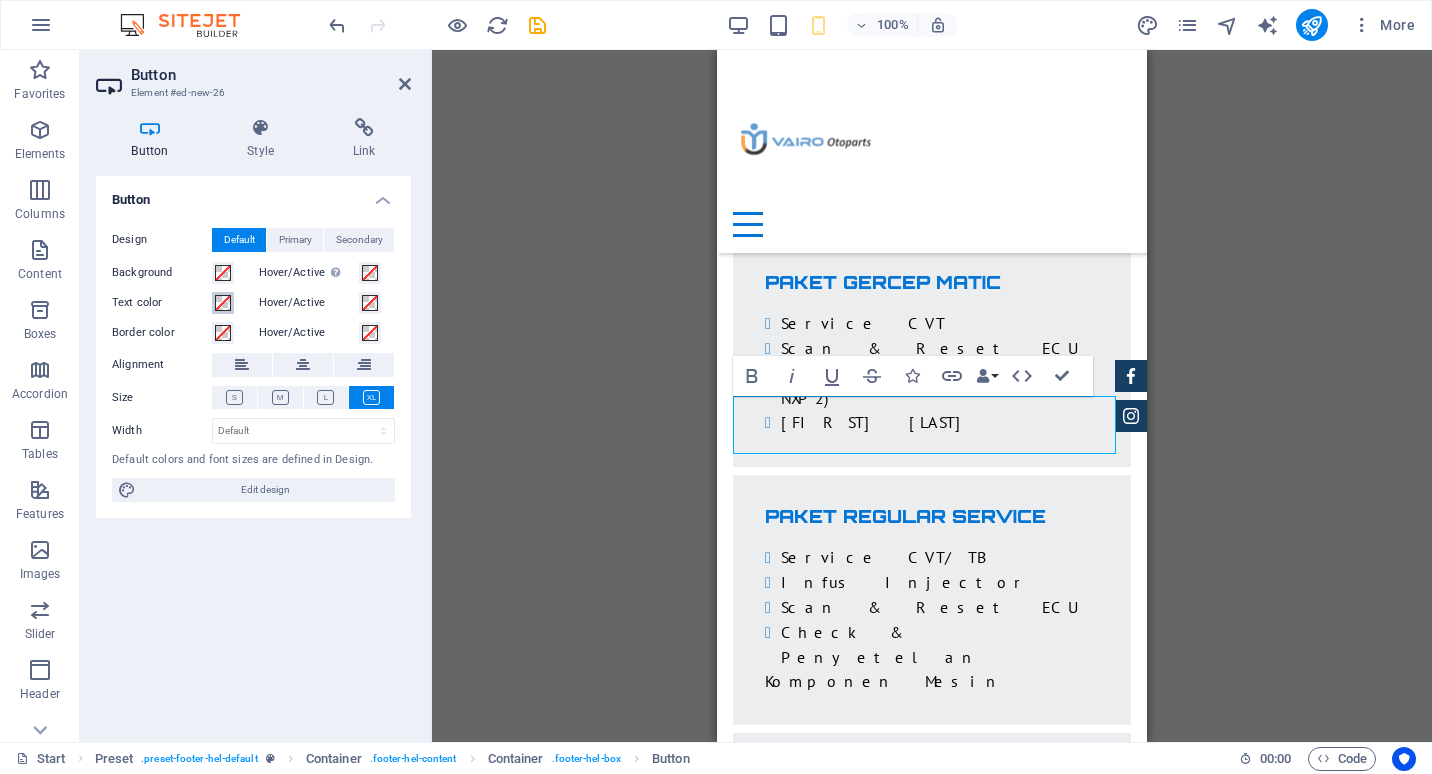 click on "Text color" at bounding box center [223, 303] 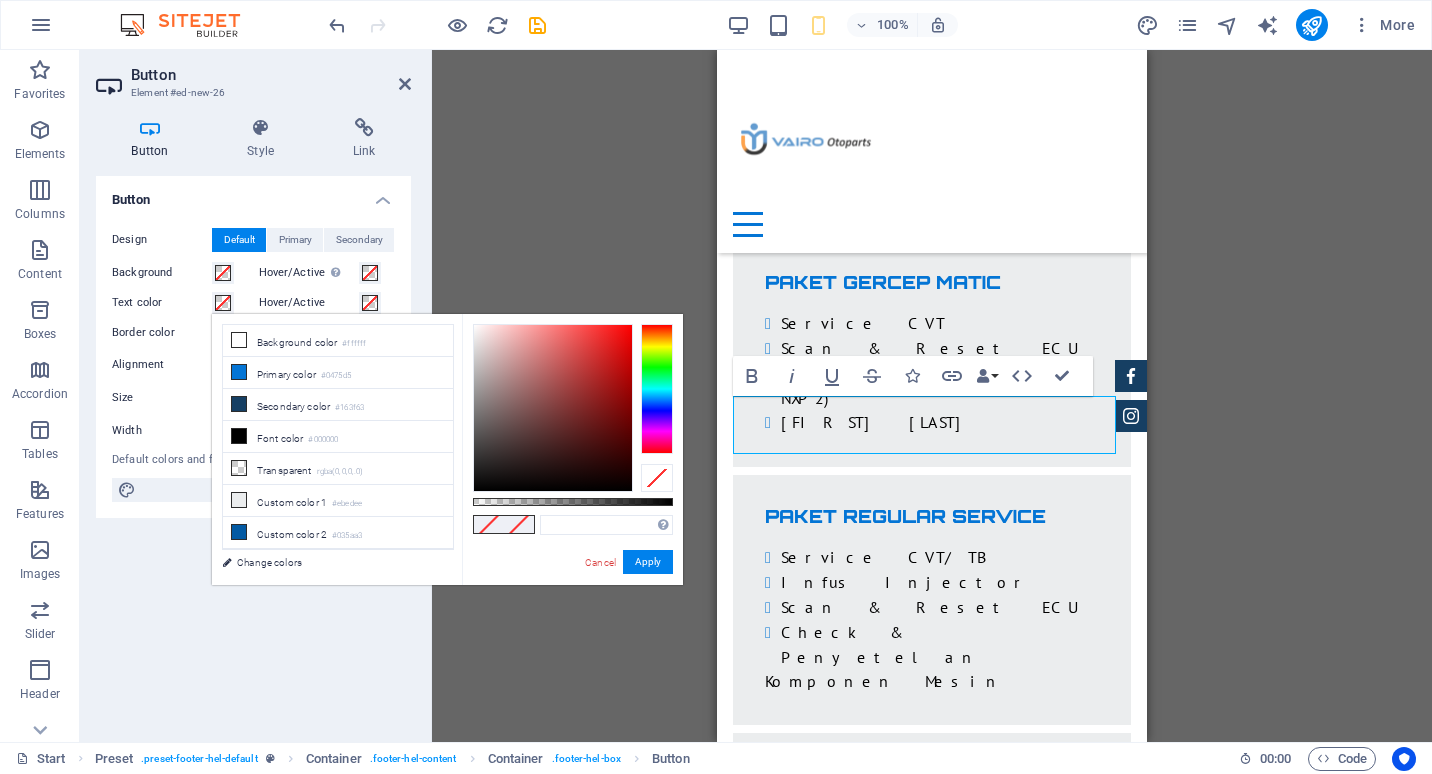 click on "Button Design Default Primary Secondary Background Hover/Active Switch to preview mode to test the active/hover state Text color Hover/Active Border color Hover/Active Alignment Size Width Default px rem % em vh vw Default colors and font sizes are defined in Design. Edit design" at bounding box center [253, 451] 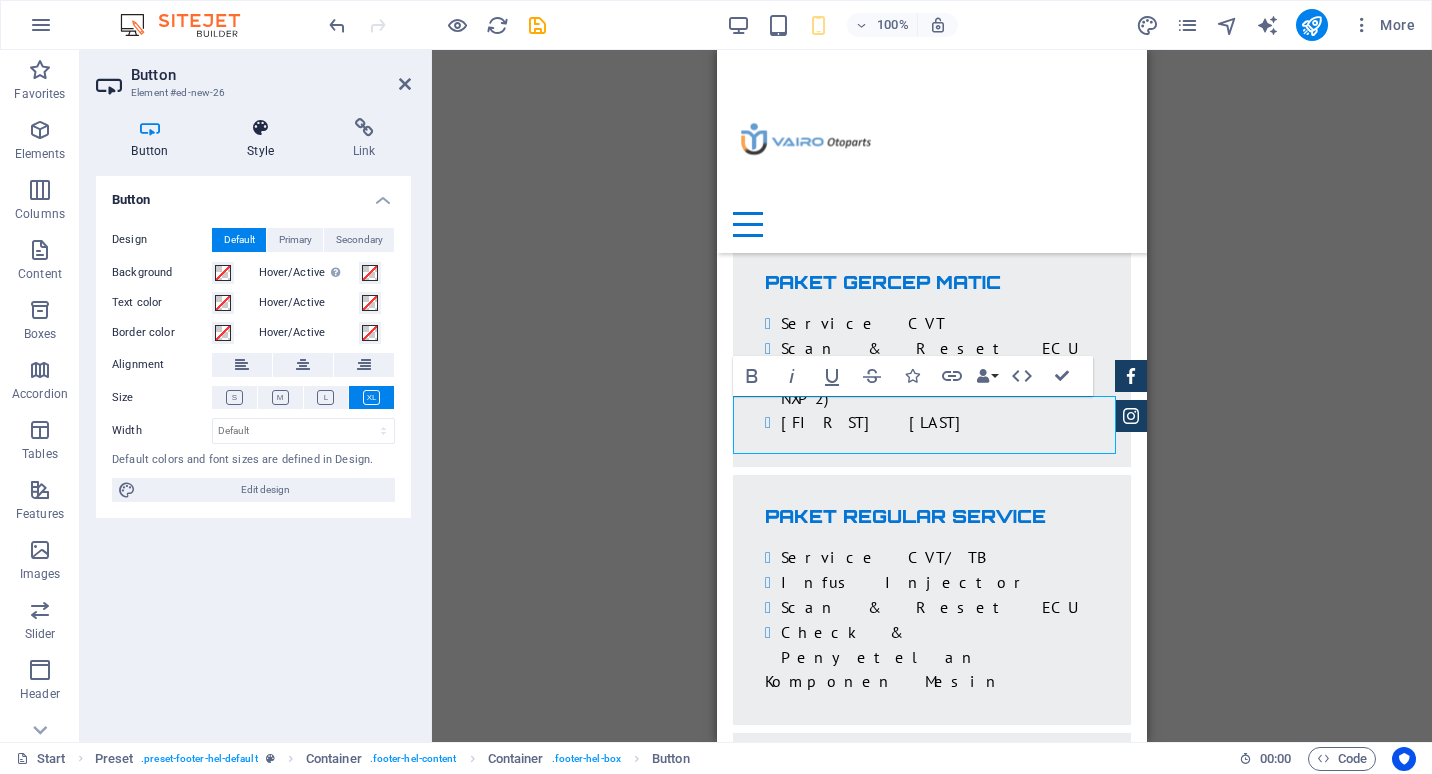 click at bounding box center [261, 128] 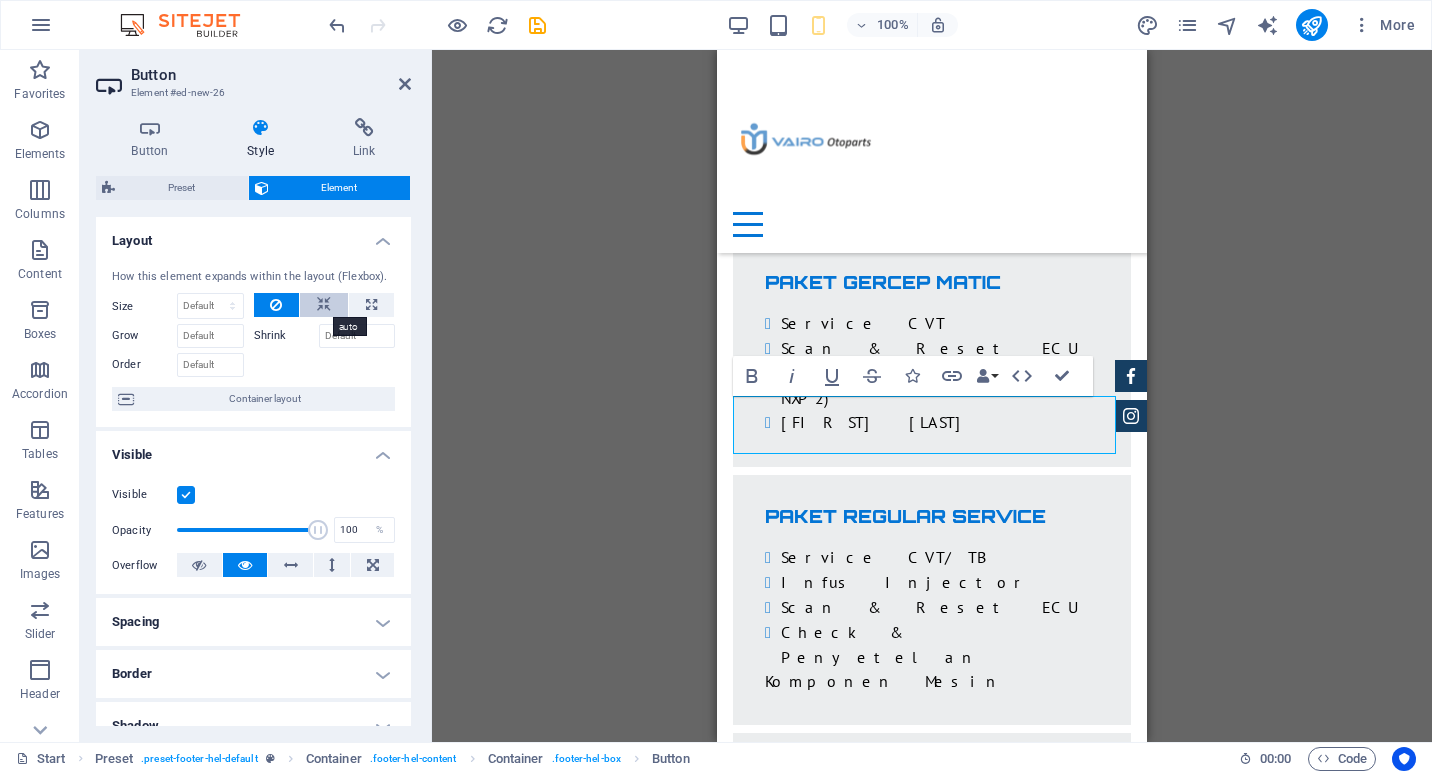 click at bounding box center (324, 305) 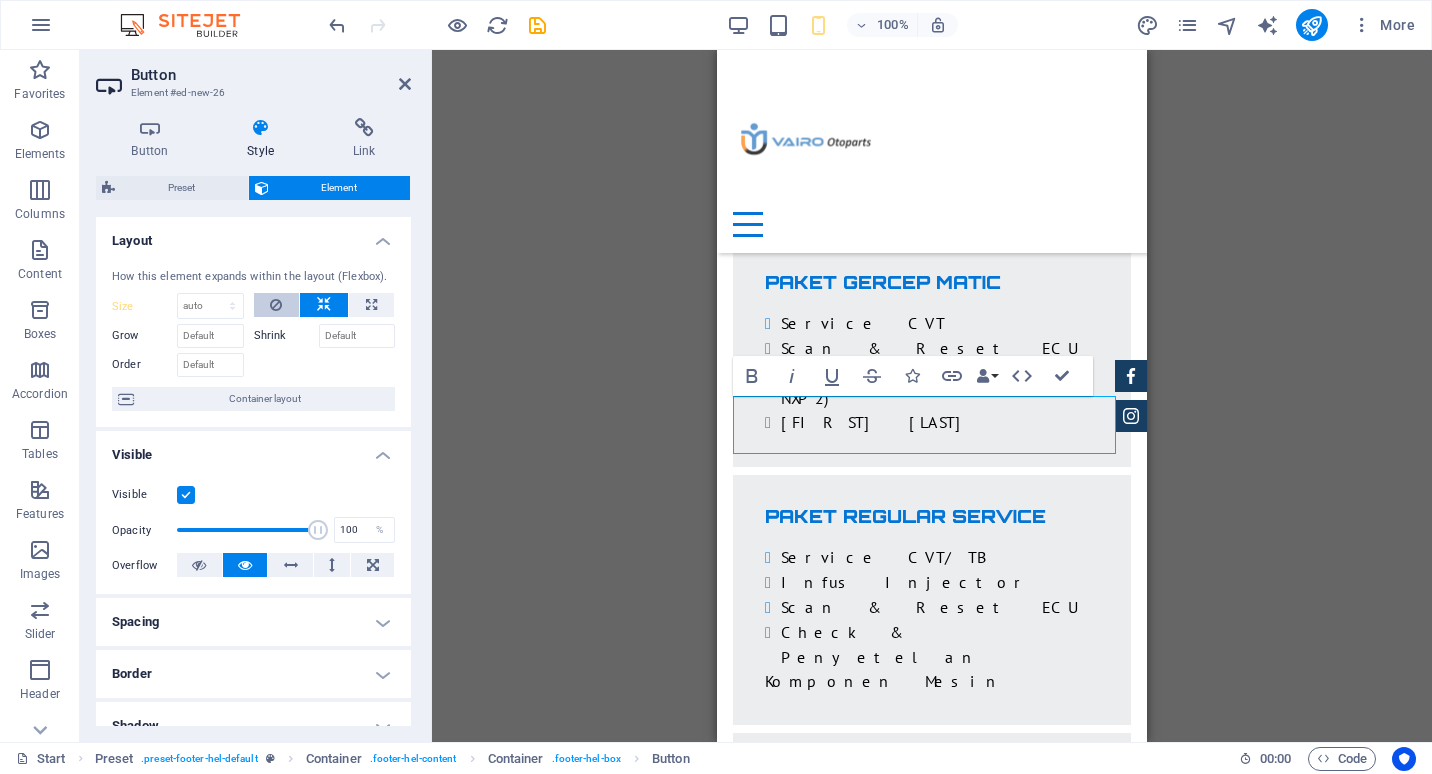 click at bounding box center (277, 305) 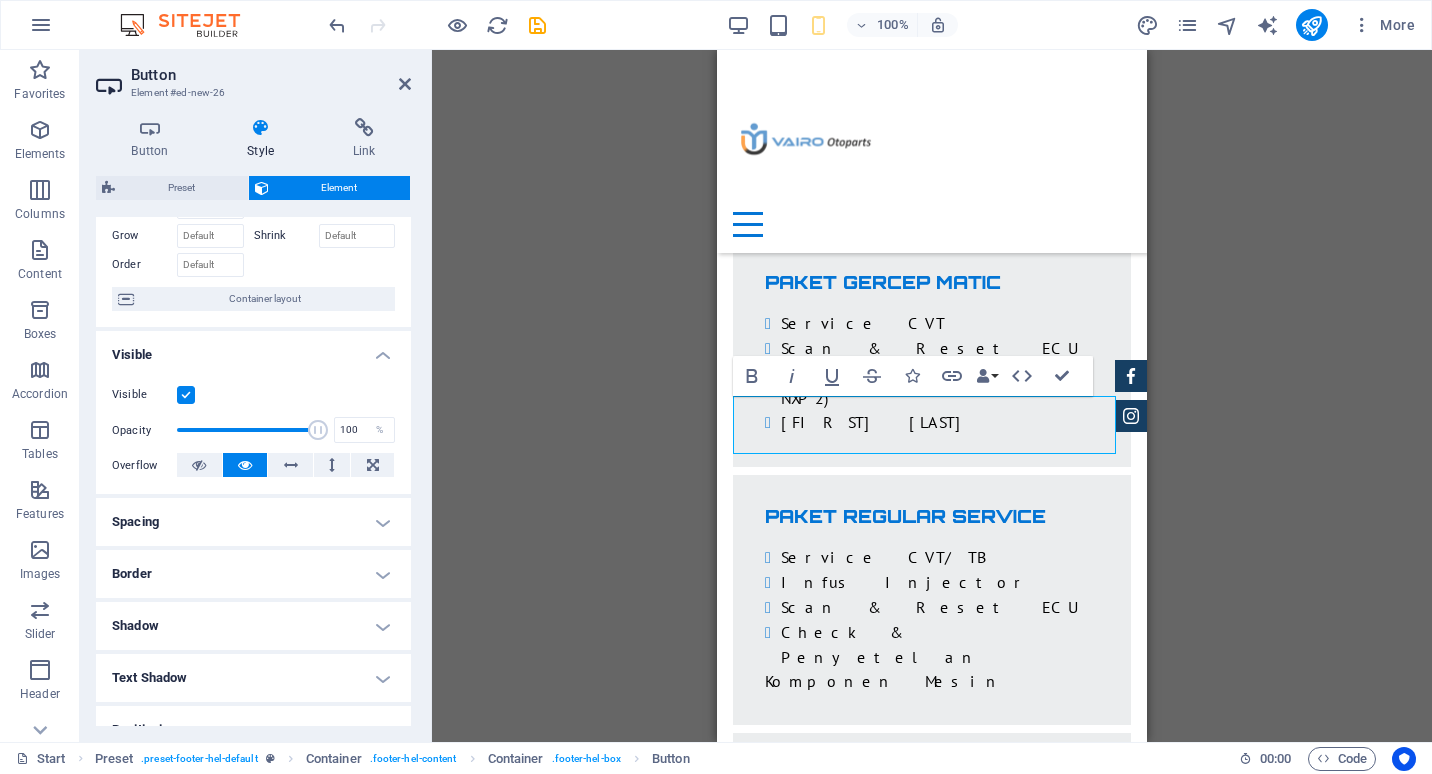 scroll, scrollTop: 200, scrollLeft: 0, axis: vertical 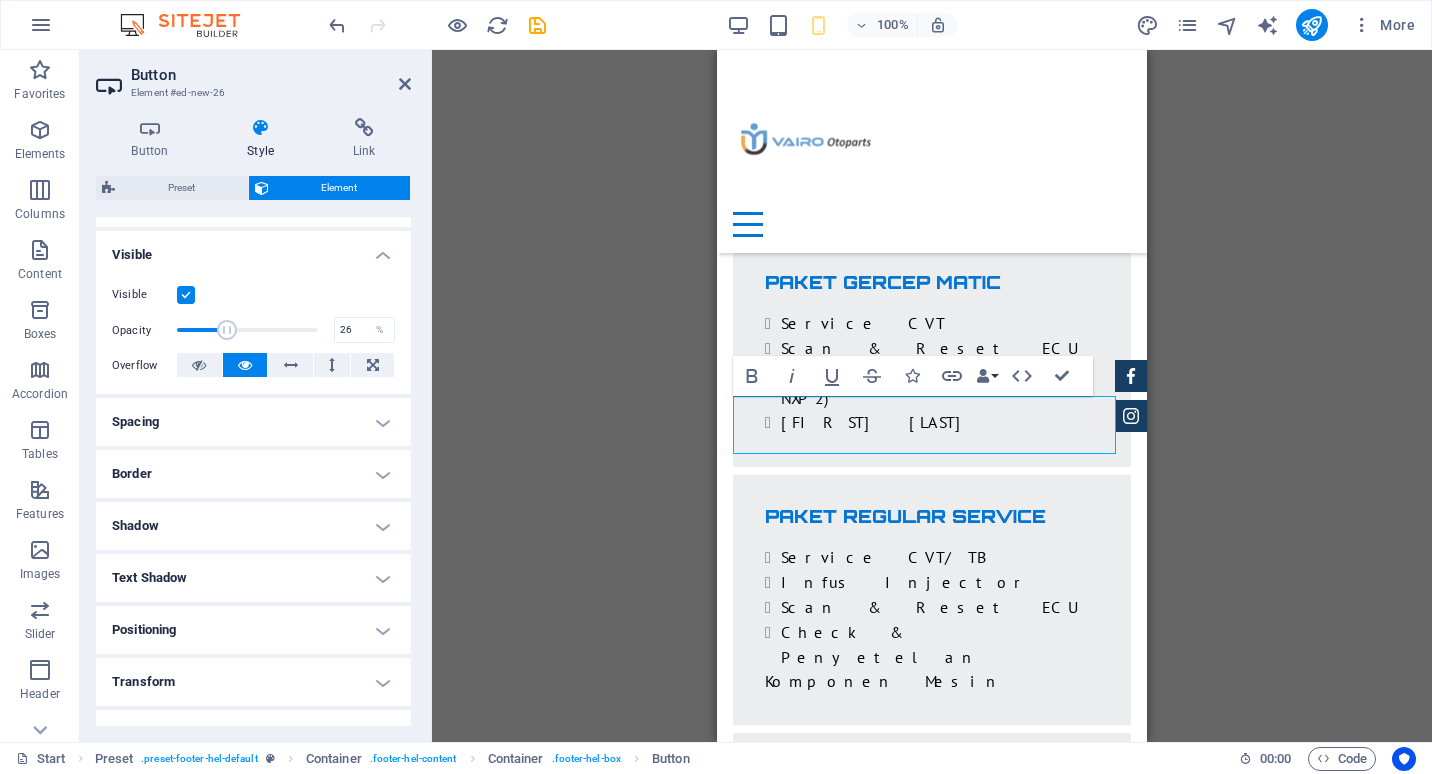 drag, startPoint x: 313, startPoint y: 330, endPoint x: 212, endPoint y: 330, distance: 101 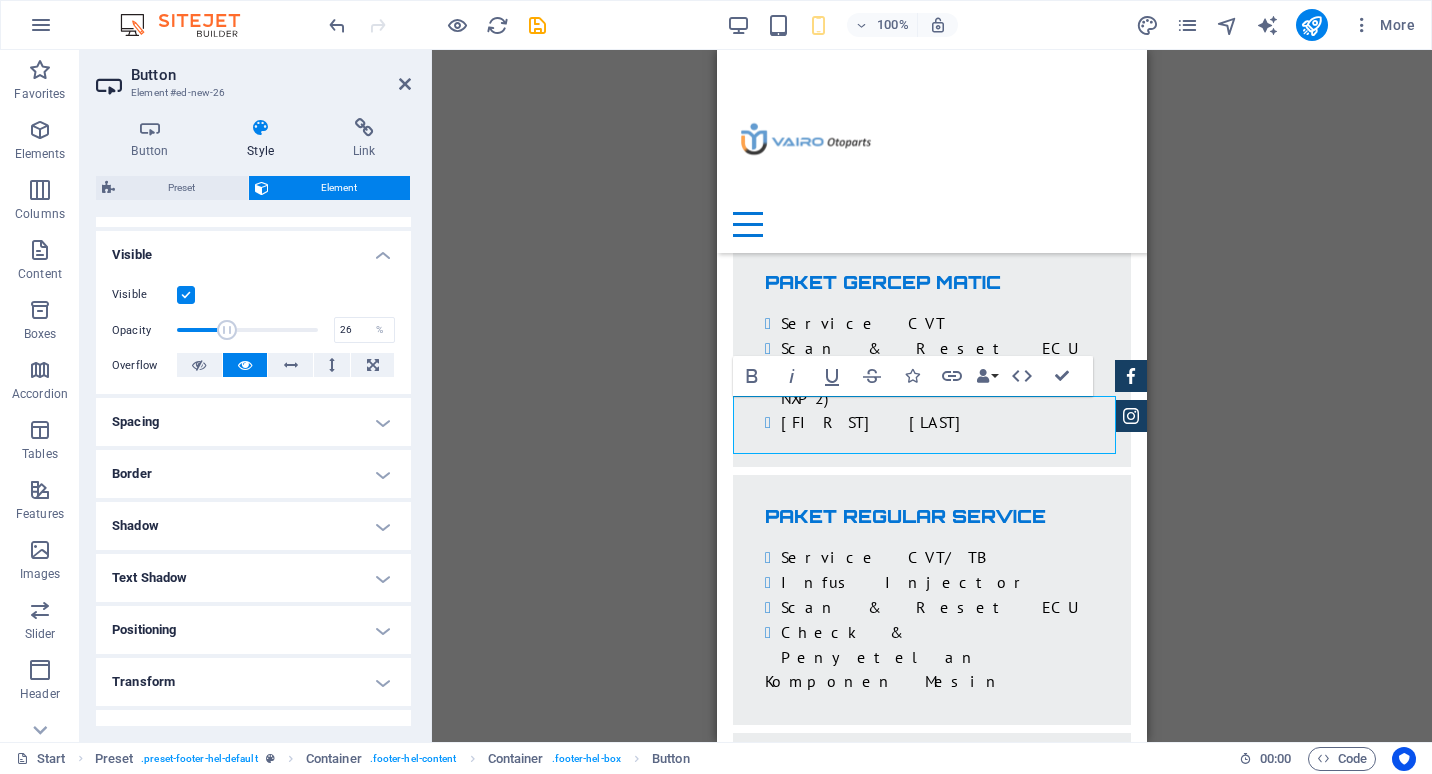 click at bounding box center [227, 330] 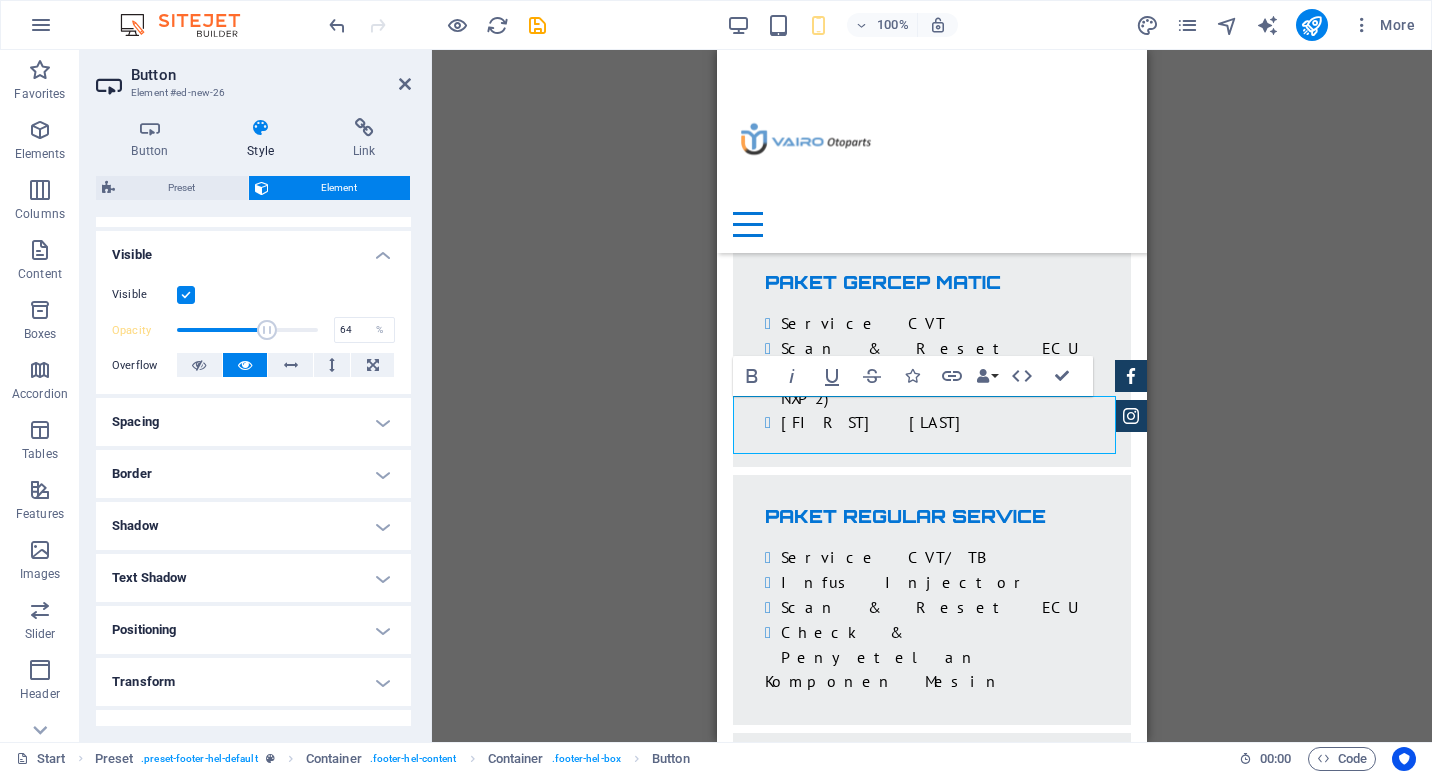 drag, startPoint x: 212, startPoint y: 330, endPoint x: 264, endPoint y: 337, distance: 52.46904 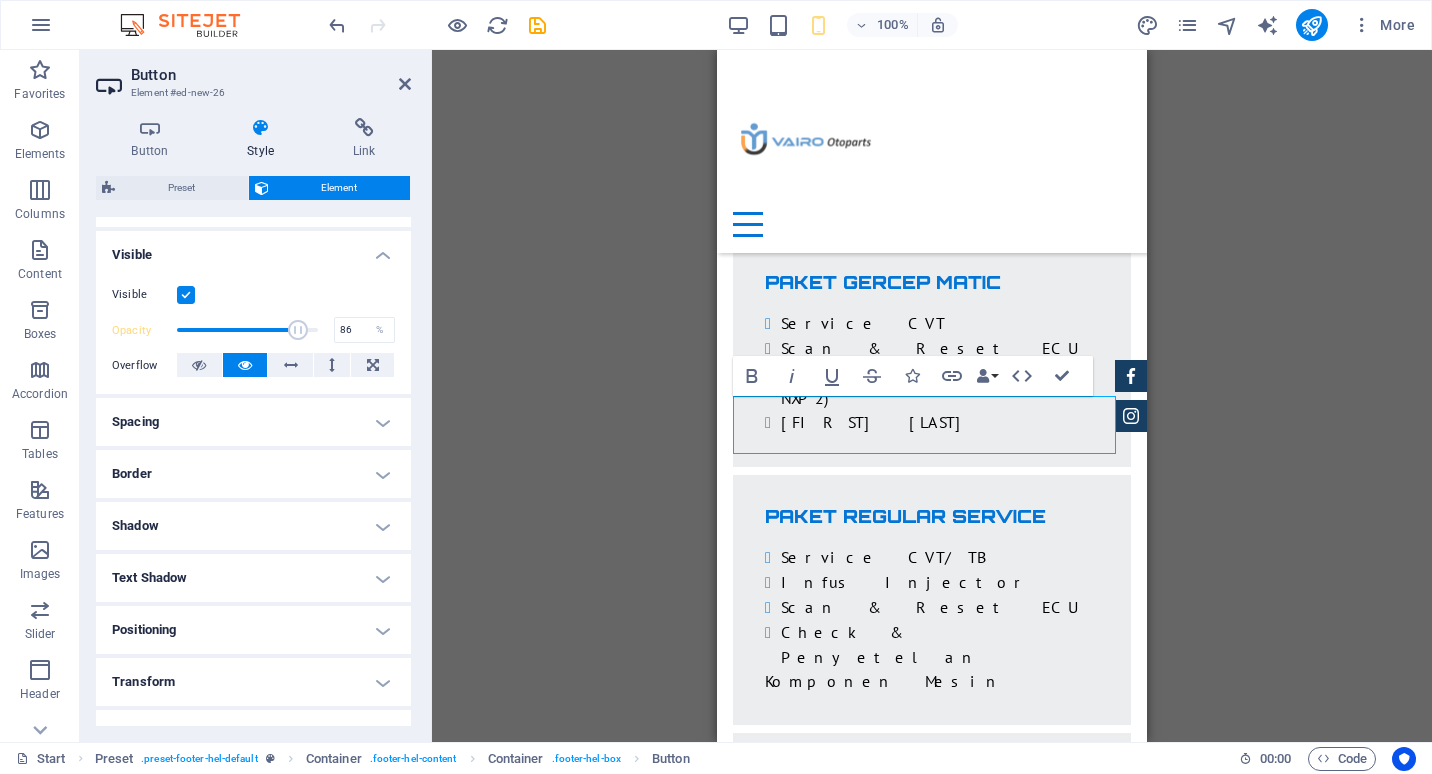 drag, startPoint x: 264, startPoint y: 337, endPoint x: 294, endPoint y: 340, distance: 30.149628 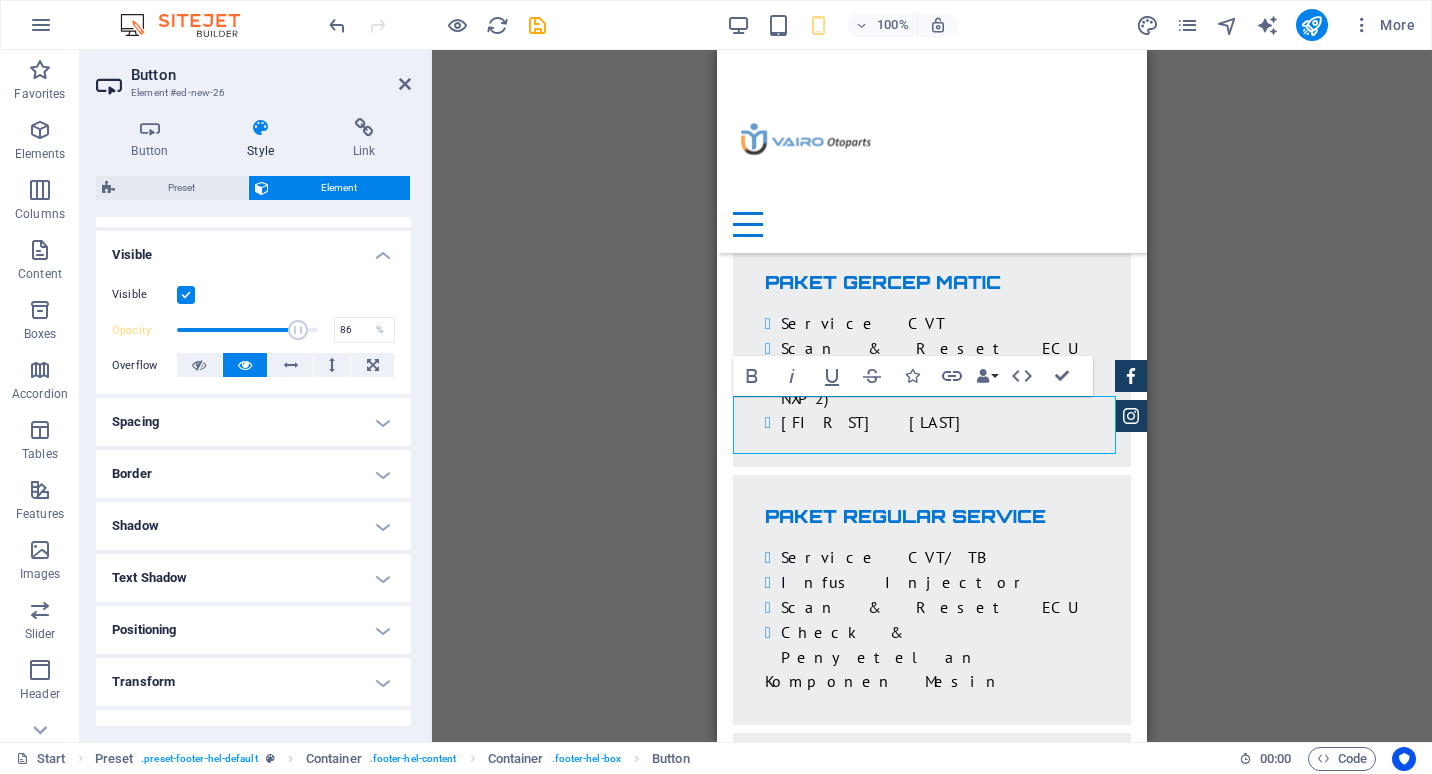 click at bounding box center [298, 330] 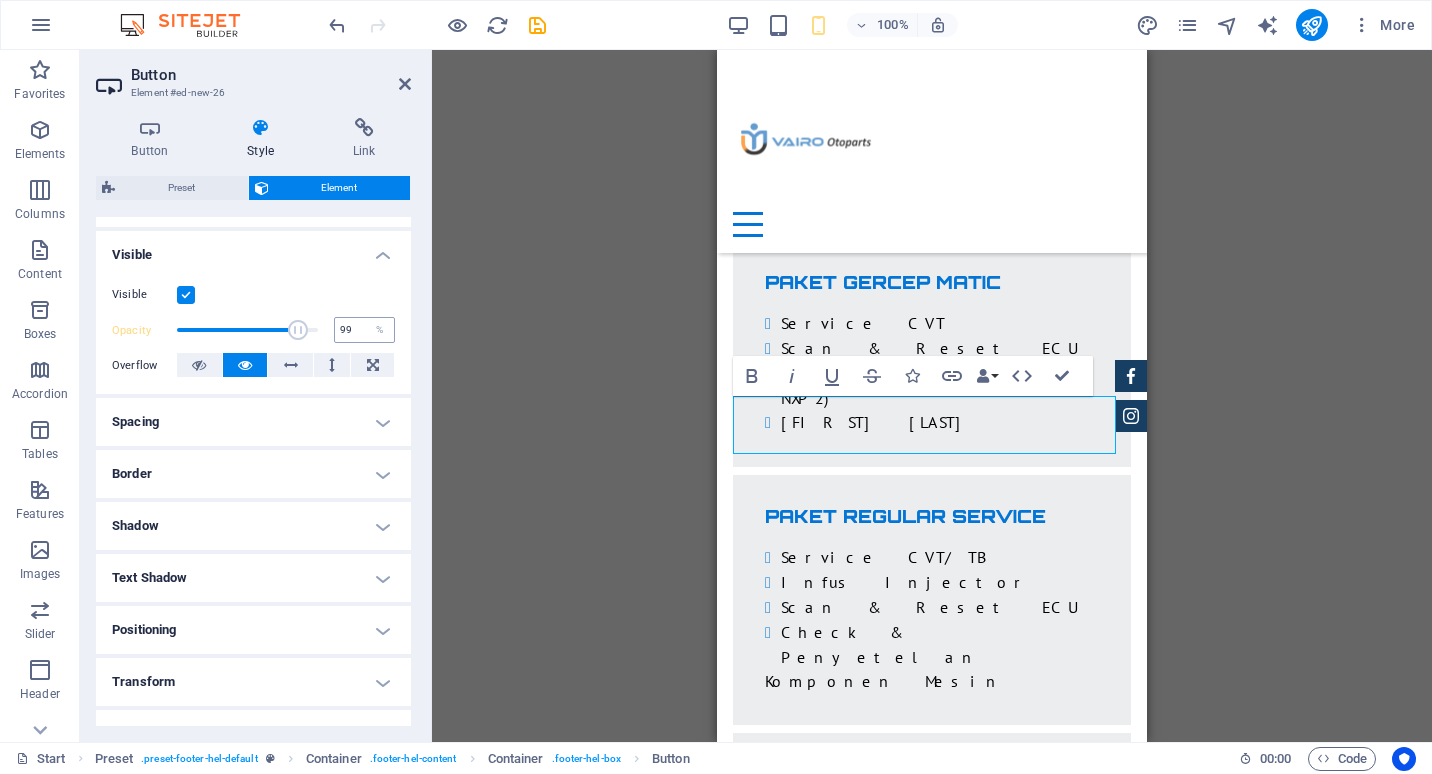 type on "100" 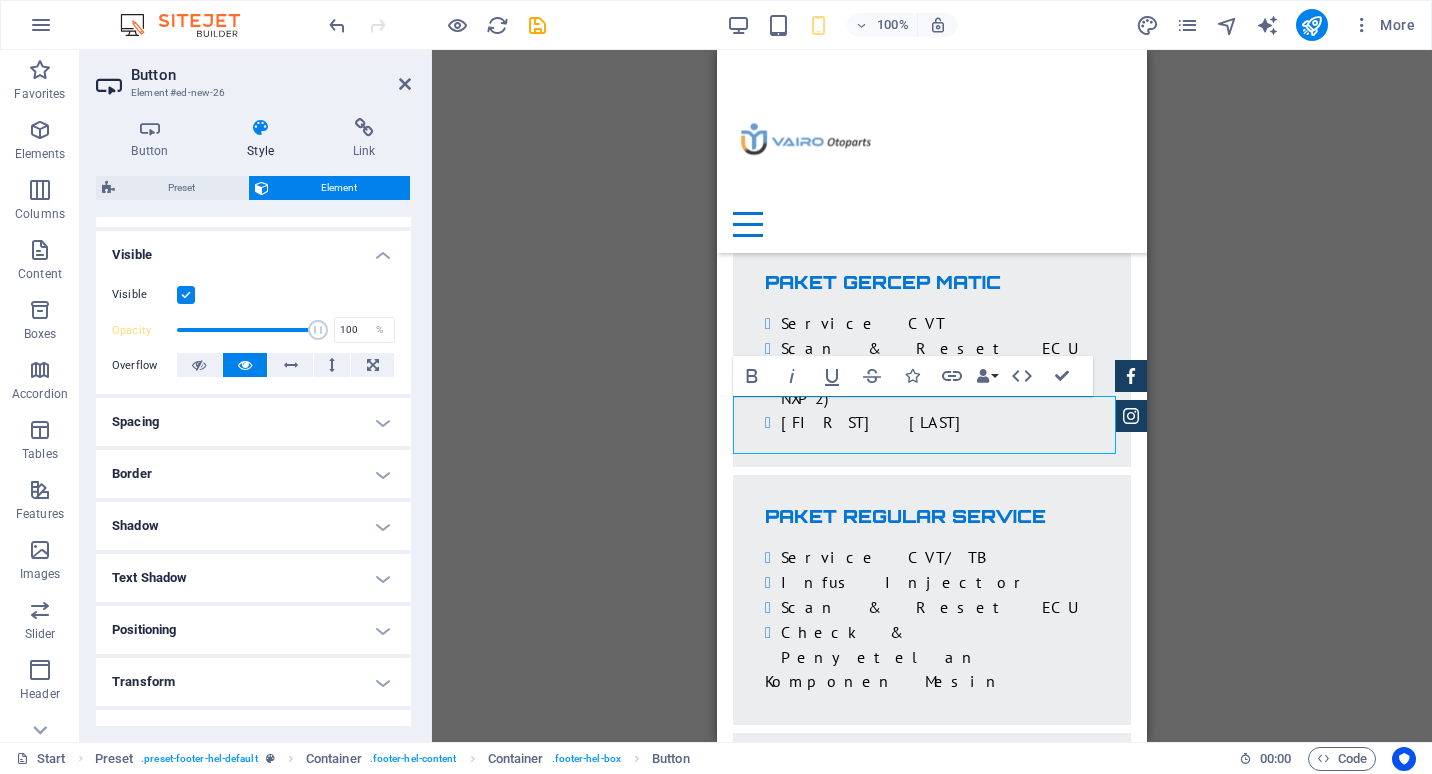 drag, startPoint x: 294, startPoint y: 340, endPoint x: 365, endPoint y: 344, distance: 71.11259 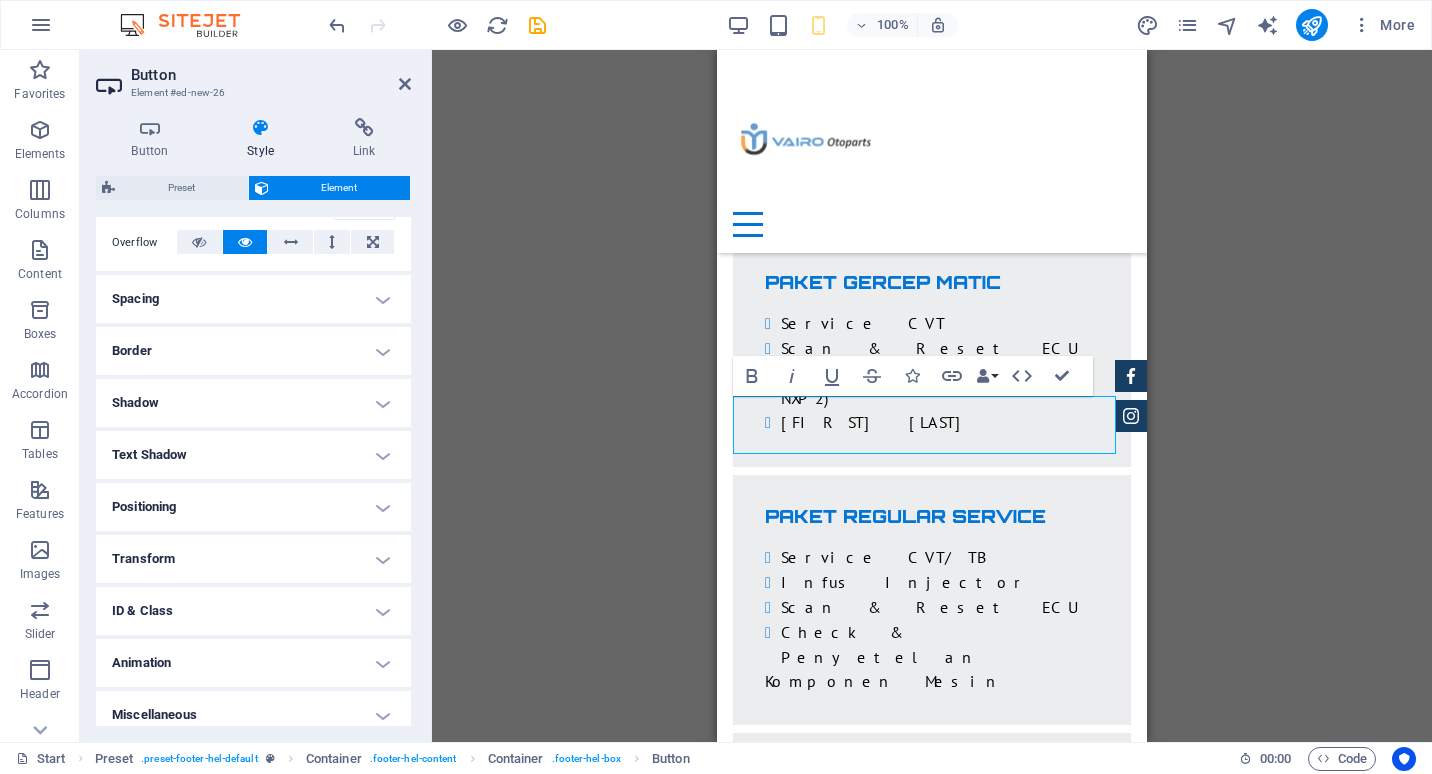 scroll, scrollTop: 336, scrollLeft: 0, axis: vertical 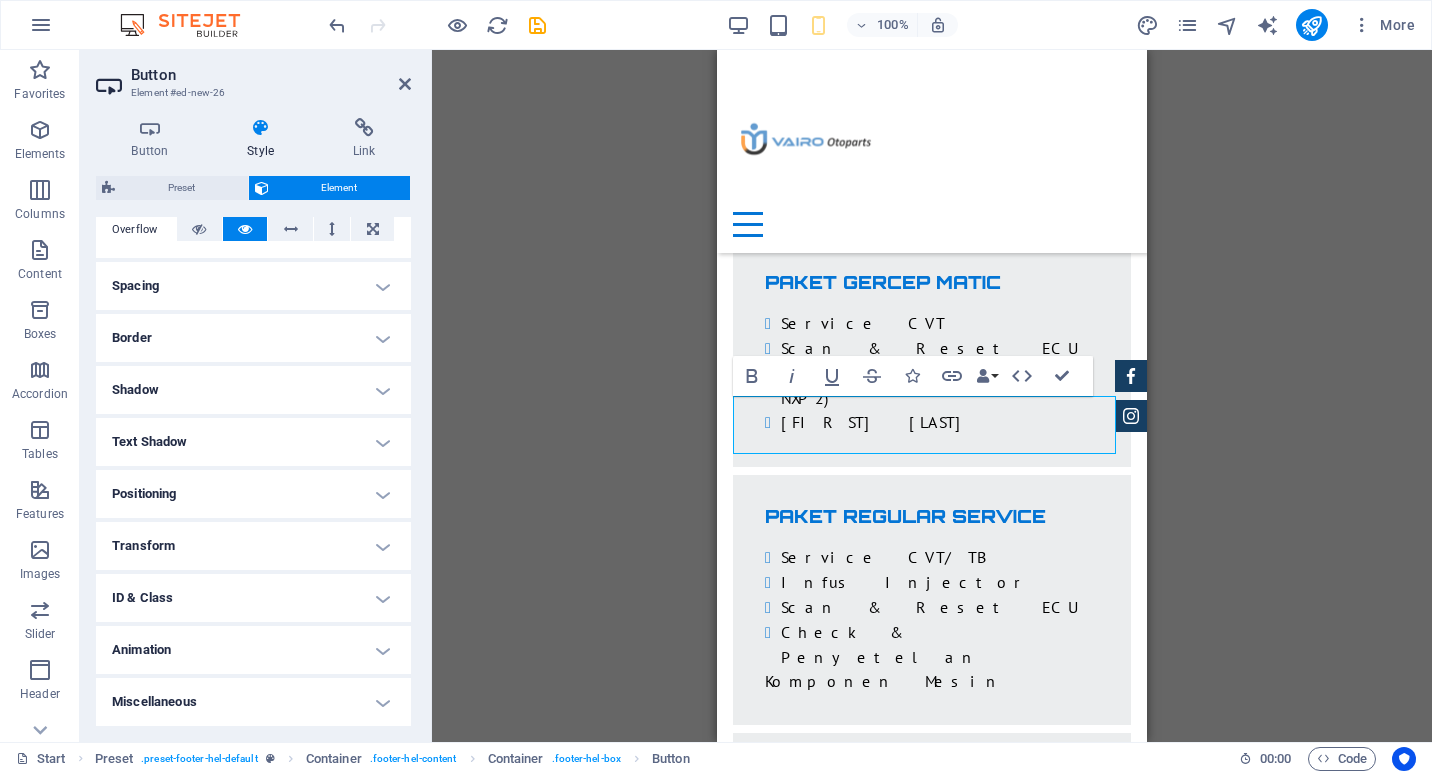 click on "Positioning" at bounding box center (253, 494) 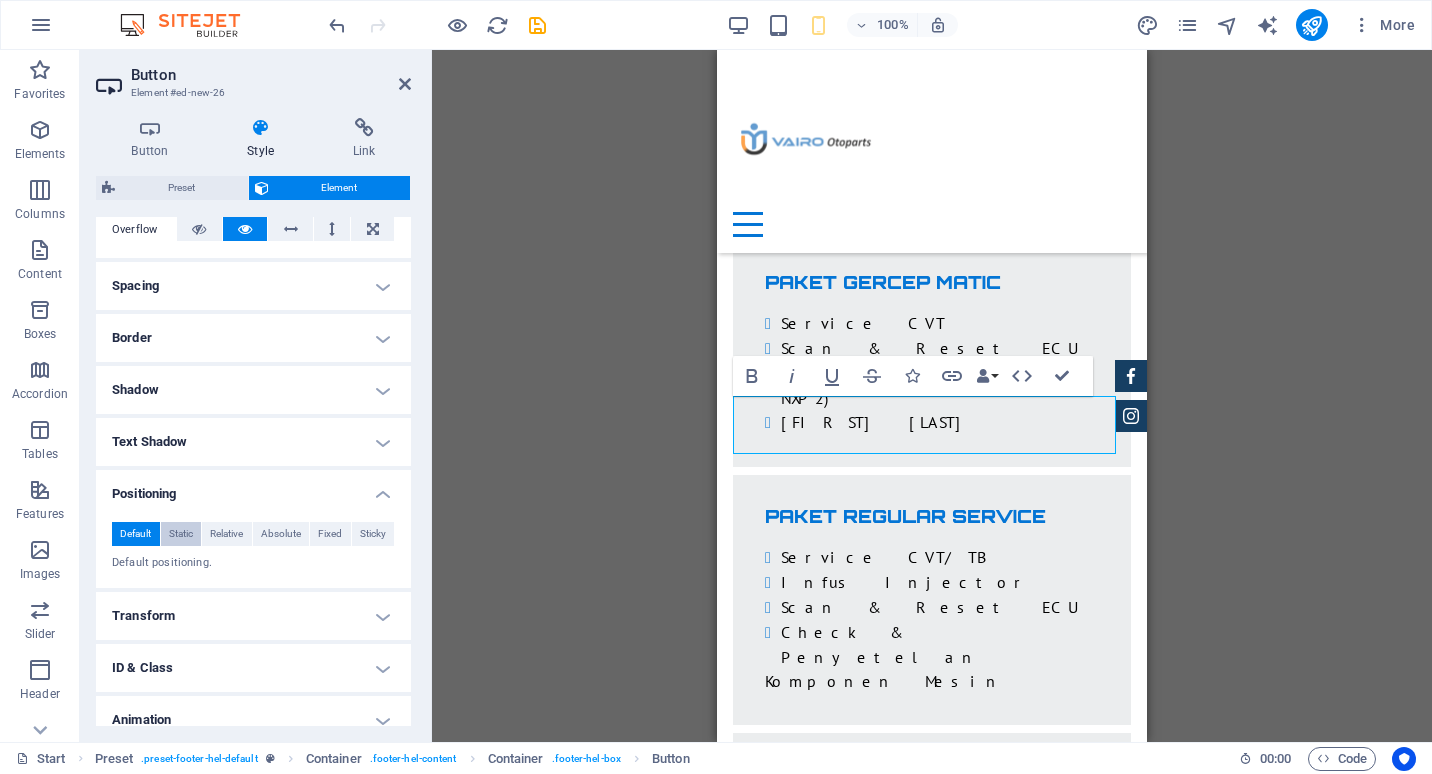 click on "Static" at bounding box center [181, 534] 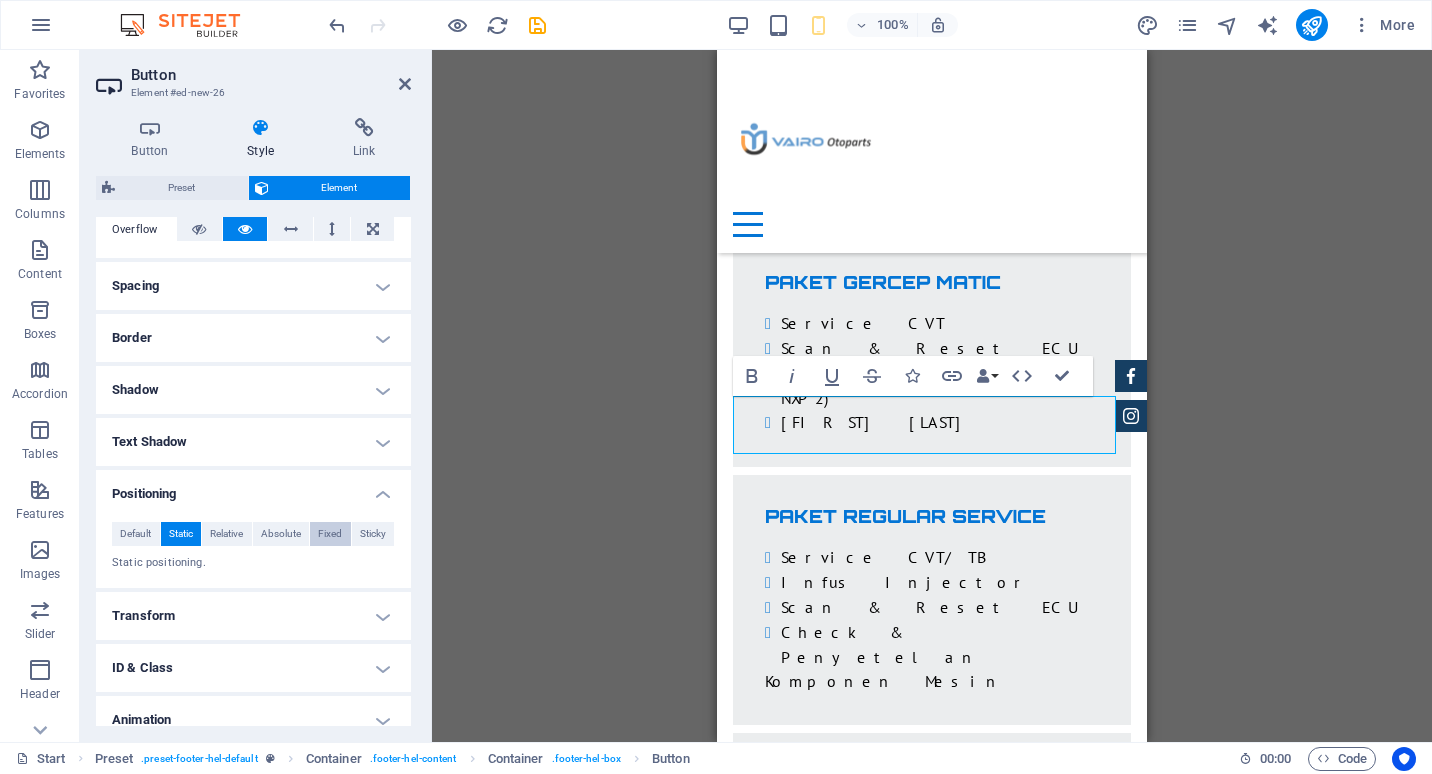 click on "Fixed" at bounding box center (330, 534) 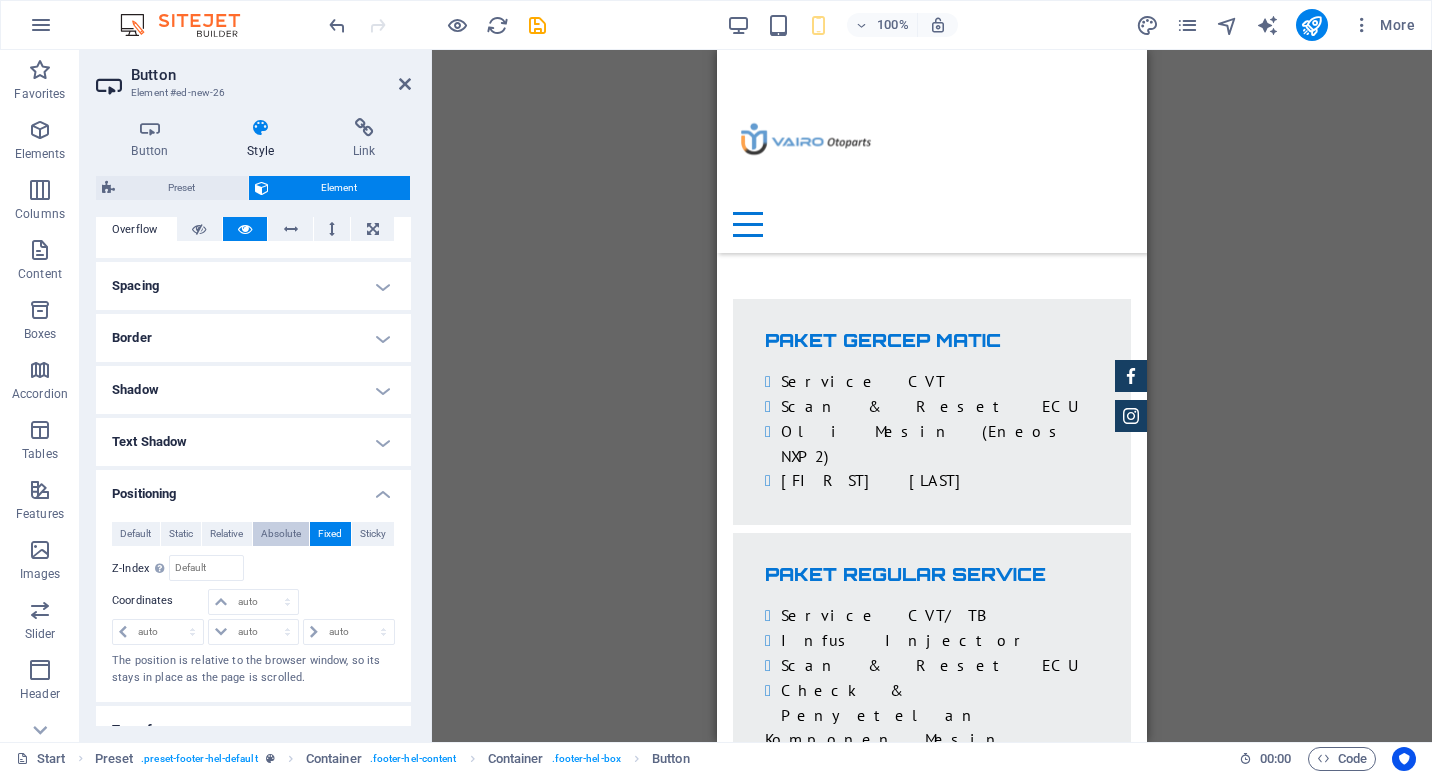 click on "Absolute" at bounding box center (281, 534) 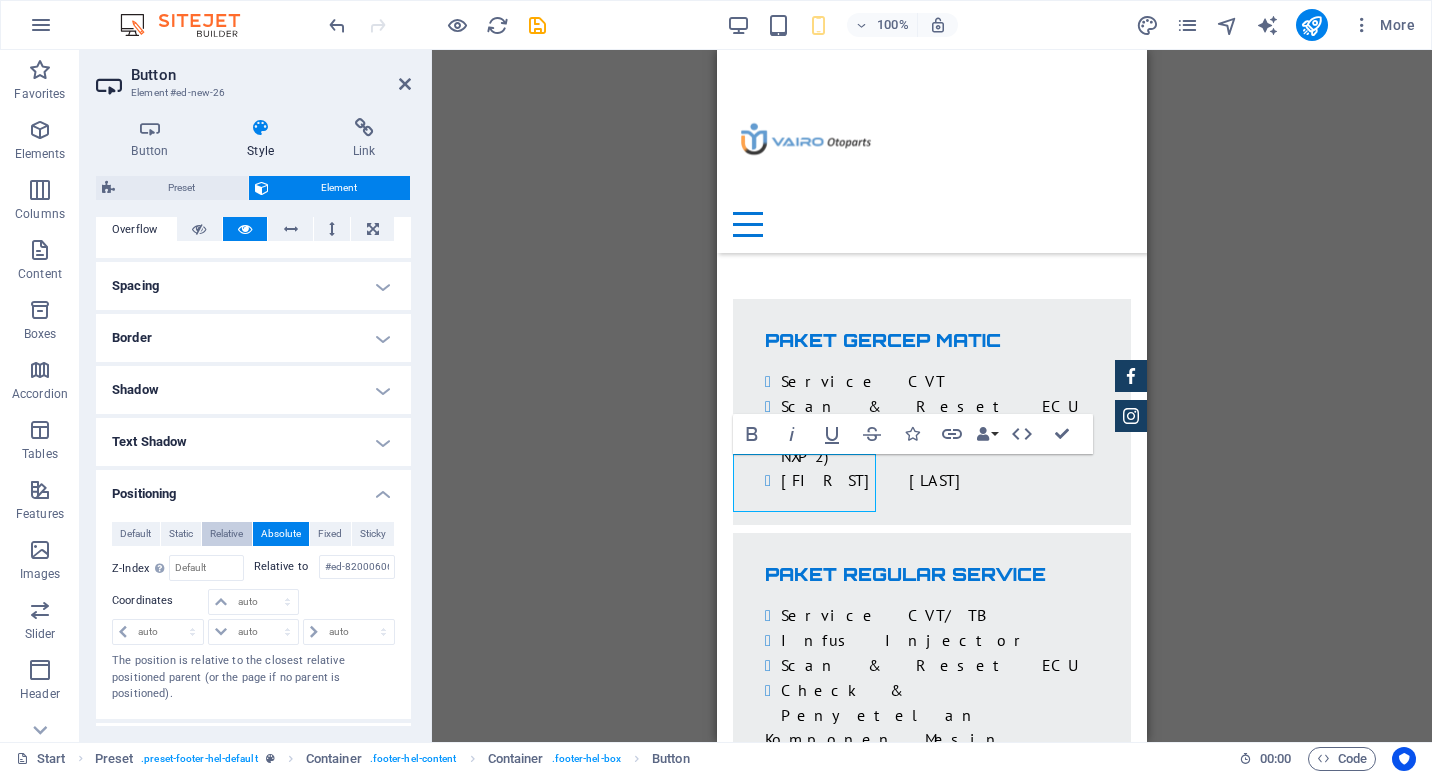 click on "Relative" at bounding box center (226, 534) 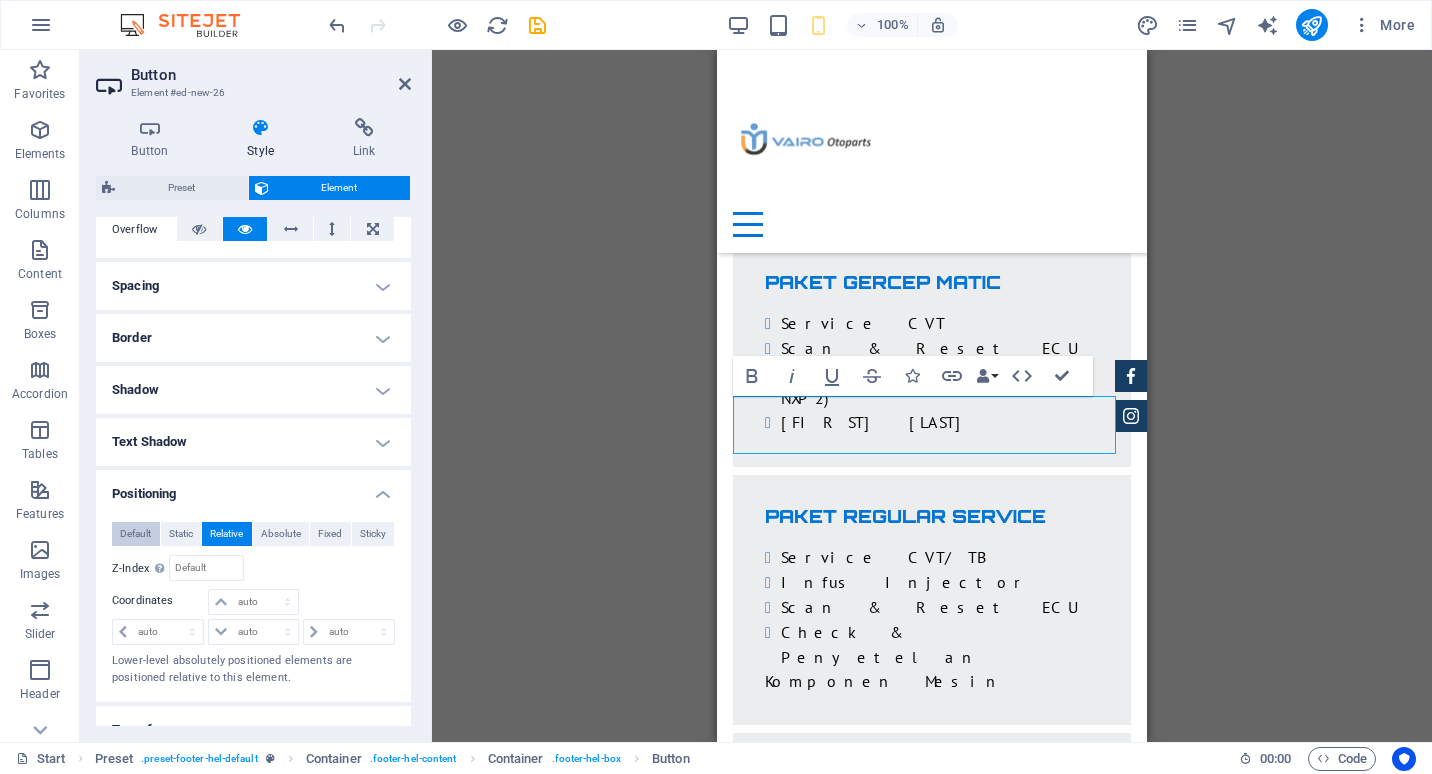 click on "Default" at bounding box center (135, 534) 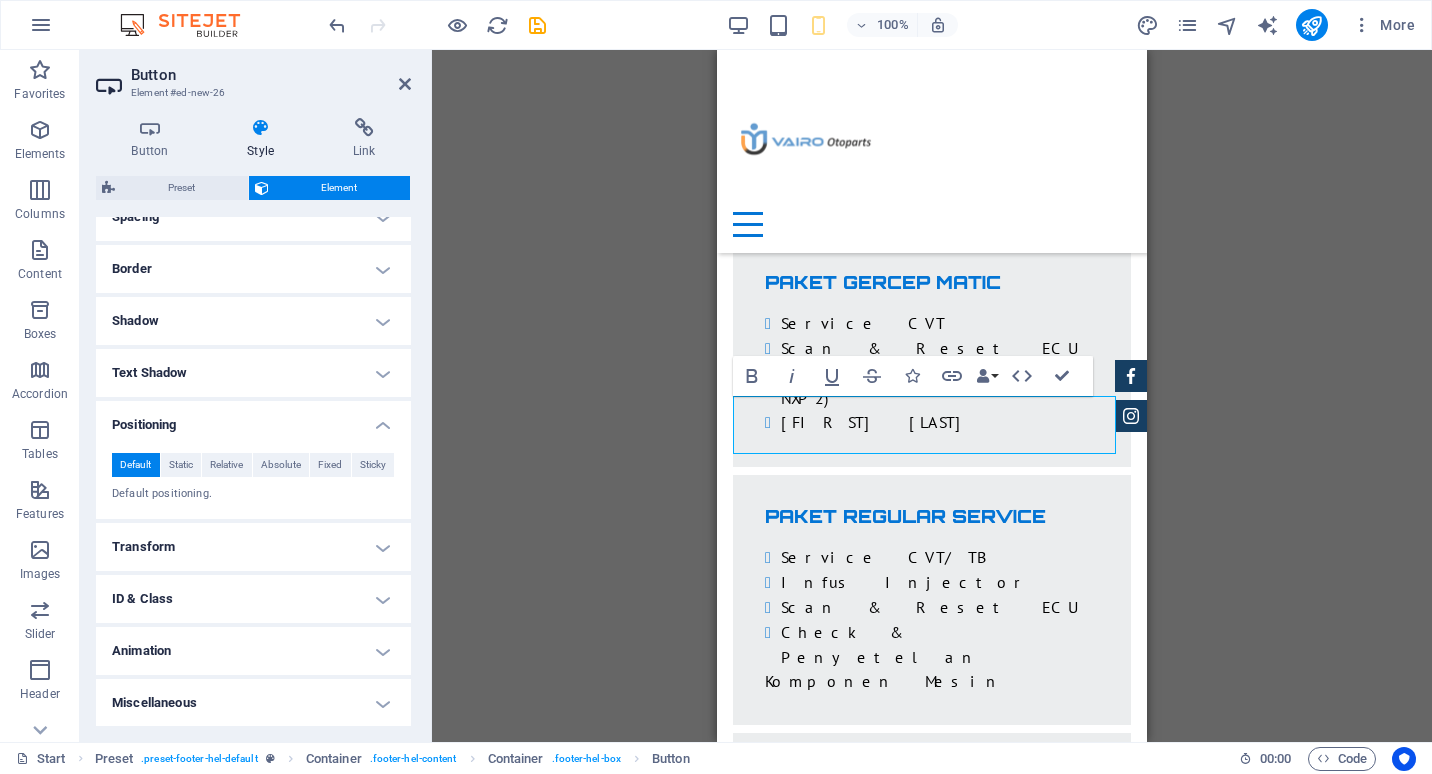 click on "Transform" at bounding box center (253, 547) 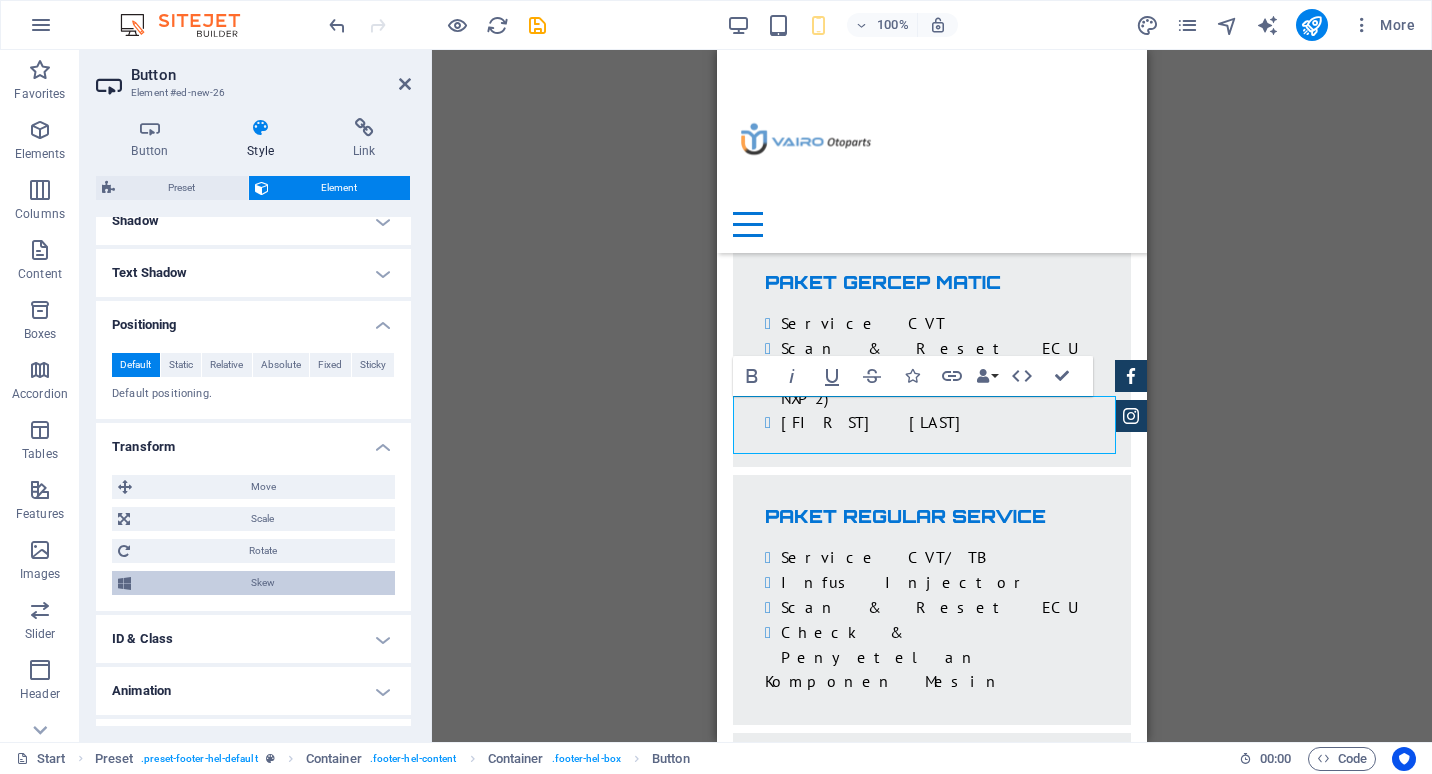 scroll, scrollTop: 545, scrollLeft: 0, axis: vertical 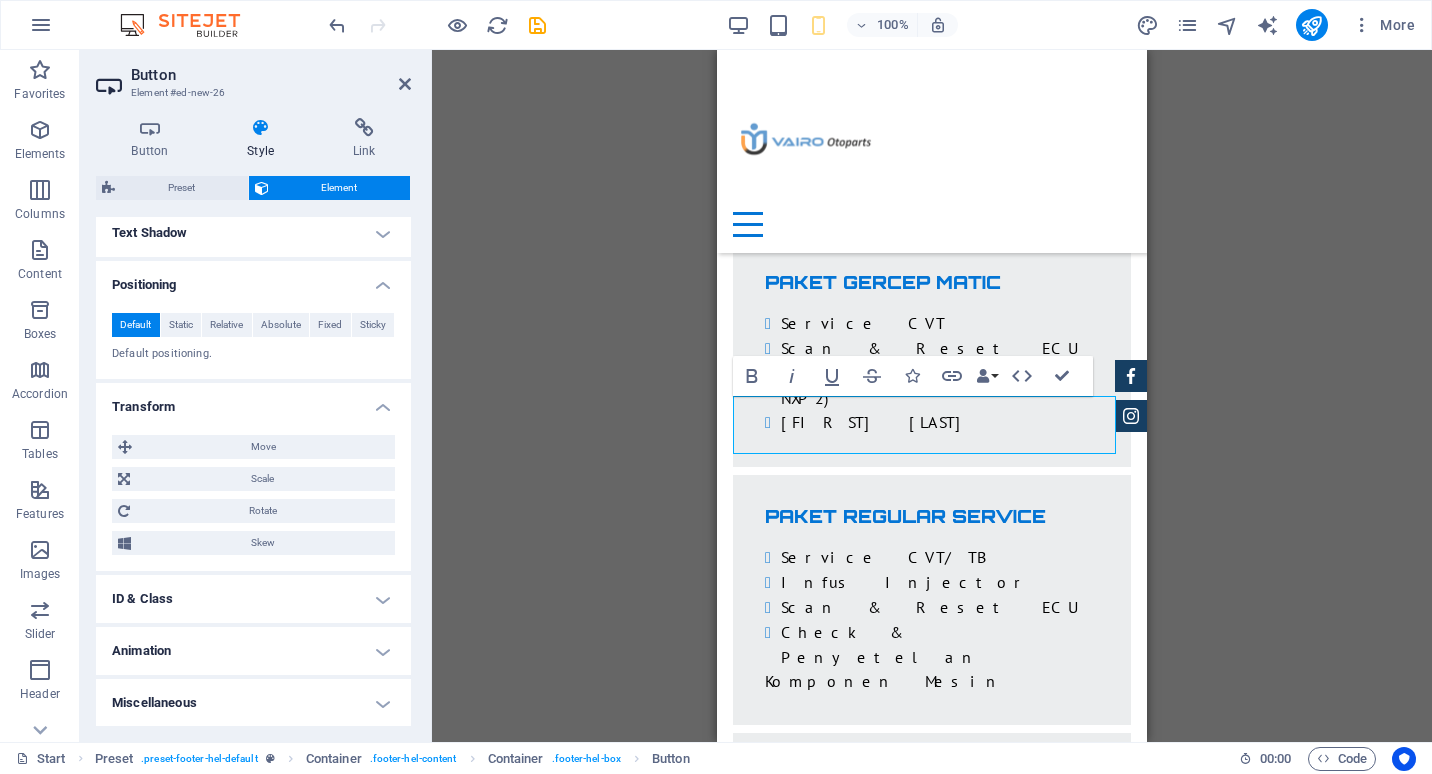 click on "ID & Class" at bounding box center (253, 599) 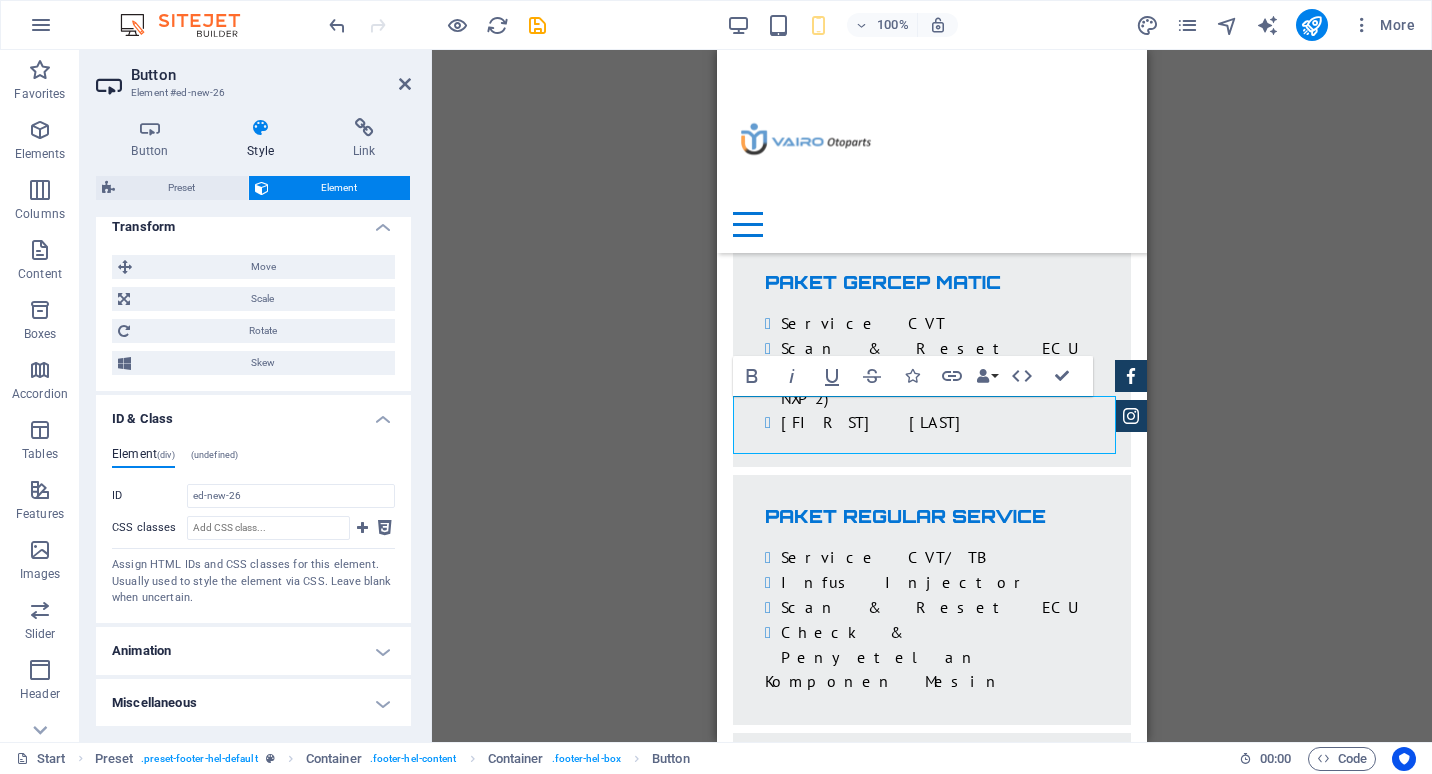 click on "Animation" at bounding box center [253, 651] 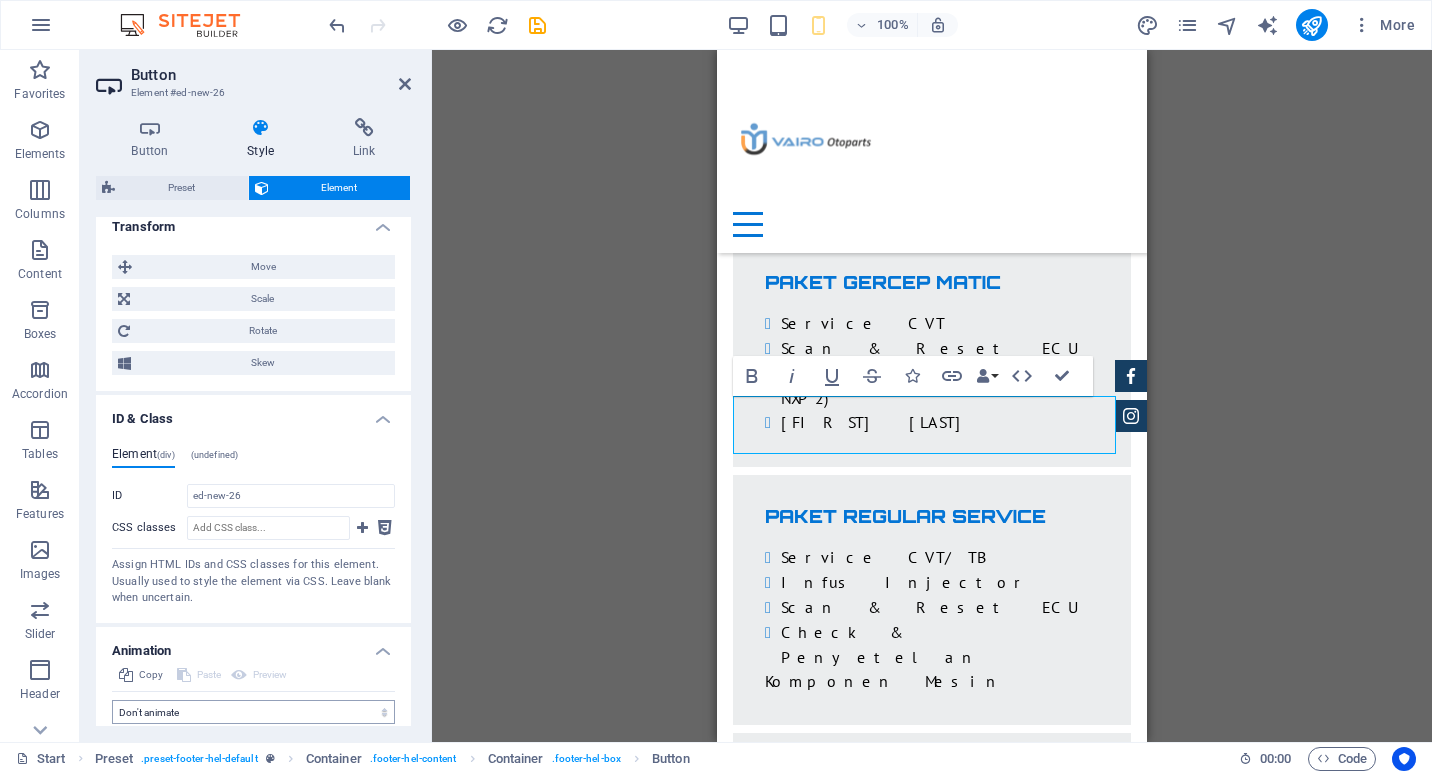 scroll, scrollTop: 790, scrollLeft: 0, axis: vertical 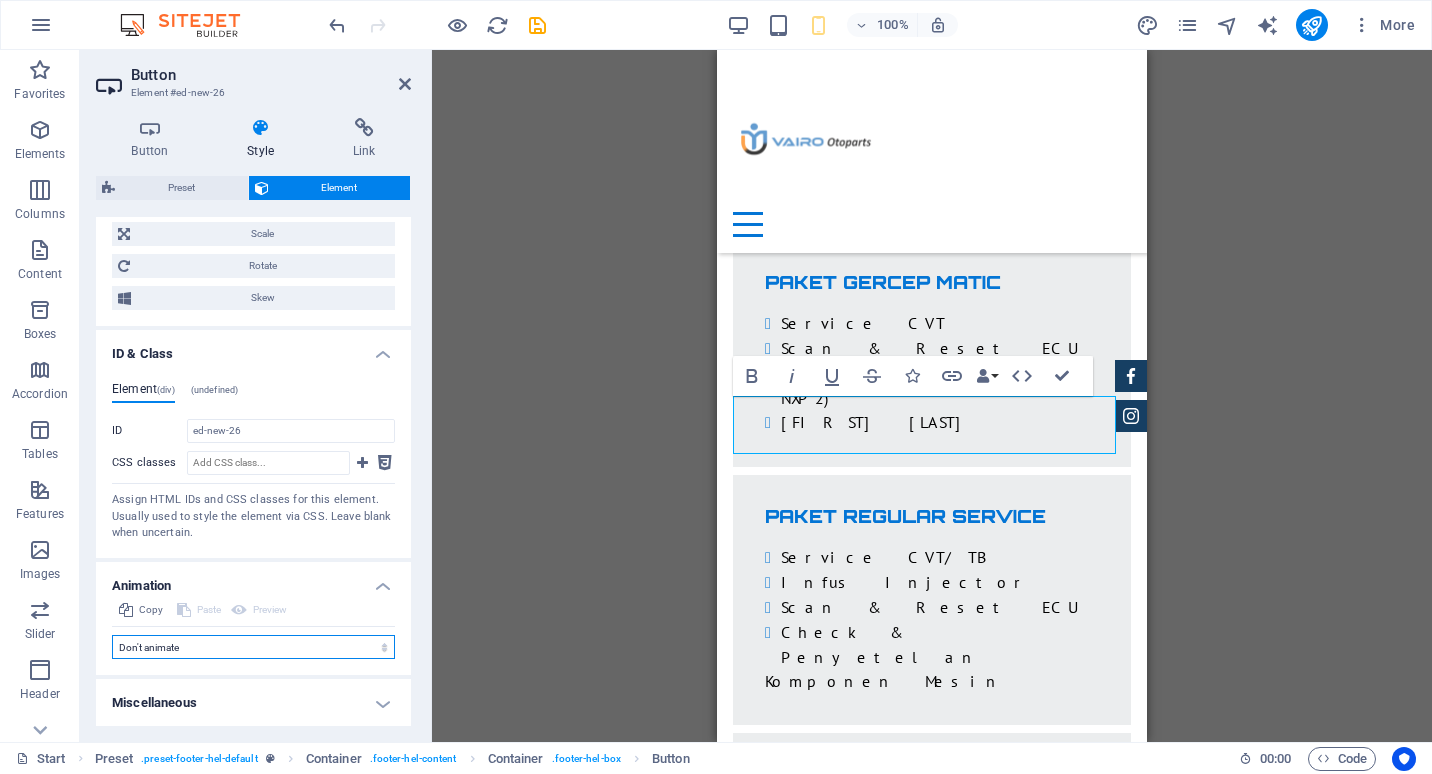 click on "Don't animate Show / Hide Slide up/down Zoom in/out Slide left to right Slide right to left Slide top to bottom Slide bottom to top Pulse Blink Open as overlay" at bounding box center (253, 647) 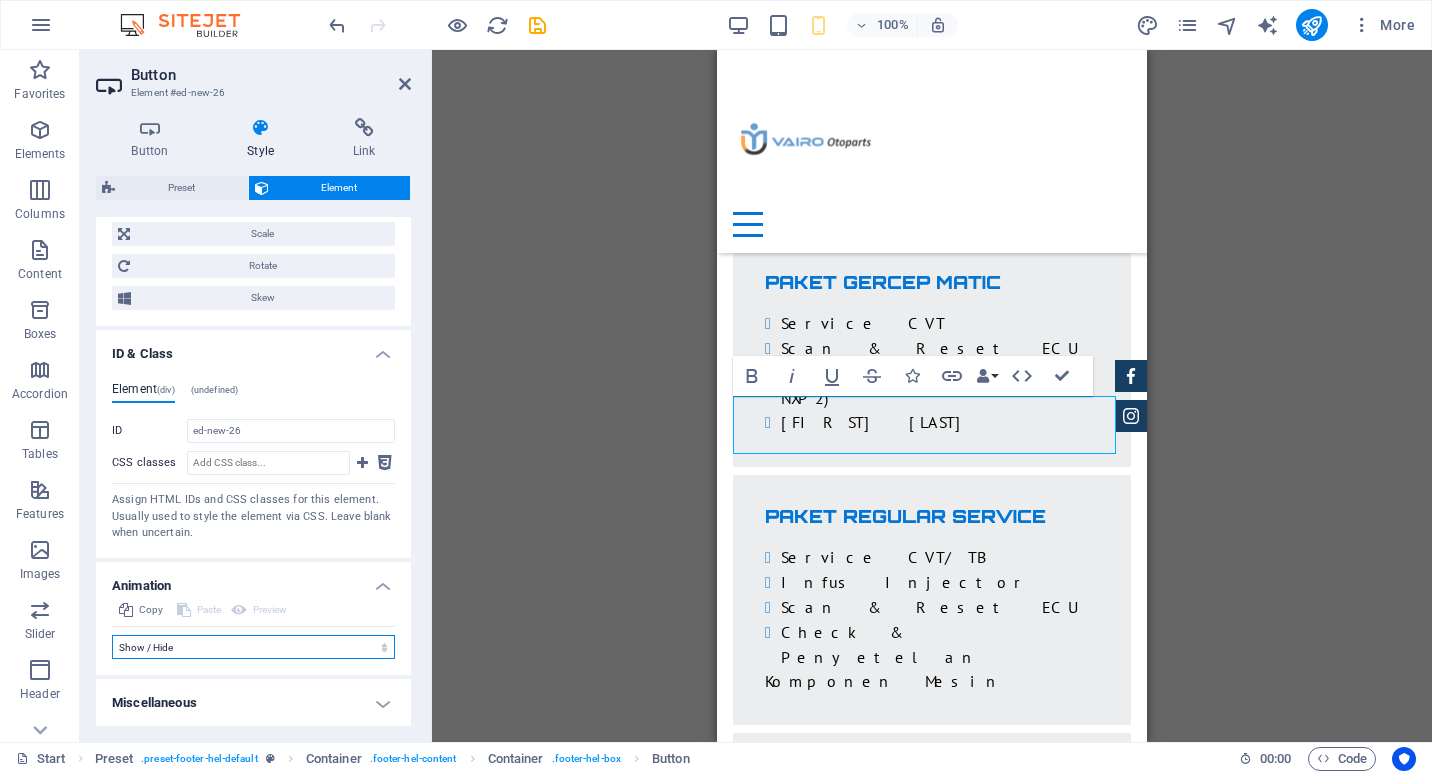 click on "Don't animate Show / Hide Slide up/down Zoom in/out Slide left to right Slide right to left Slide top to bottom Slide bottom to top Pulse Blink Open as overlay" at bounding box center (253, 647) 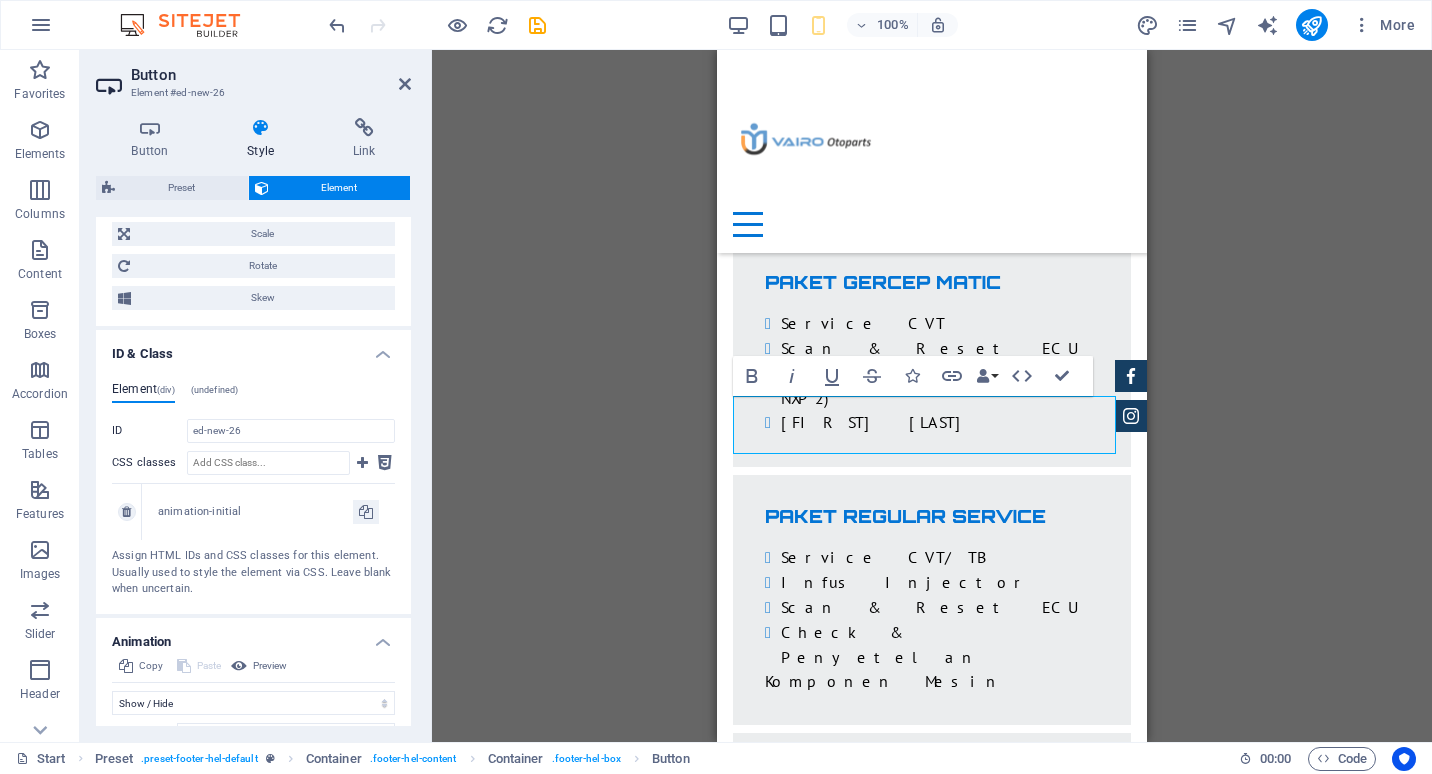 click on "animation-initial" at bounding box center (255, 512) 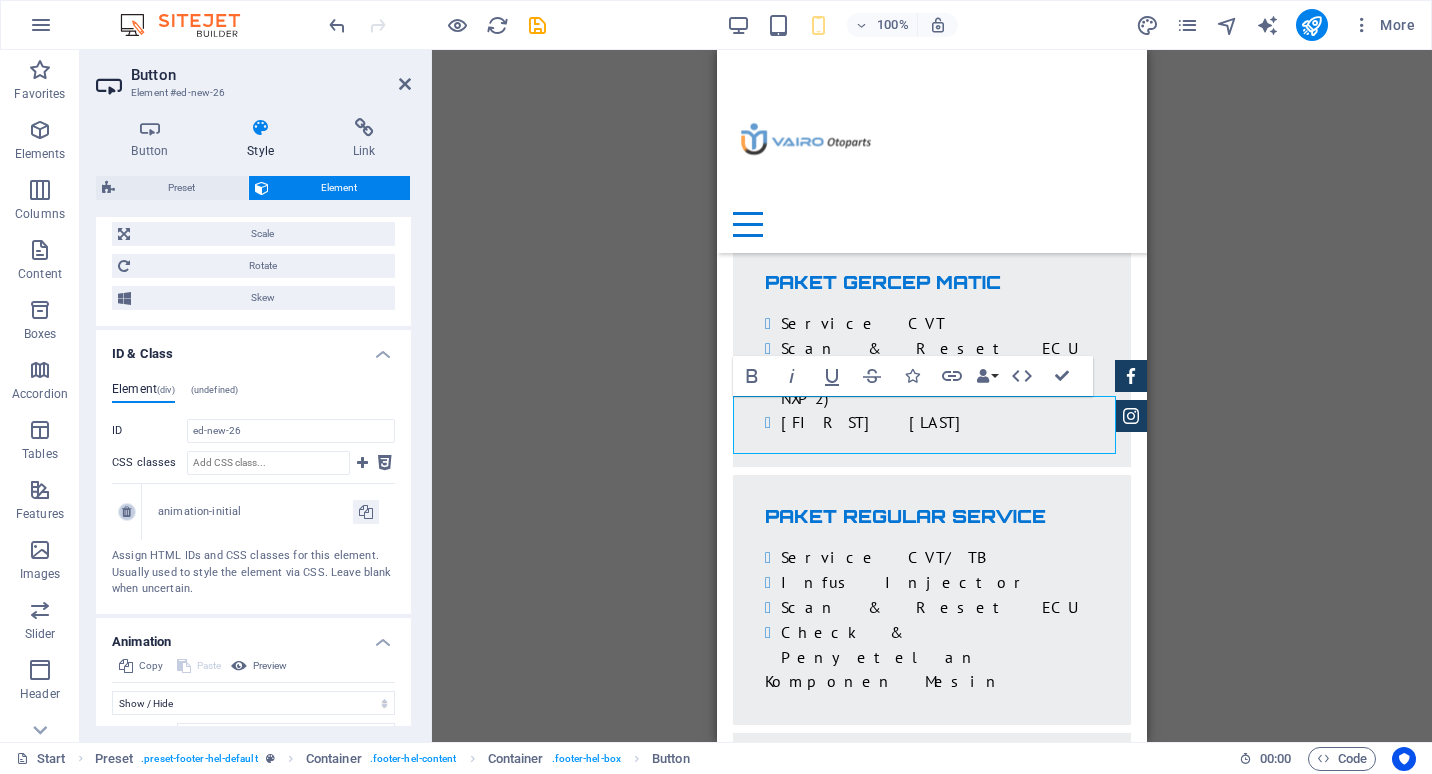 click at bounding box center (127, 512) 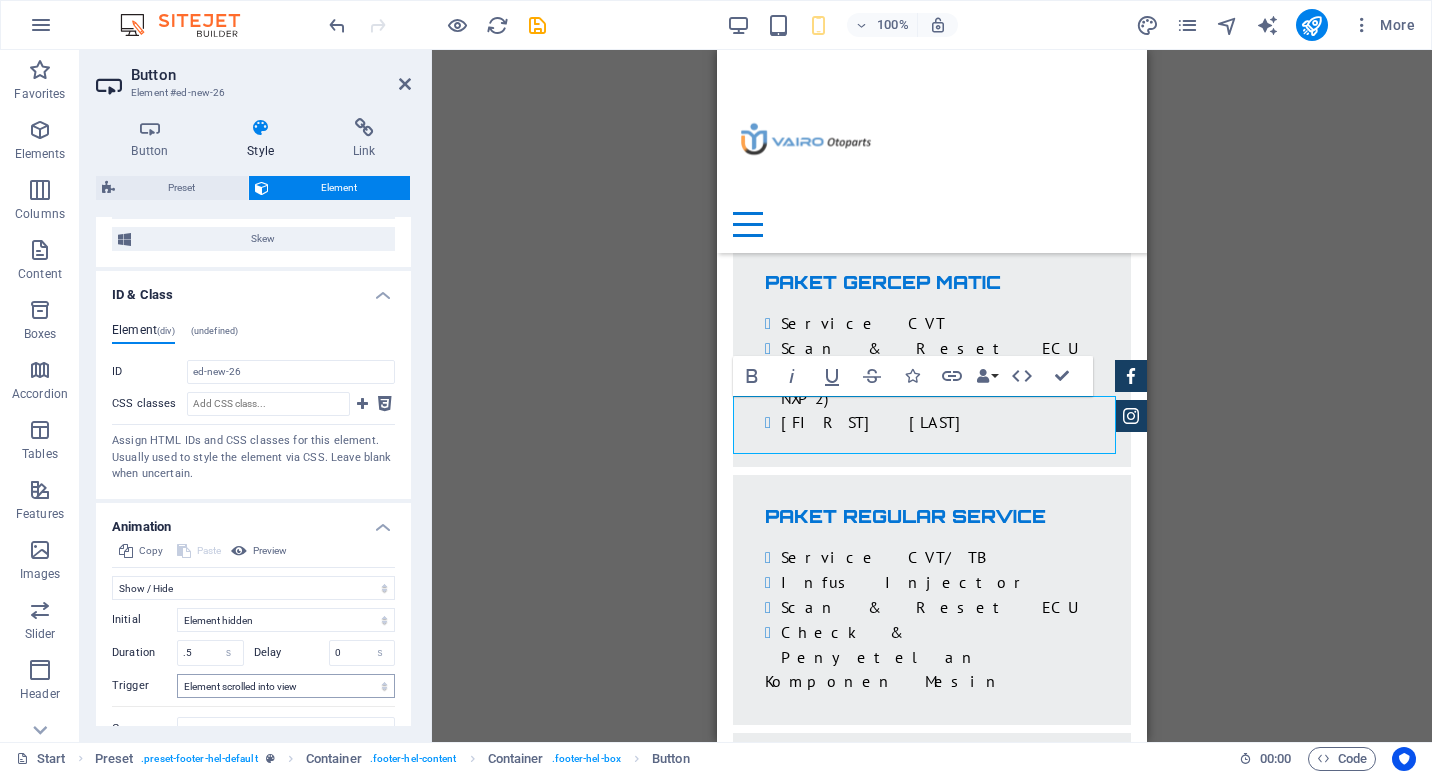 scroll, scrollTop: 931, scrollLeft: 0, axis: vertical 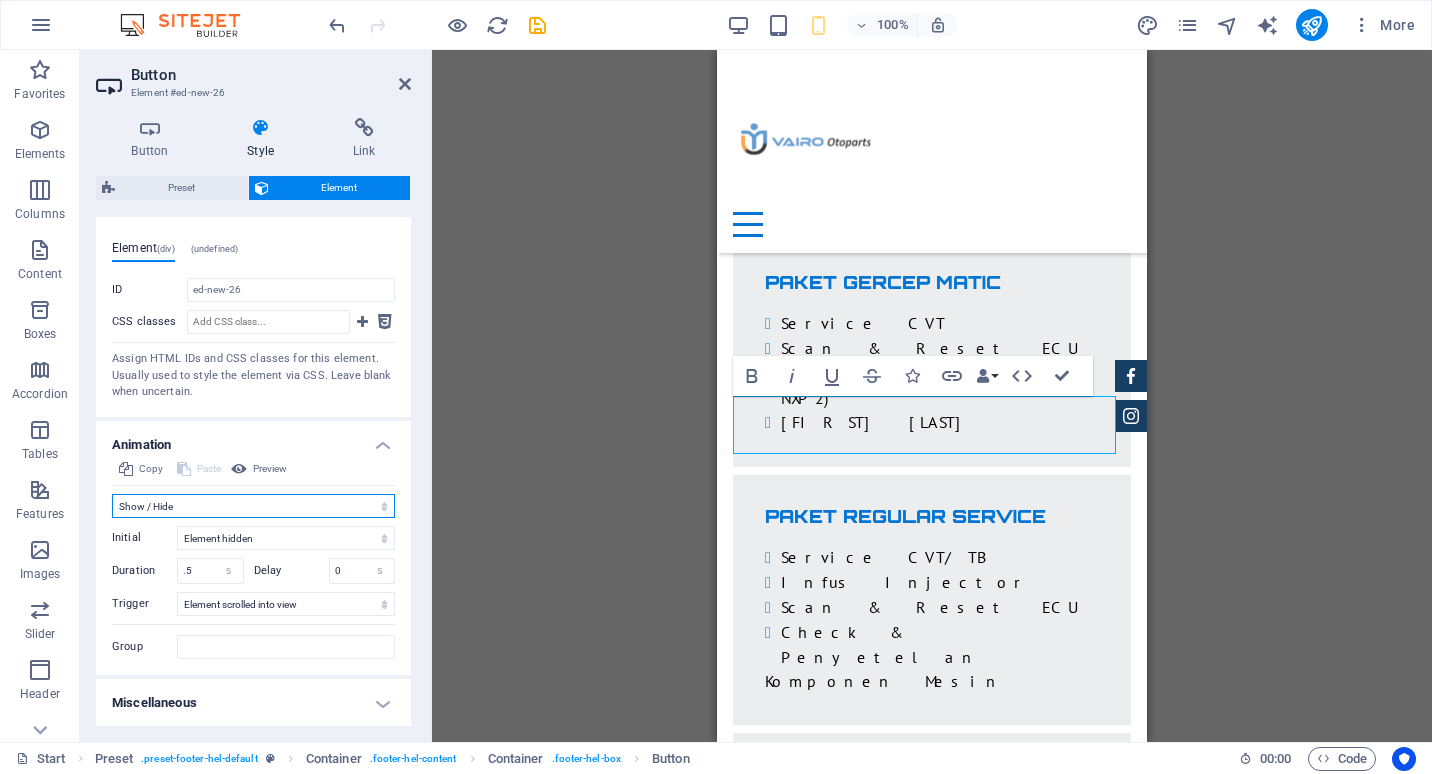 click on "Don't animate Show / Hide Slide up/down Zoom in/out Slide left to right Slide right to left Slide top to bottom Slide bottom to top Pulse Blink Open as overlay" at bounding box center [253, 506] 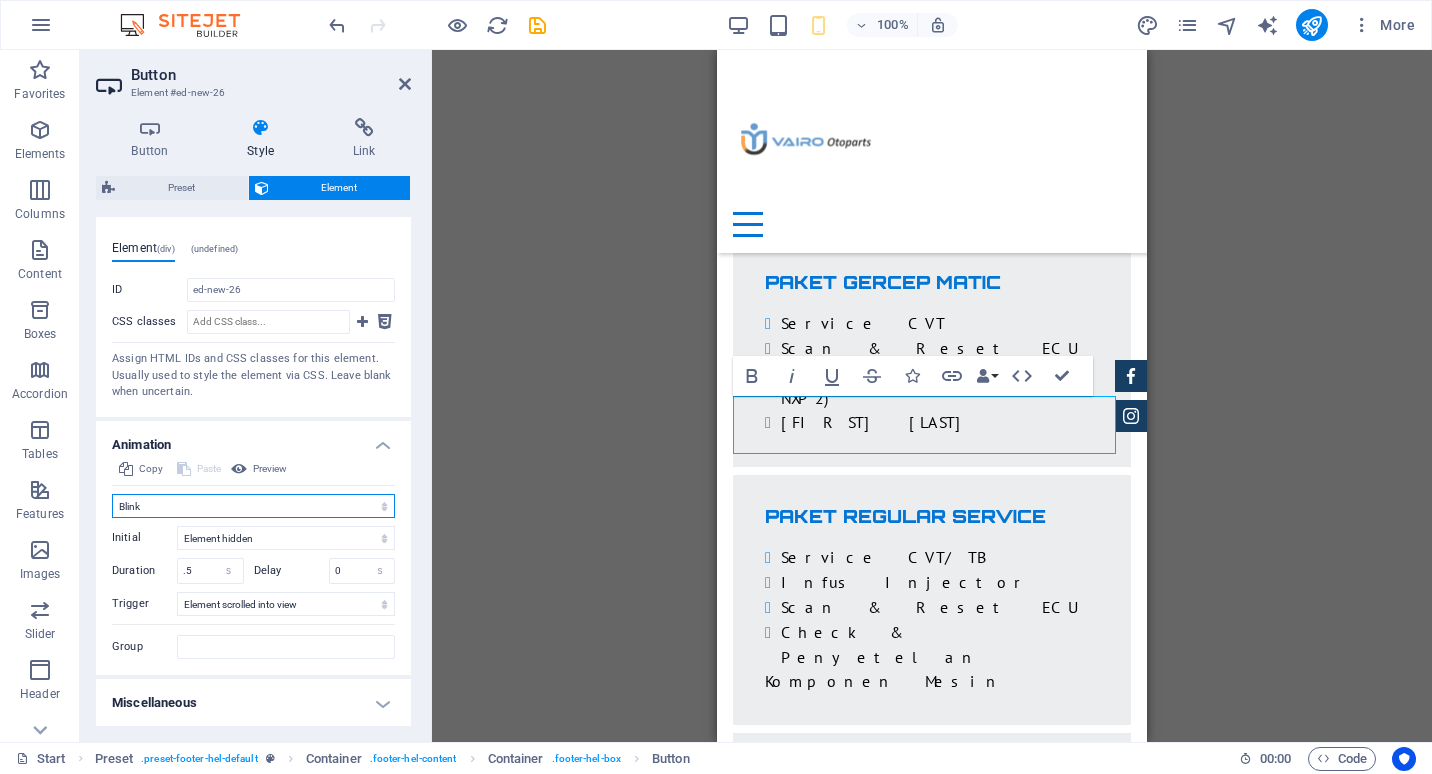 click on "Don't animate Show / Hide Slide up/down Zoom in/out Slide left to right Slide right to left Slide top to bottom Slide bottom to top Pulse Blink Open as overlay" at bounding box center [253, 506] 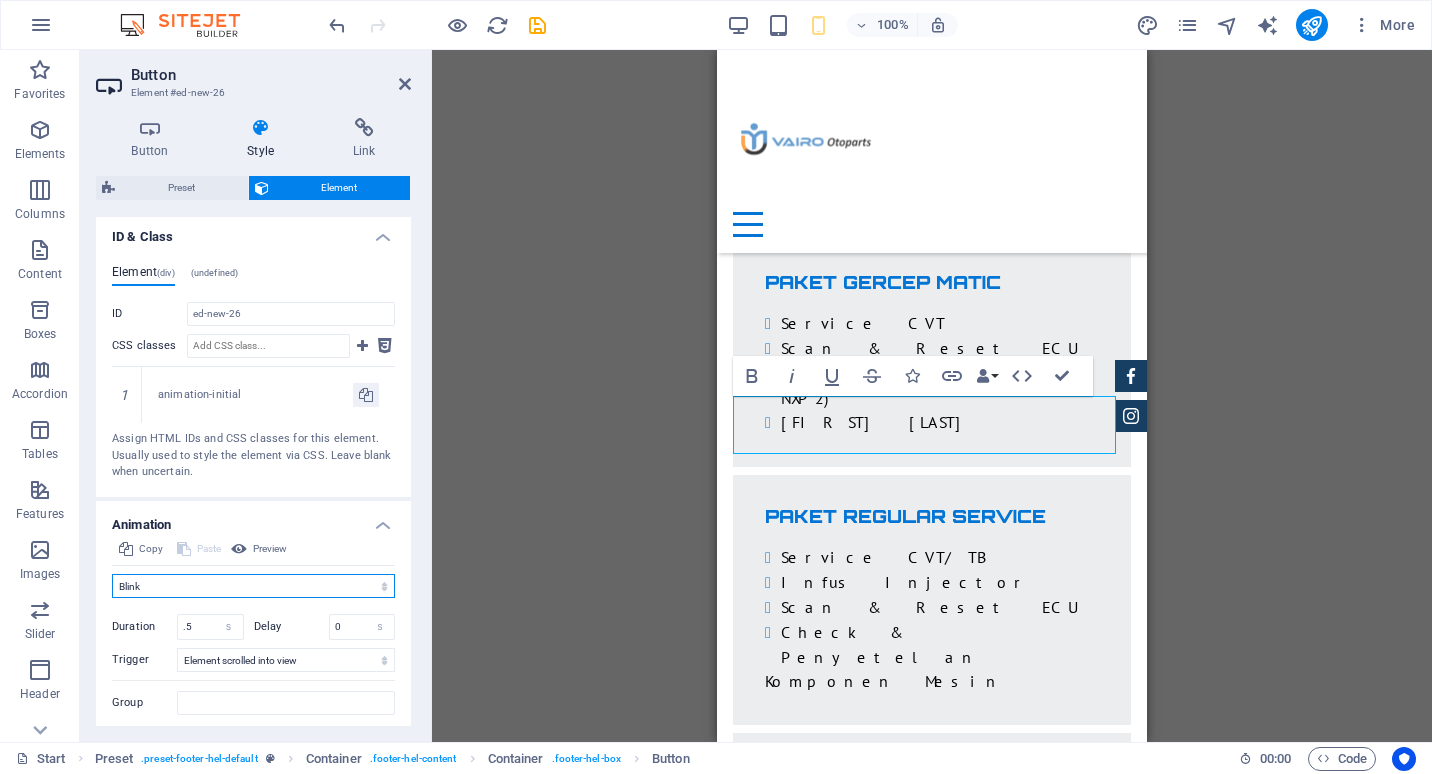 click on "Don't animate Show / Hide Slide up/down Zoom in/out Slide left to right Slide right to left Slide top to bottom Slide bottom to top Pulse Blink Open as overlay" at bounding box center [253, 586] 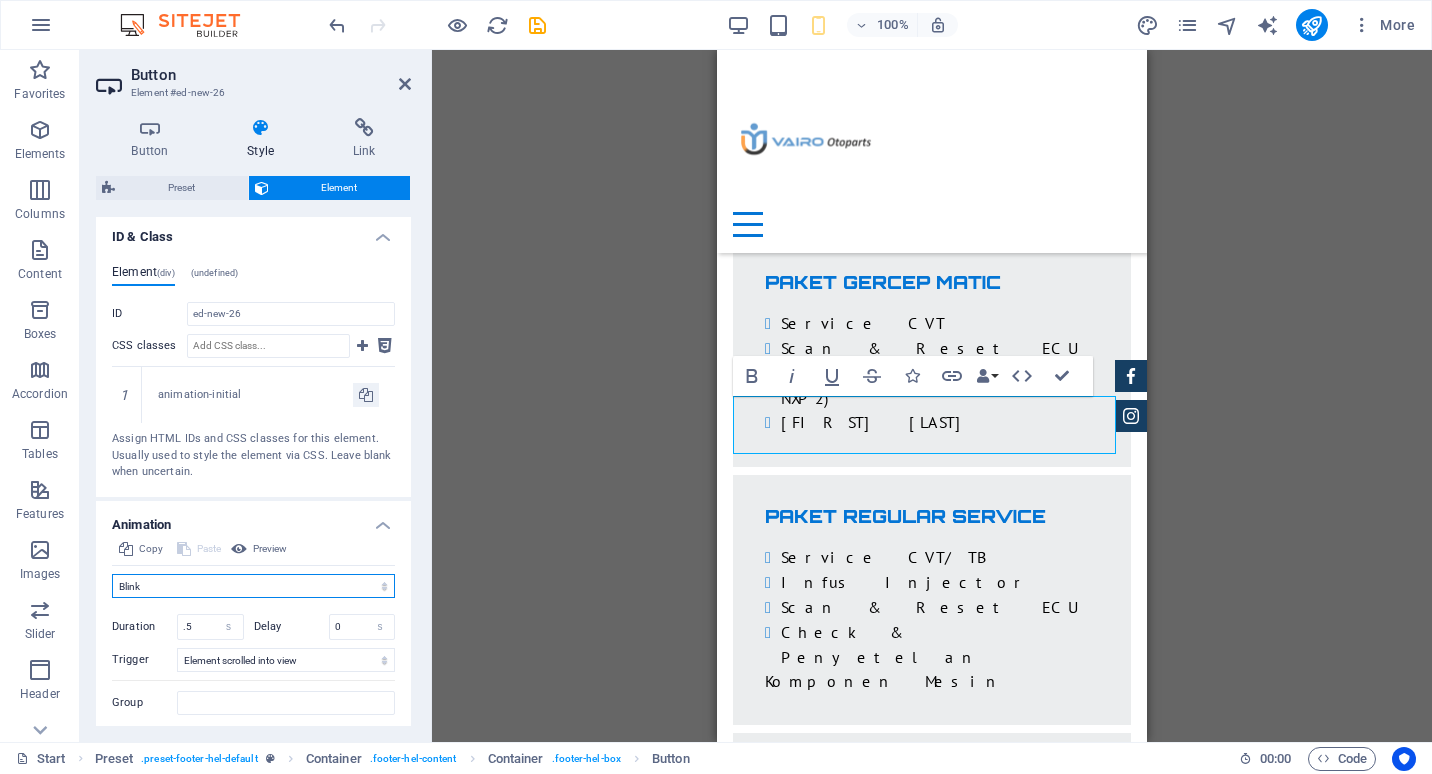click on "Don't animate Show / Hide Slide up/down Zoom in/out Slide left to right Slide right to left Slide top to bottom Slide bottom to top Pulse Blink Open as overlay" at bounding box center (253, 586) 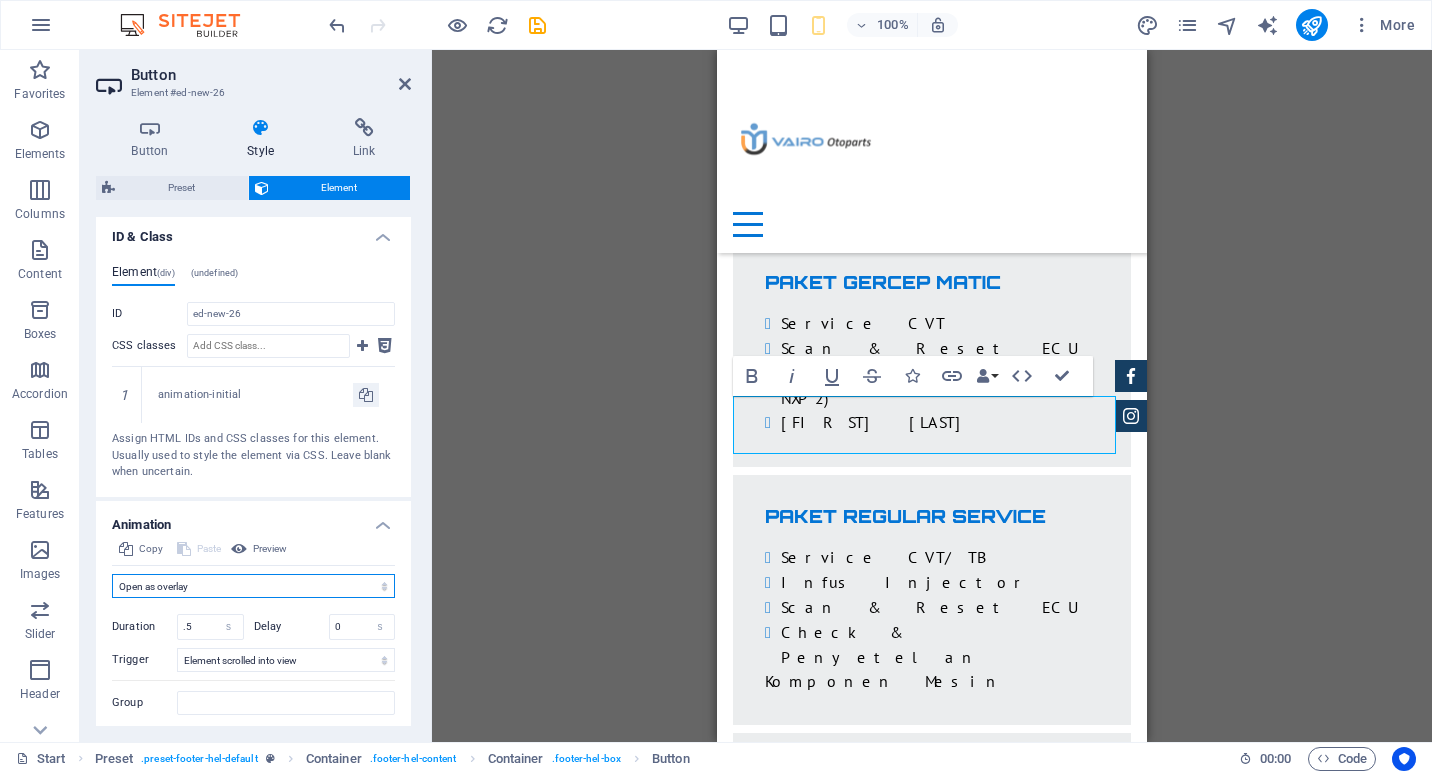 click on "Don't animate Show / Hide Slide up/down Zoom in/out Slide left to right Slide right to left Slide top to bottom Slide bottom to top Pulse Blink Open as overlay" at bounding box center (253, 586) 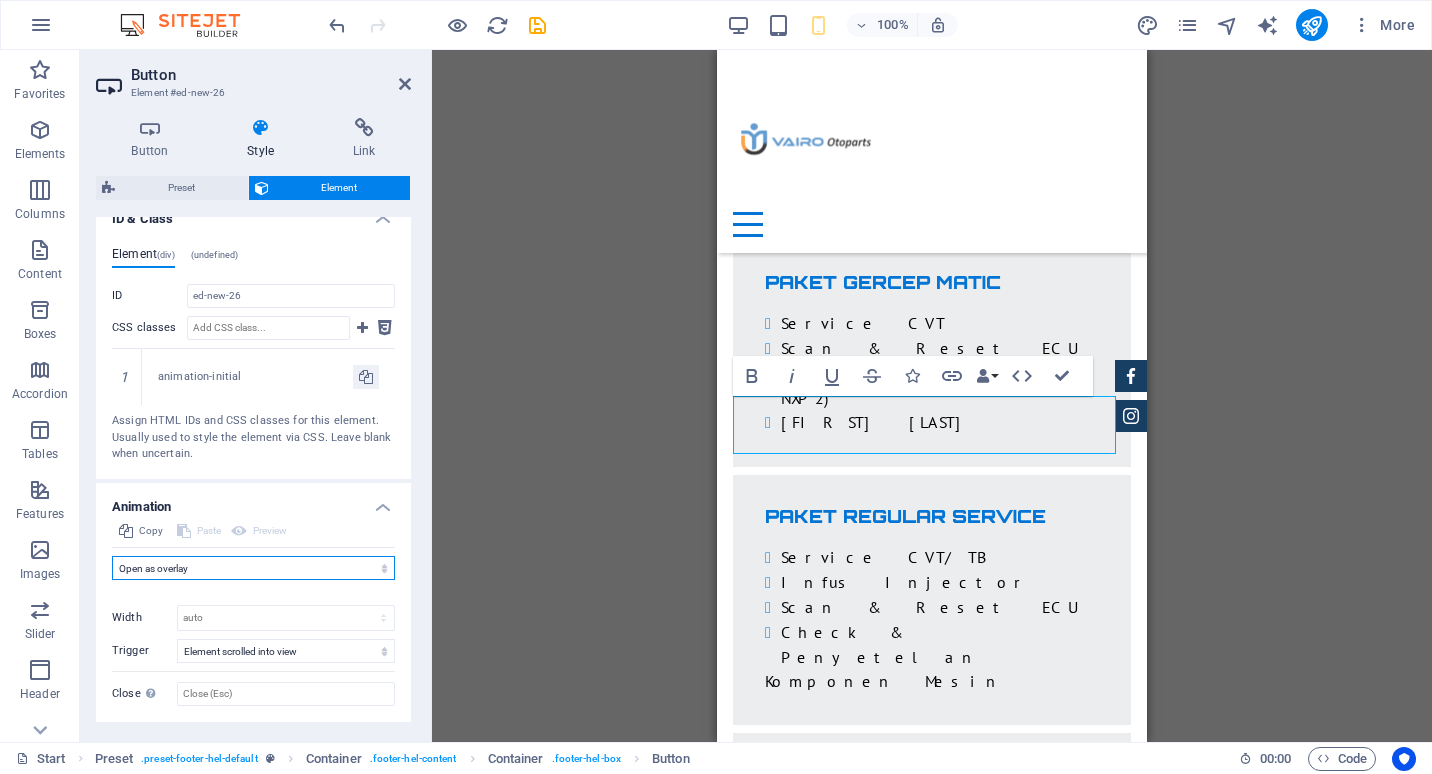scroll, scrollTop: 972, scrollLeft: 0, axis: vertical 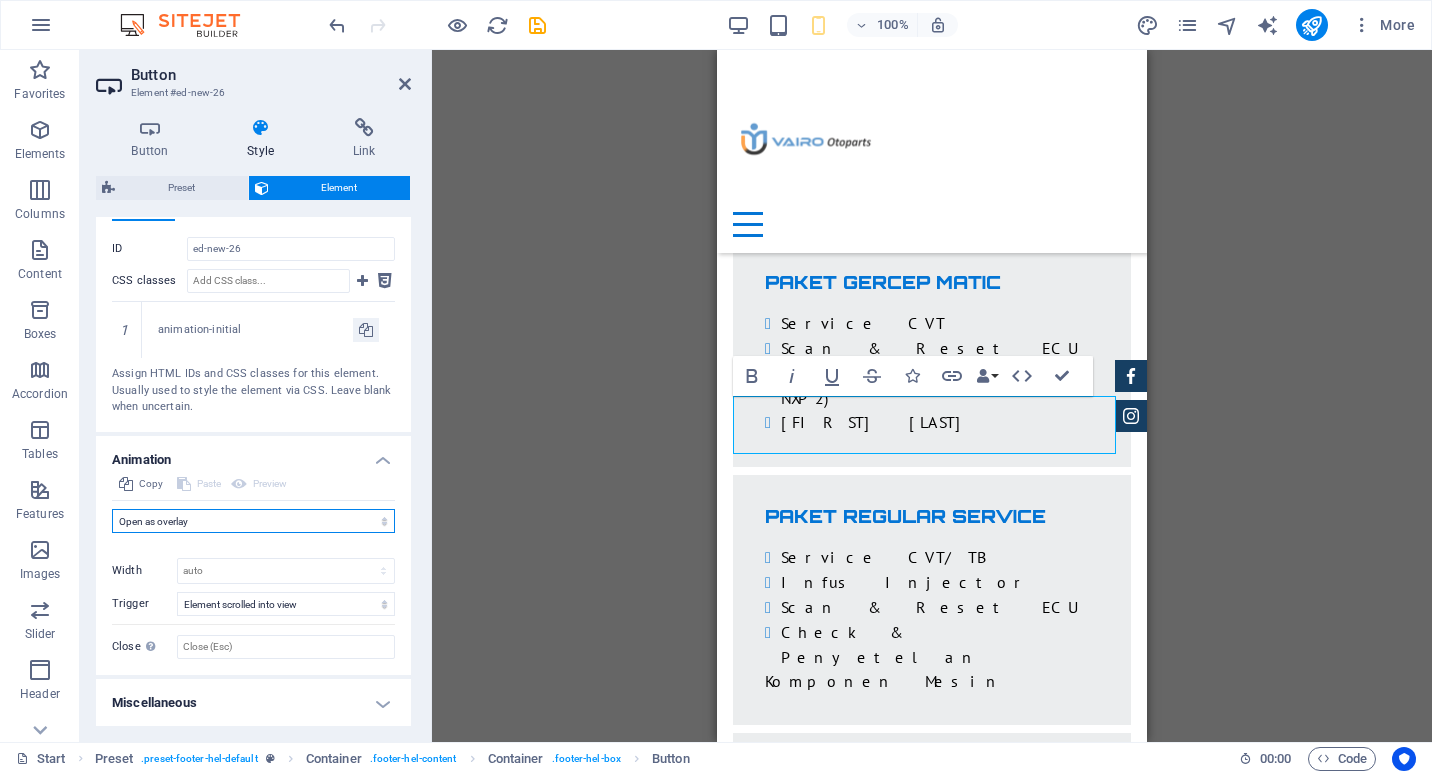 click on "Don't animate Show / Hide Slide up/down Zoom in/out Slide left to right Slide right to left Slide top to bottom Slide bottom to top Pulse Blink Open as overlay" at bounding box center [253, 521] 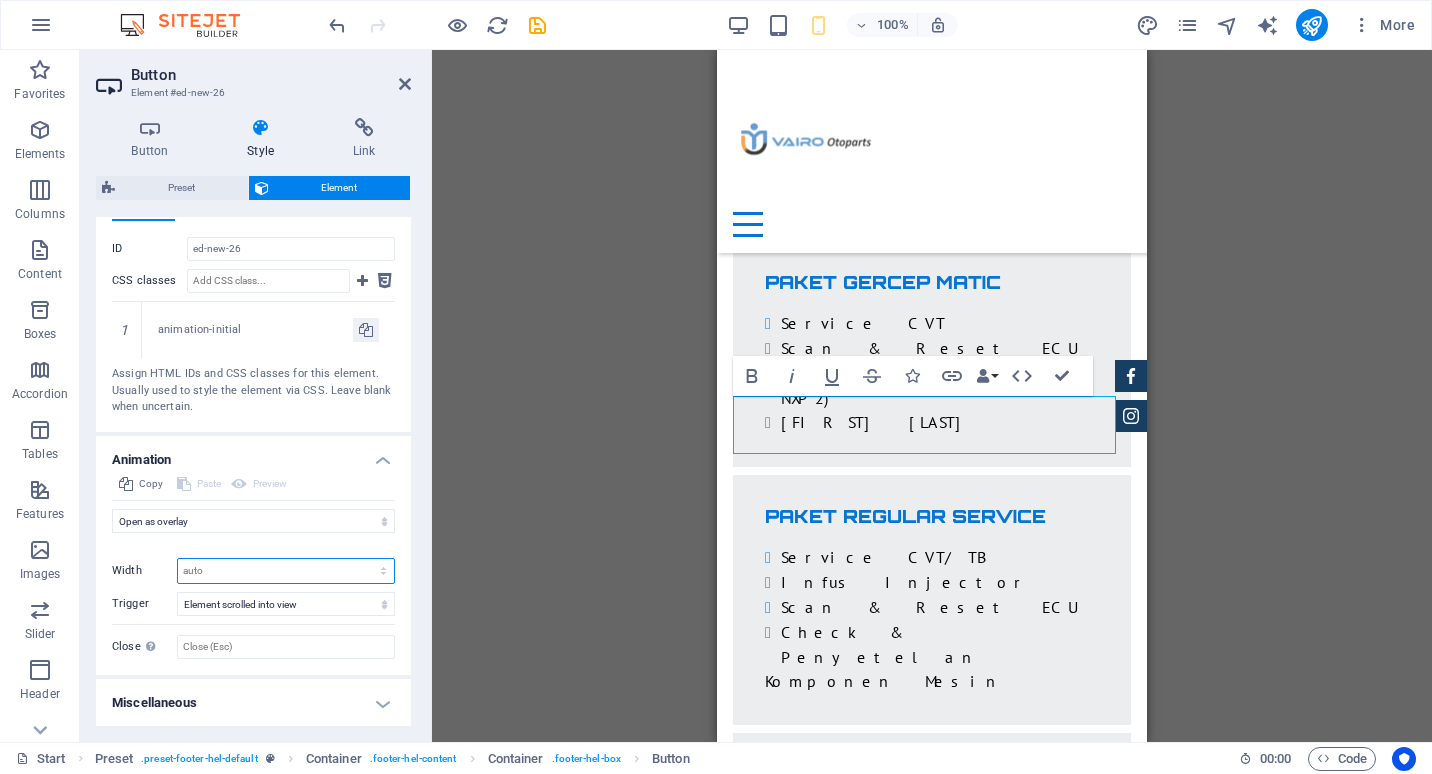 click on "auto px %" at bounding box center [286, 571] 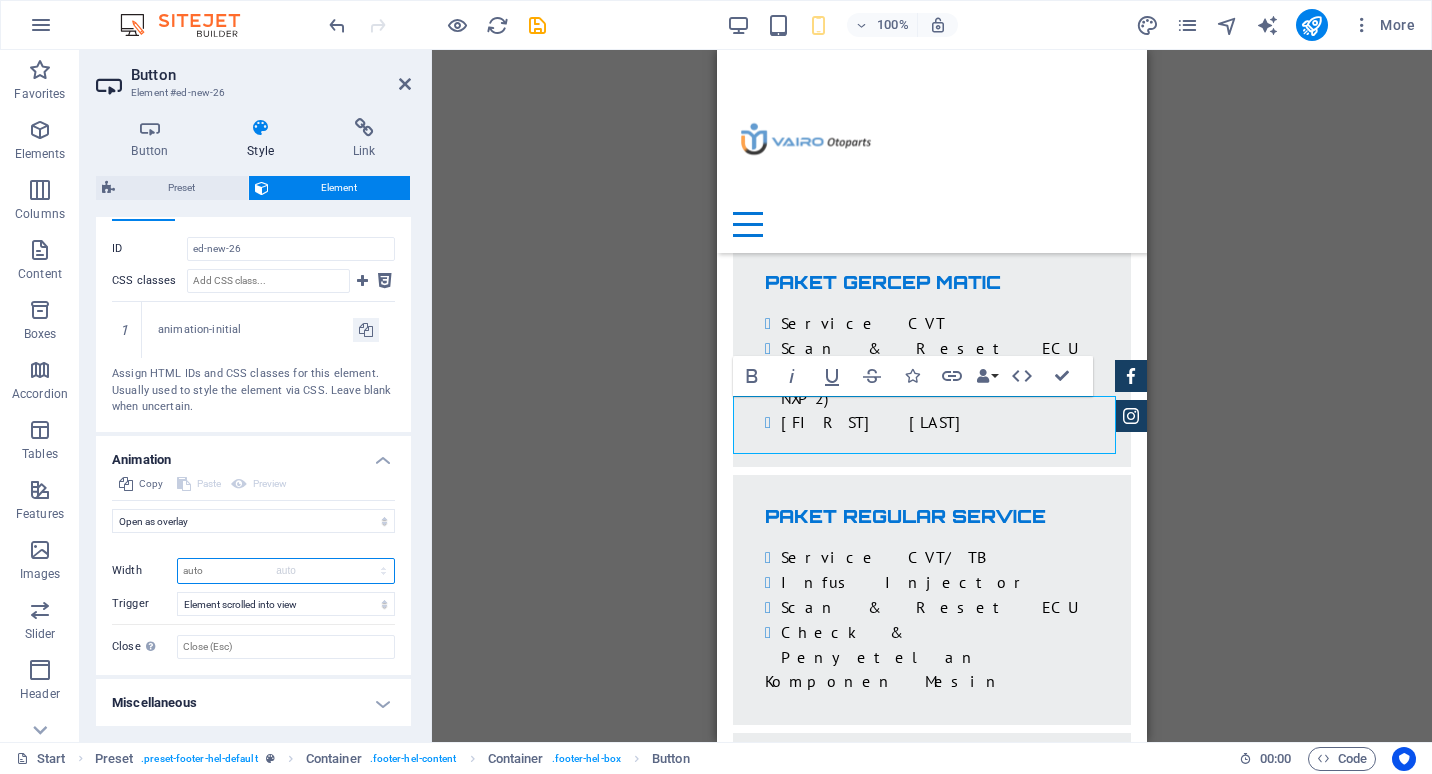 click on "auto px %" at bounding box center [286, 571] 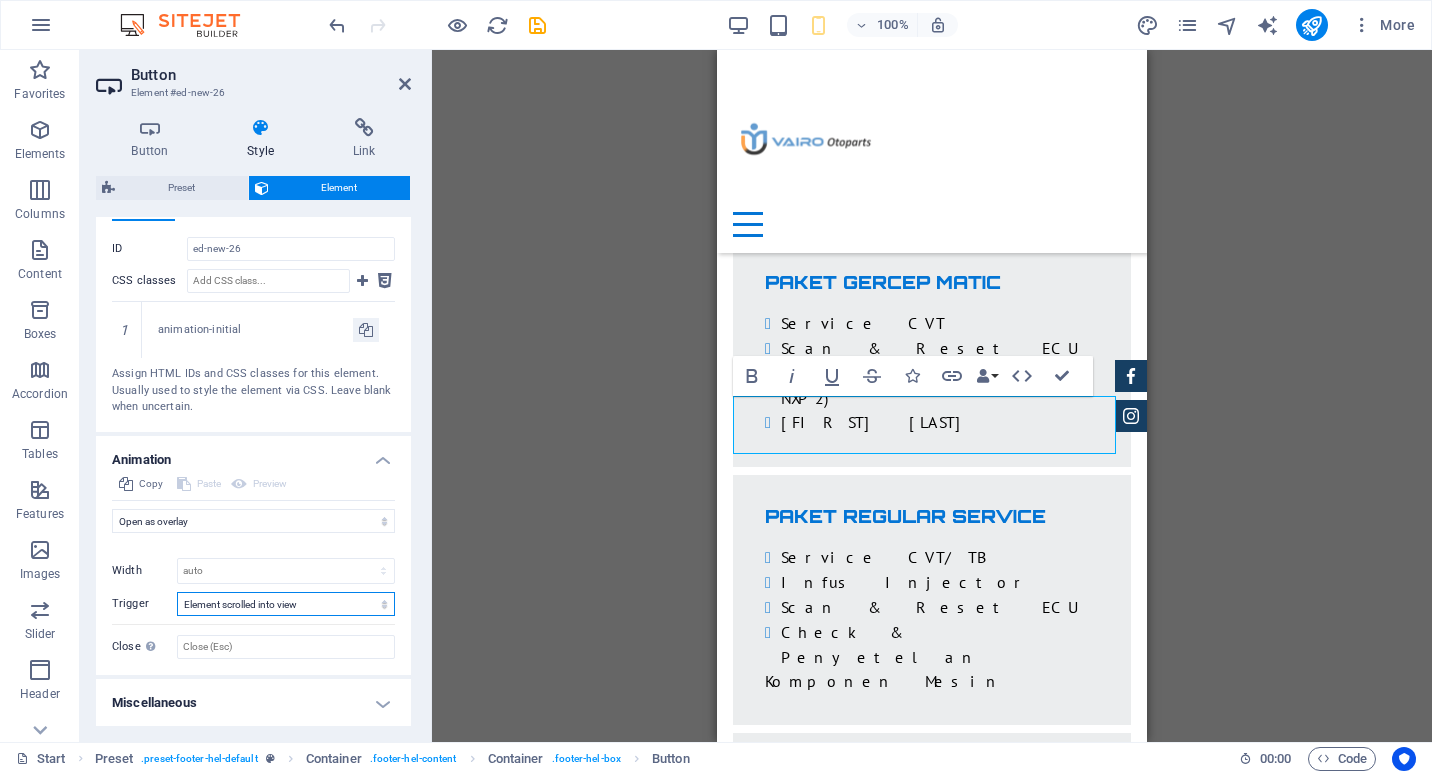 click on "No automatic trigger On page load Element scrolled into view" at bounding box center [286, 604] 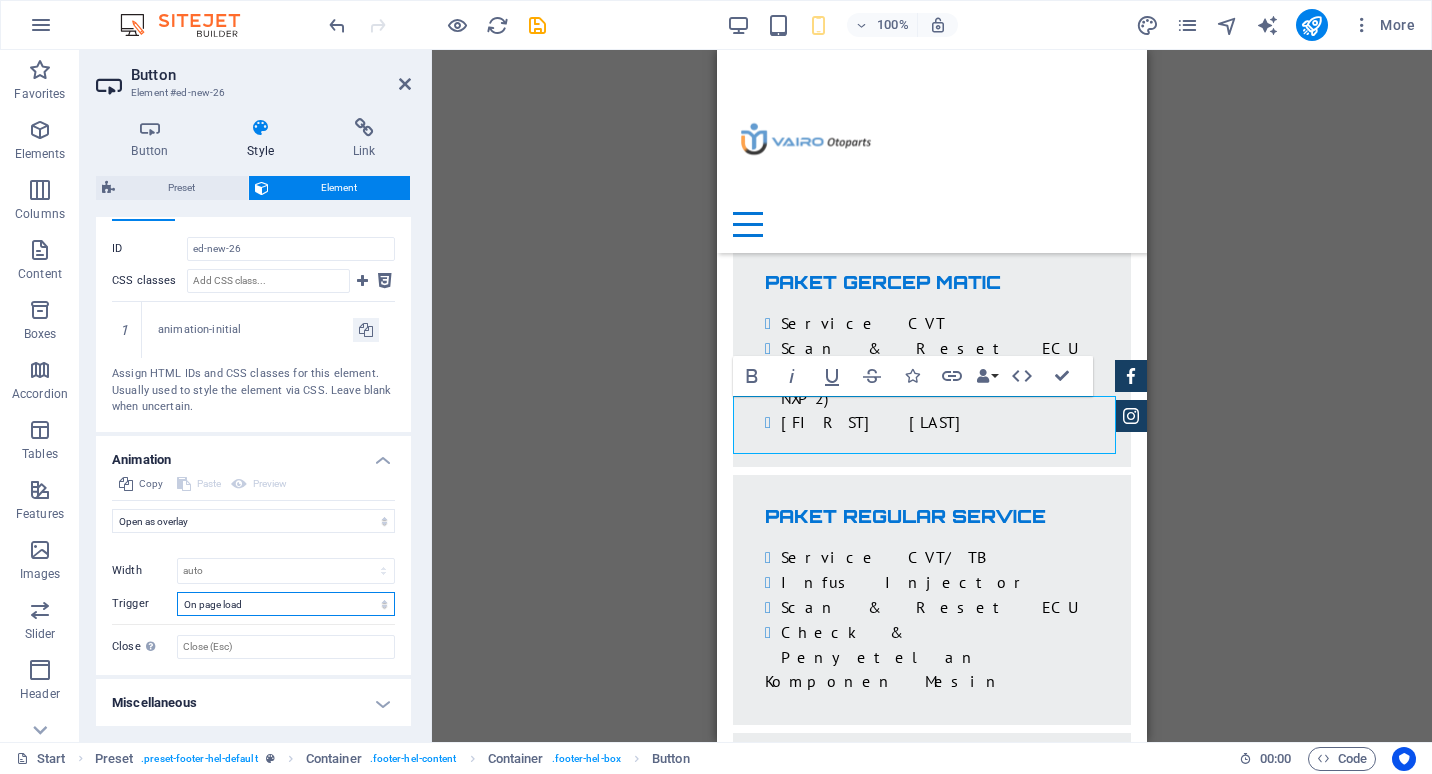 click on "No automatic trigger On page load Element scrolled into view" at bounding box center [286, 604] 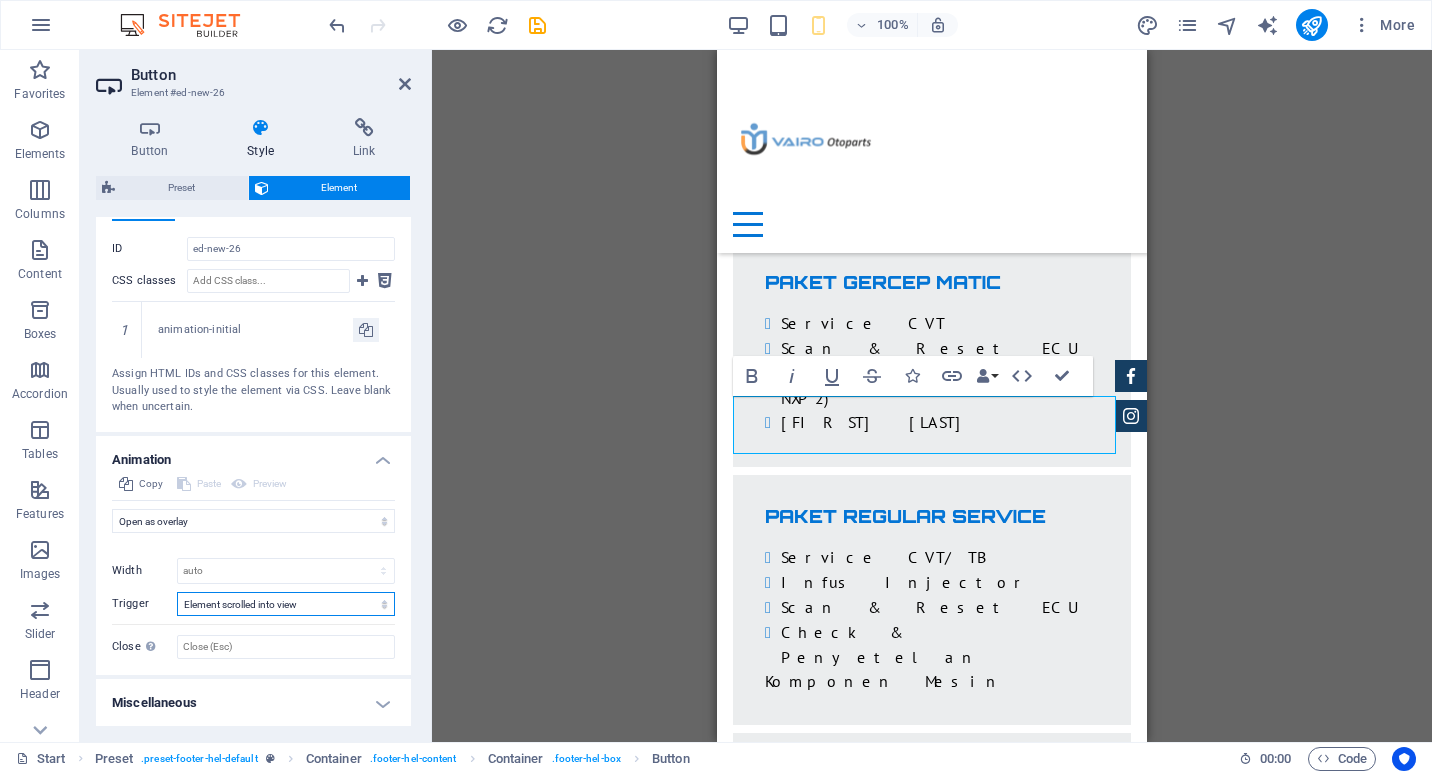 click on "No automatic trigger On page load Element scrolled into view" at bounding box center (286, 604) 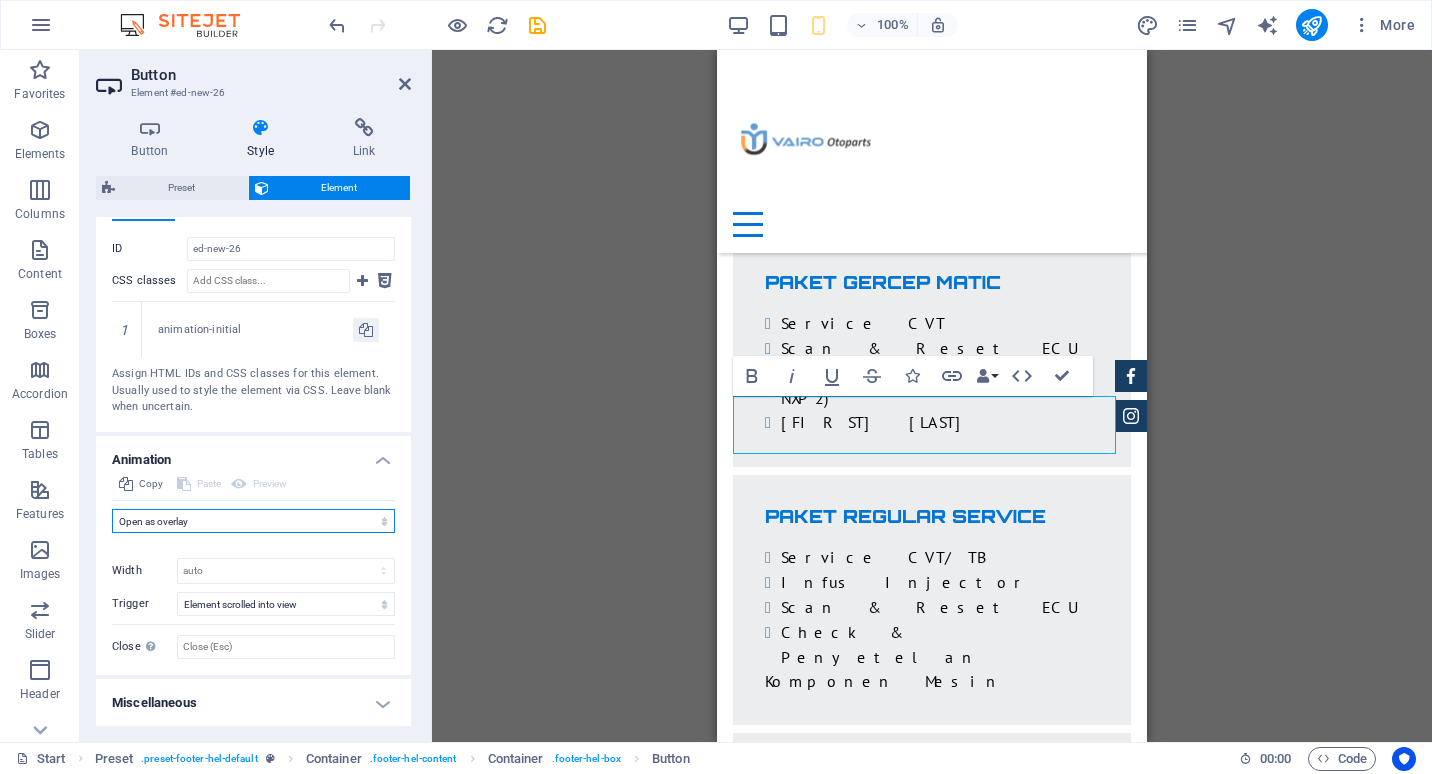 click on "Don't animate Show / Hide Slide up/down Zoom in/out Slide left to right Slide right to left Slide top to bottom Slide bottom to top Pulse Blink Open as overlay" at bounding box center [253, 521] 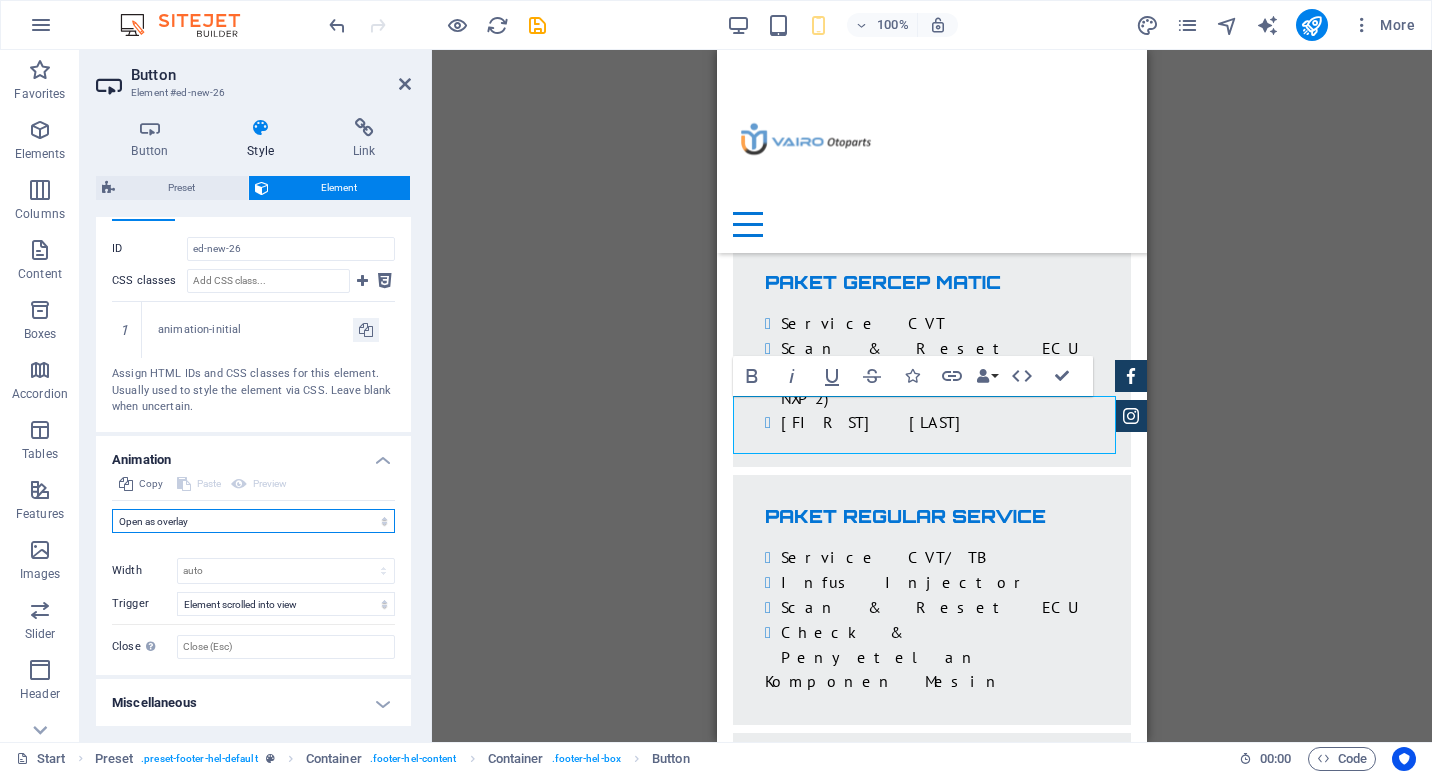 select on "slide" 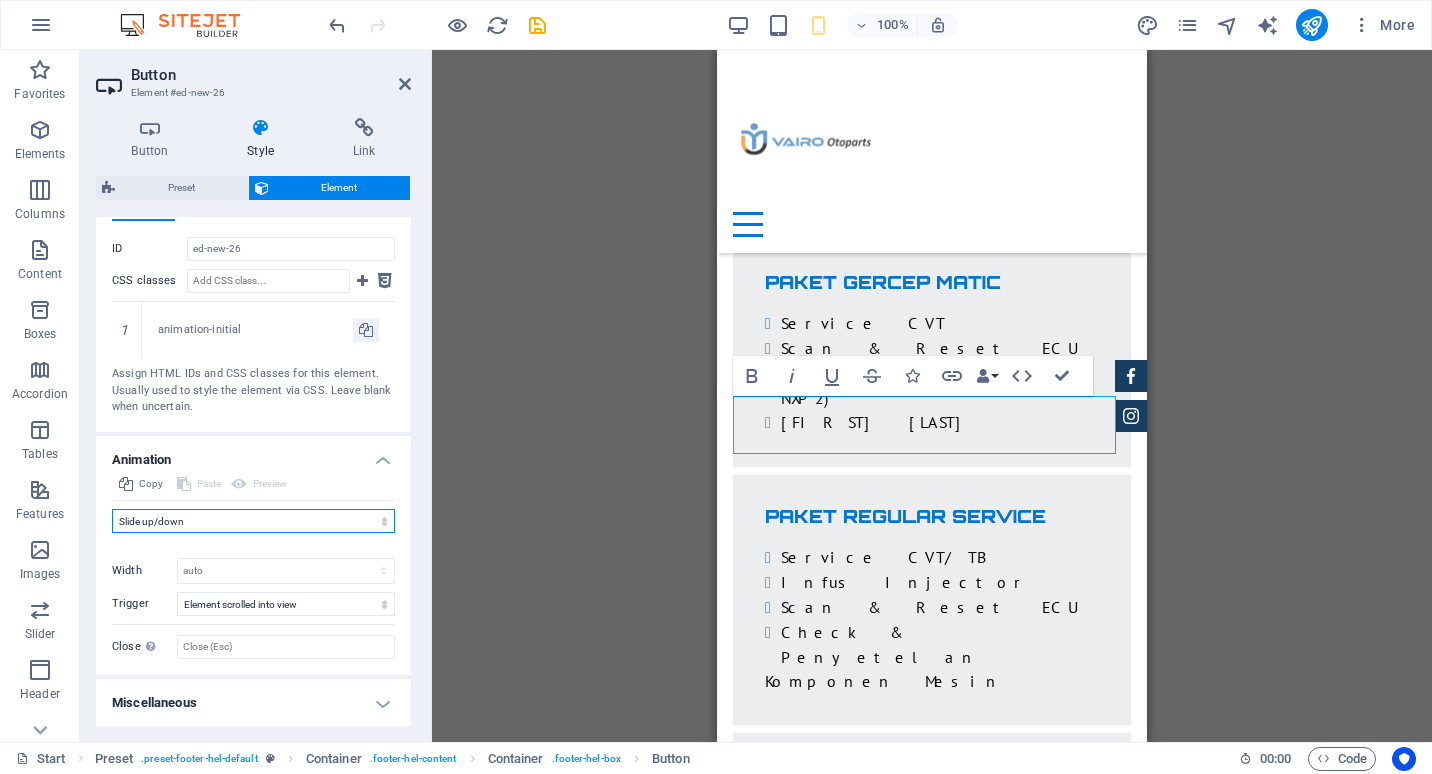 click on "Don't animate Show / Hide Slide up/down Zoom in/out Slide left to right Slide right to left Slide top to bottom Slide bottom to top Pulse Blink Open as overlay" at bounding box center (253, 521) 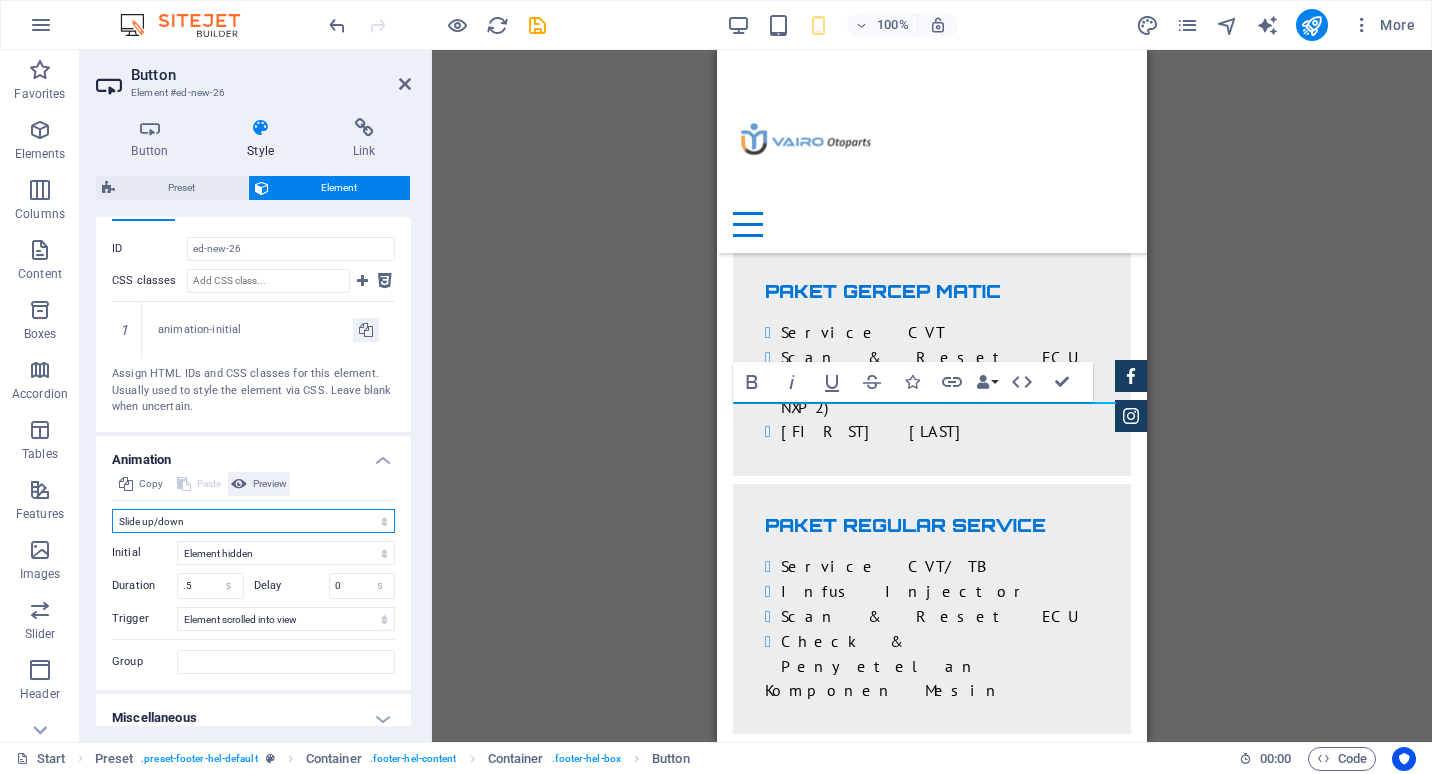 scroll, scrollTop: 6153, scrollLeft: 0, axis: vertical 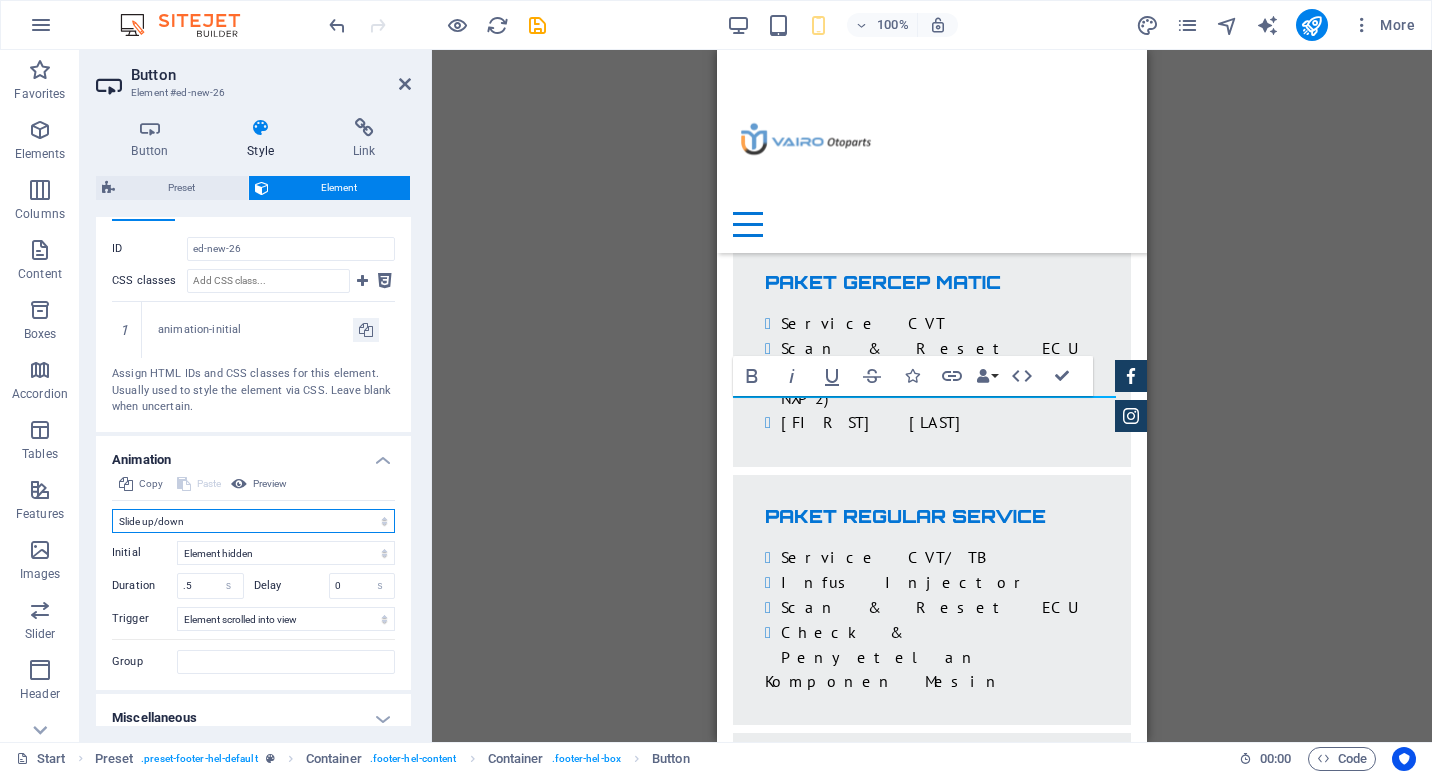 click on "Don't animate Show / Hide Slide up/down Zoom in/out Slide left to right Slide right to left Slide top to bottom Slide bottom to top Pulse Blink Open as overlay" at bounding box center (253, 521) 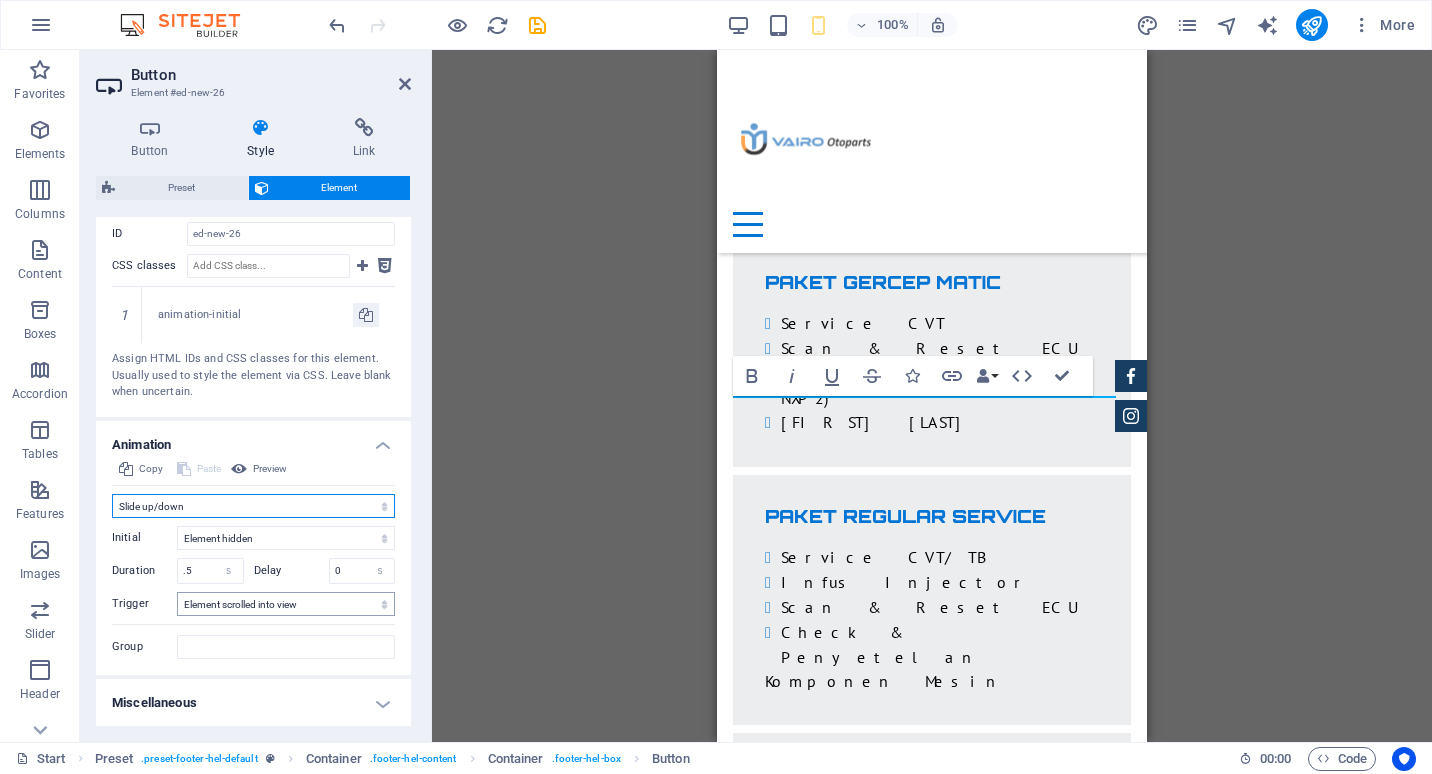 scroll, scrollTop: 987, scrollLeft: 0, axis: vertical 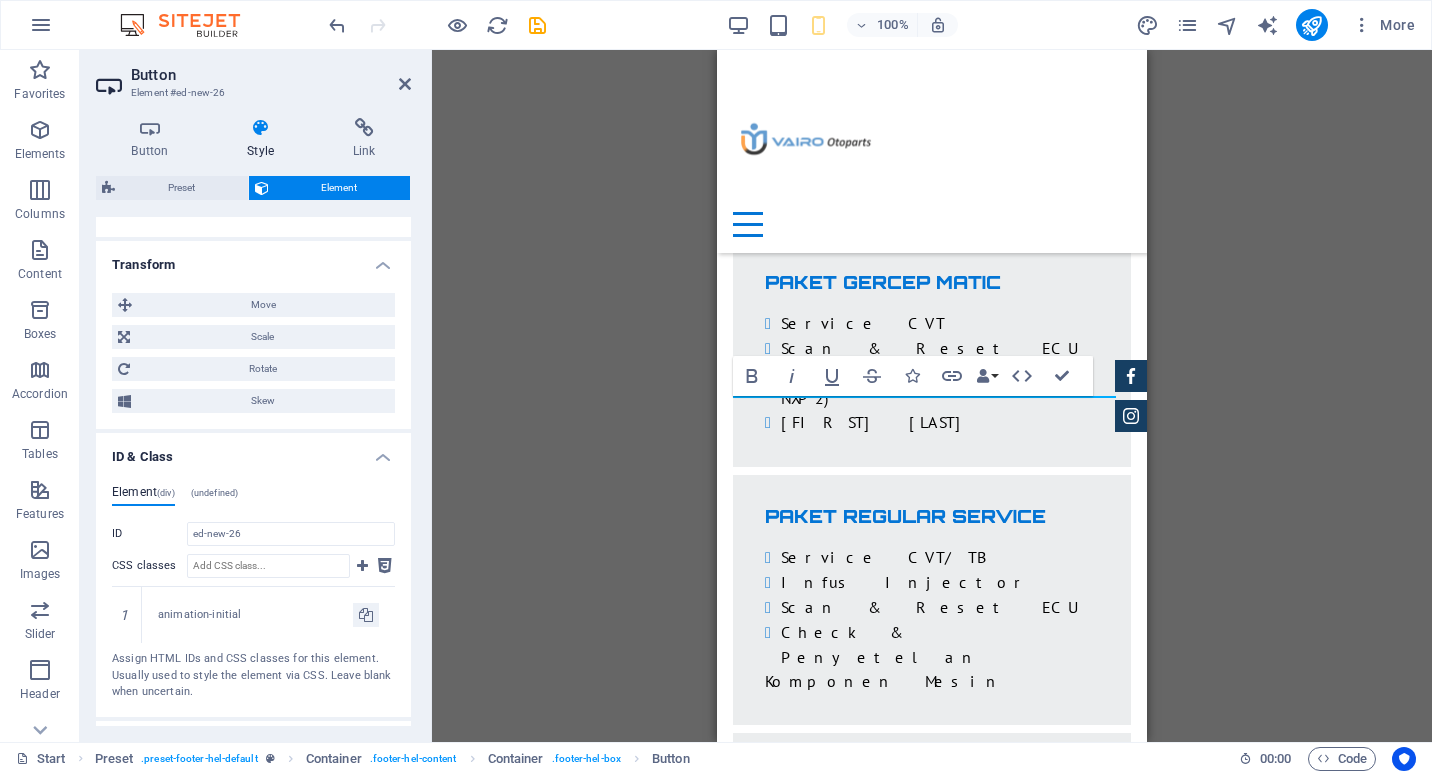 click on "ID & Class" at bounding box center (253, 451) 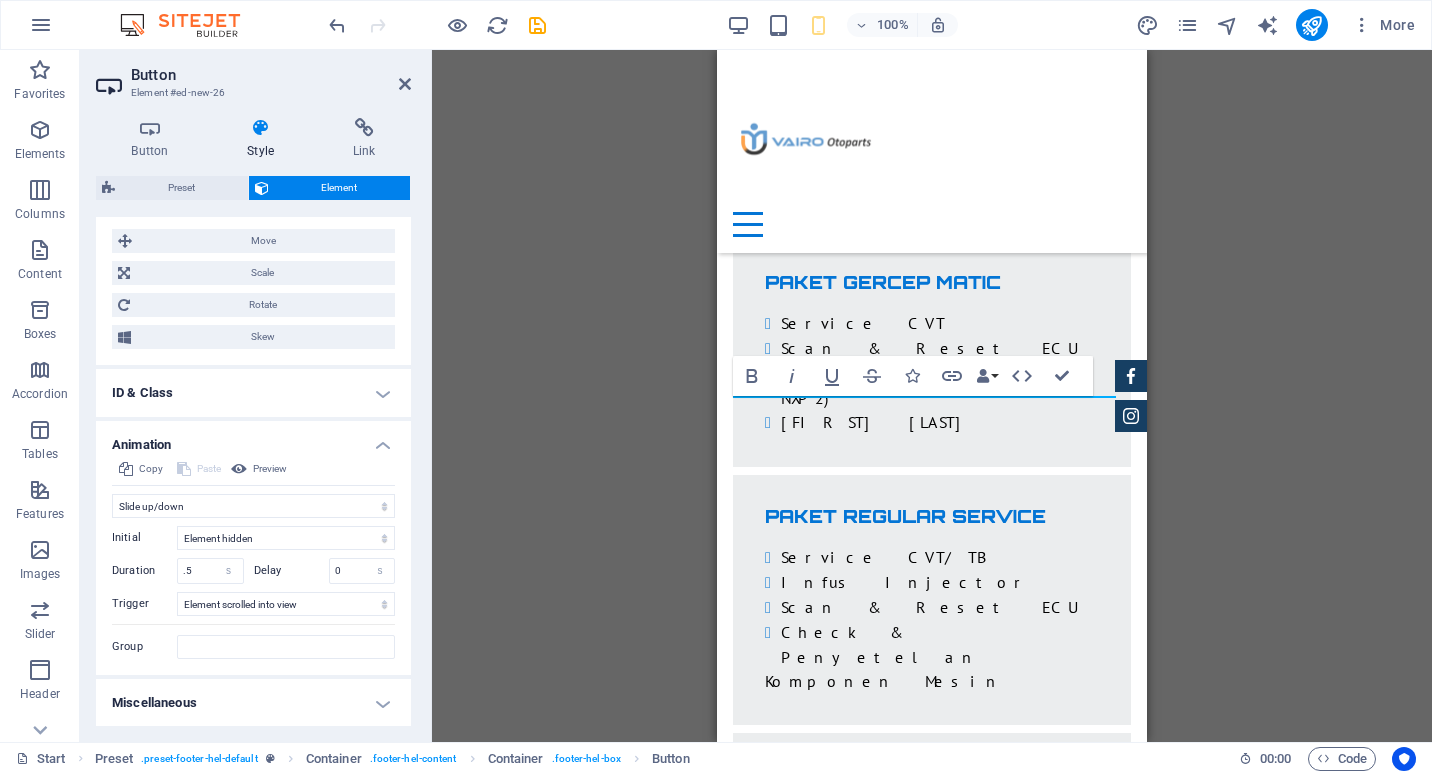 click on "Miscellaneous" at bounding box center (253, 703) 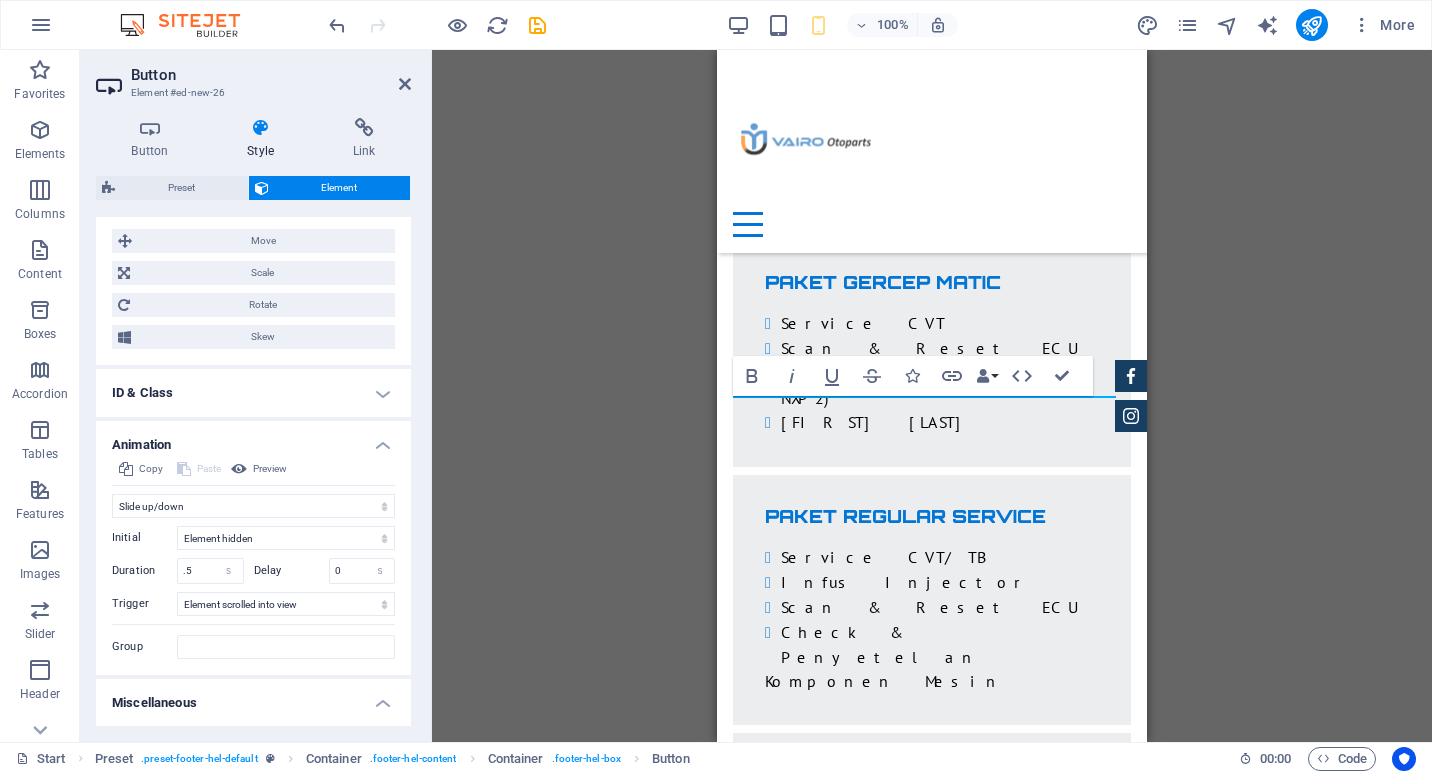 scroll, scrollTop: 875, scrollLeft: 0, axis: vertical 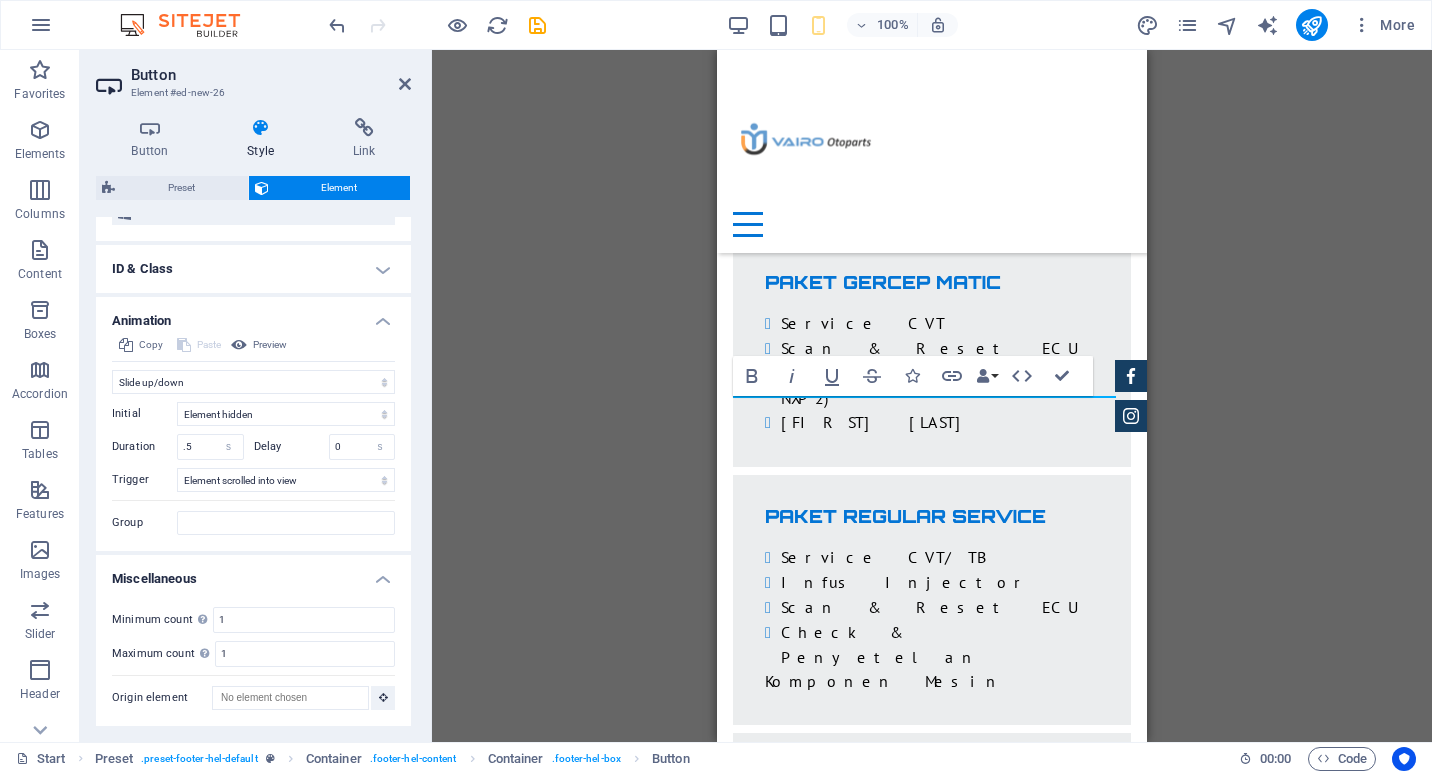 click on "Miscellaneous" at bounding box center (253, 573) 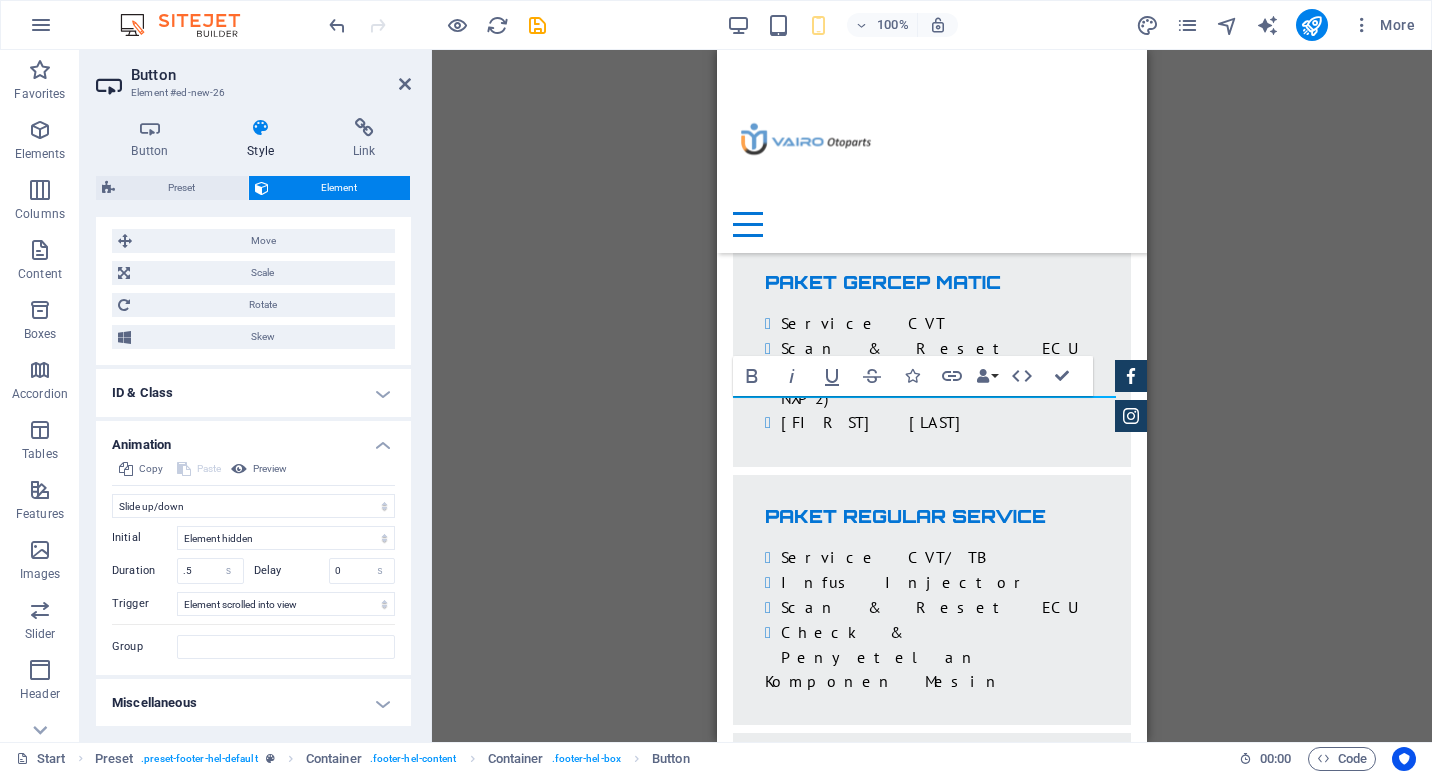 scroll, scrollTop: 651, scrollLeft: 0, axis: vertical 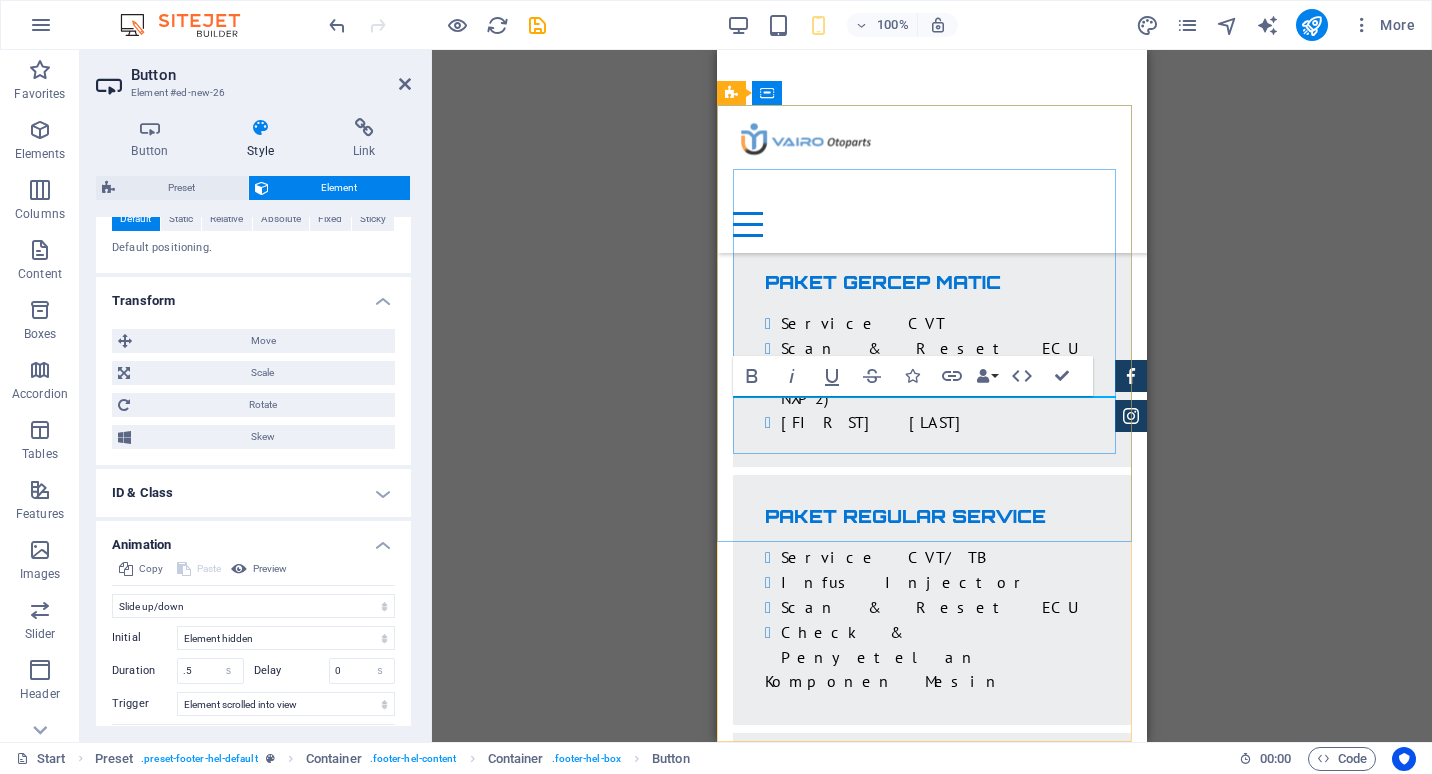 click on "wHatsapp" at bounding box center (827, 1415) 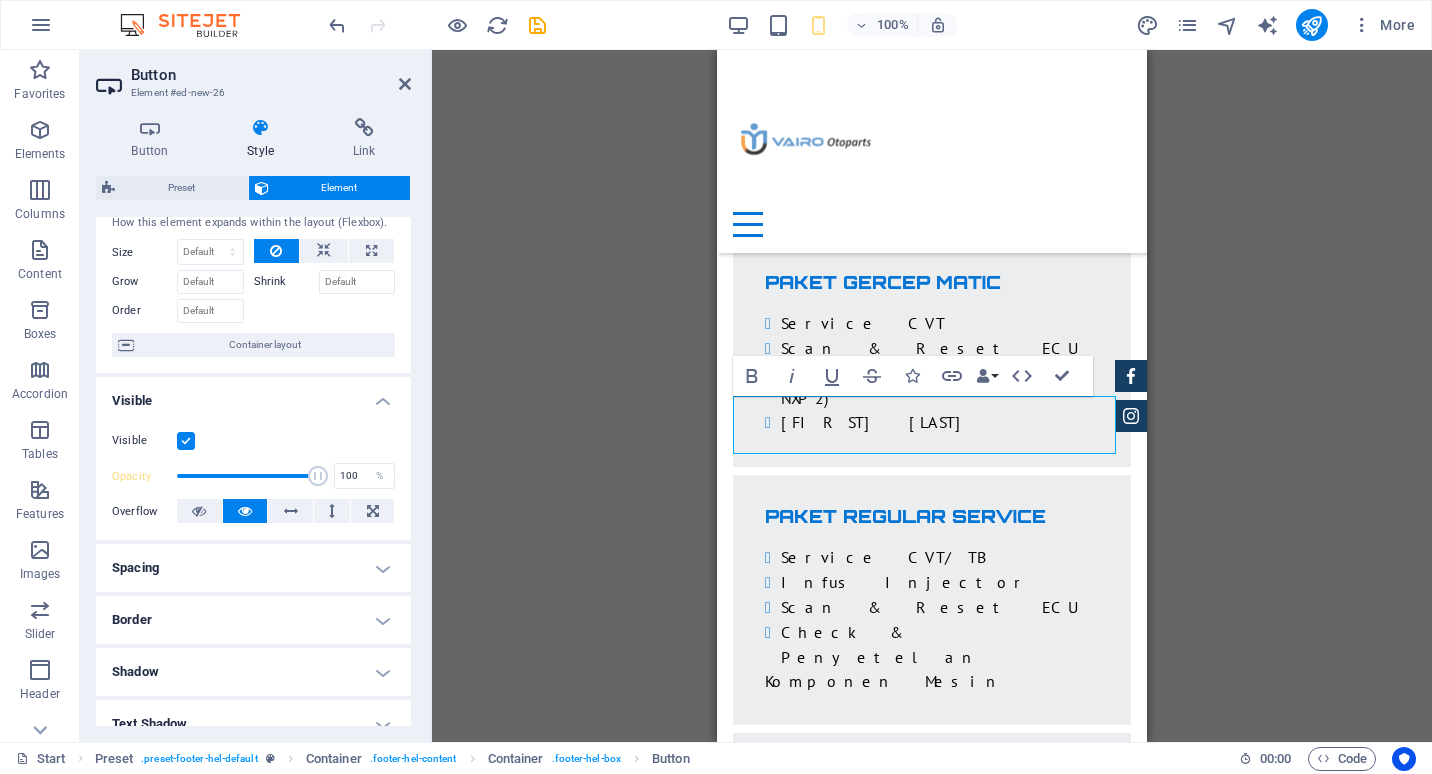 scroll, scrollTop: 0, scrollLeft: 0, axis: both 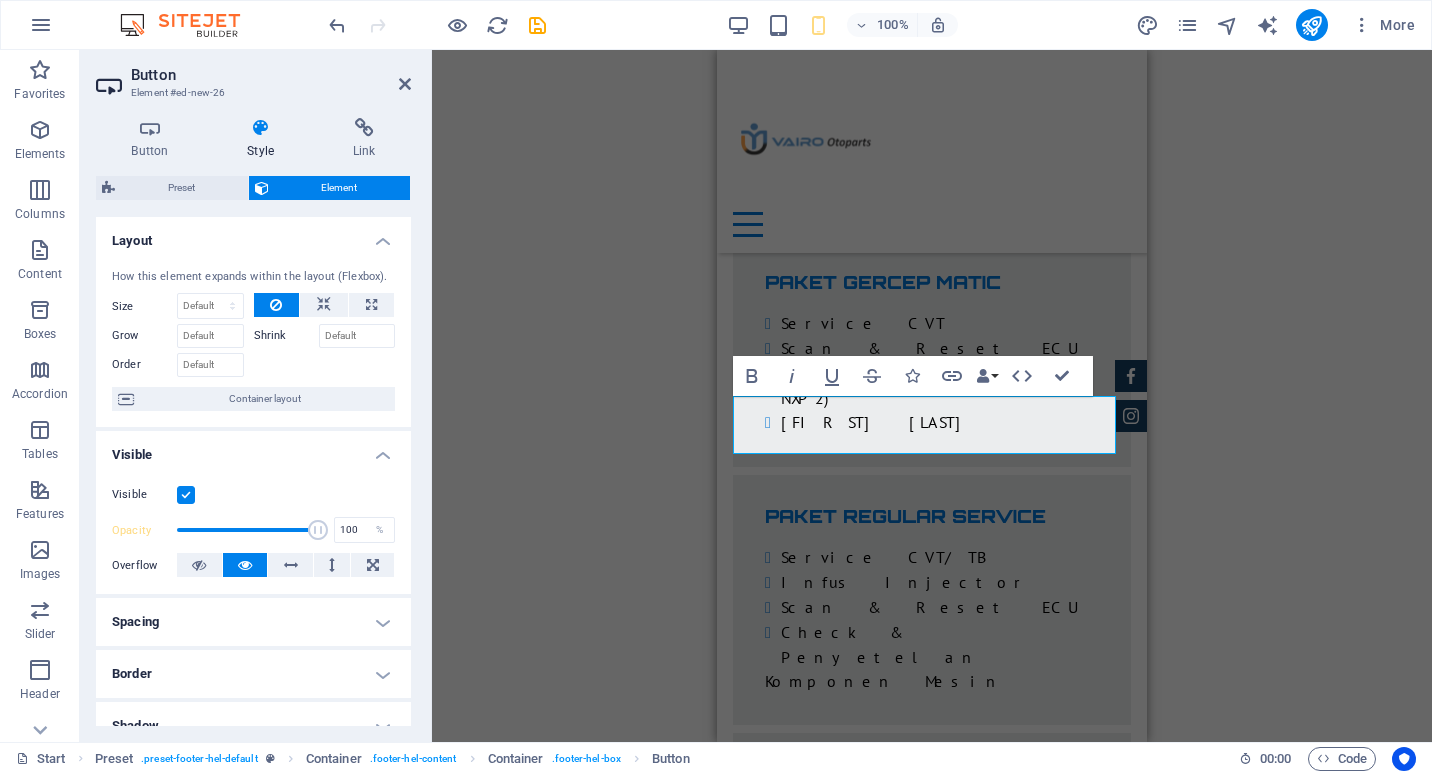 click on "Button Style Link Button Design Default Primary Secondary Background Hover/Active Switch to preview mode to test the active/hover state Text color Hover/Active Border color Hover/Active Alignment Size Width Default px rem % em vh vw Default colors and font sizes are defined in Design. Edit design Preset Element Layout How this element expands within the layout (Flexbox). Size Default auto px % 1/1 1/2 1/3 1/4 1/5 1/6 1/7 1/8 1/9 1/10 Grow Shrink Order Container layout Visible Visible Opacity 100 % Overflow Spacing Margin Default auto px % rem vw vh Custom Custom auto px % rem vw vh auto px % rem vw vh auto px % rem vw vh auto px % rem vw vh Padding Default px rem % vh vw Custom Custom px rem % vh vw px rem % vh vw px rem % vh vw px rem % vh vw Border Style              - Width 1 auto px rem % vh vw Custom Custom 1 auto px rem % vh vw 1 auto px rem % vh vw 1 auto px rem % vh vw 1 auto px rem % vh vw  - Color Round corners Default px rem % vh vw Custom Custom px rem % vh vw px rem % vh vw px rem % vh" at bounding box center (253, 422) 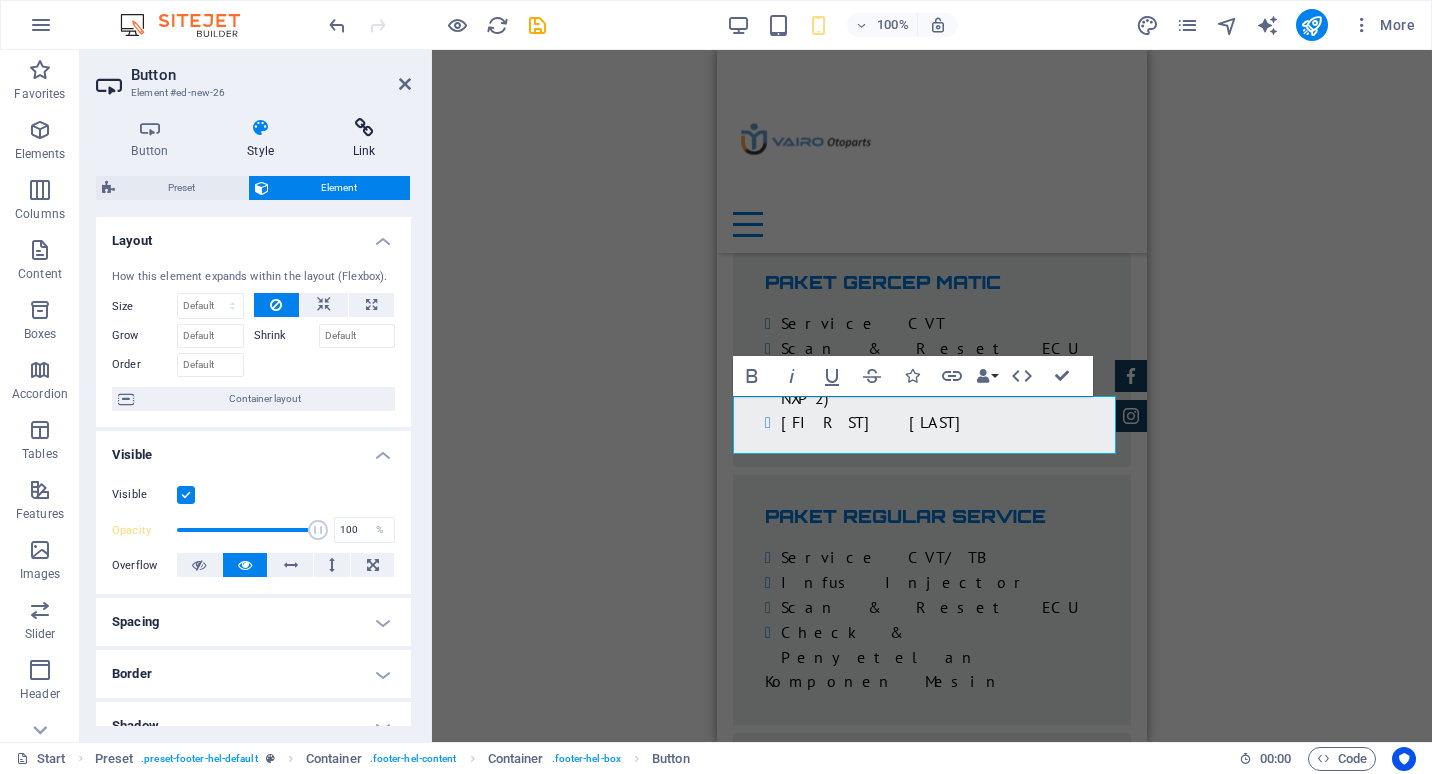 click at bounding box center [364, 128] 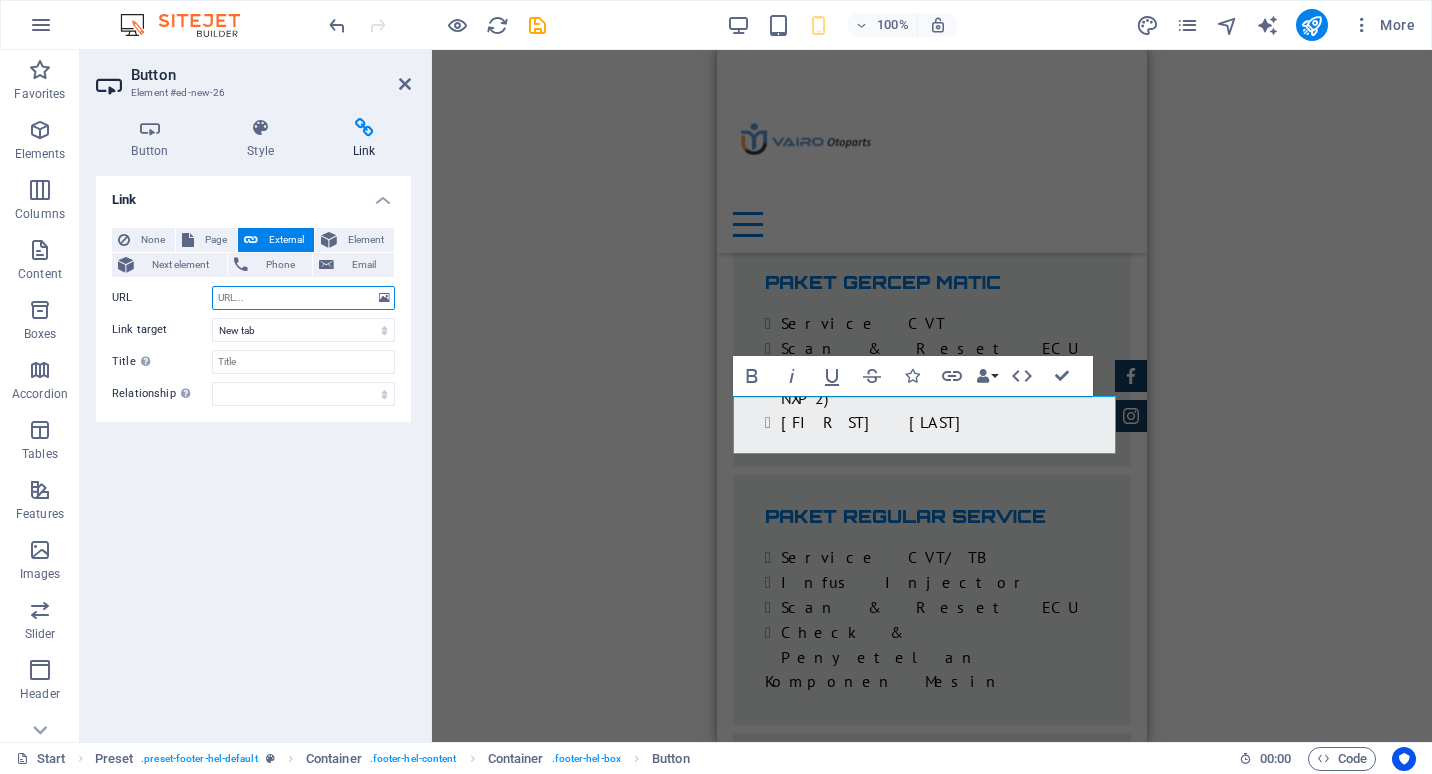 click on "URL" at bounding box center [303, 298] 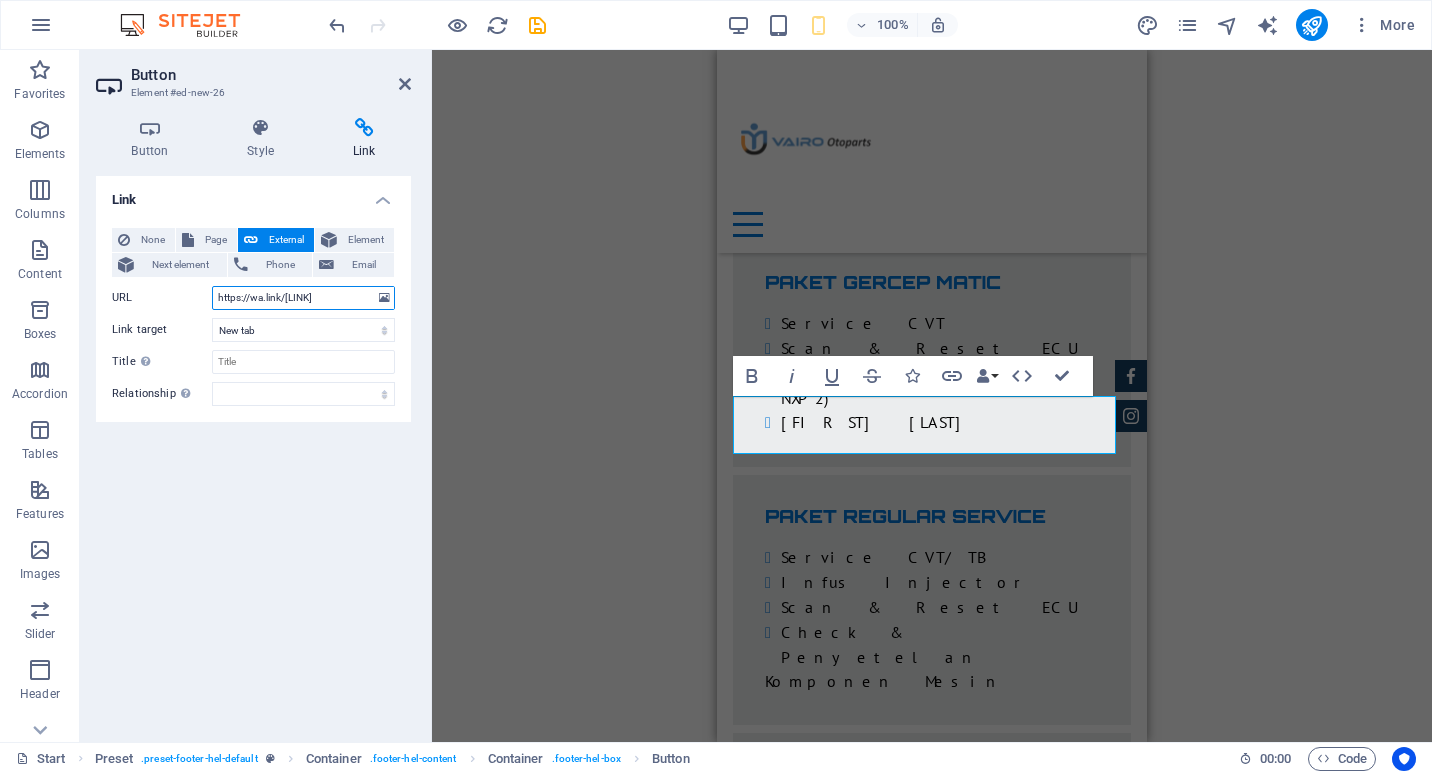 type on "https://wa.link/mn53rg" 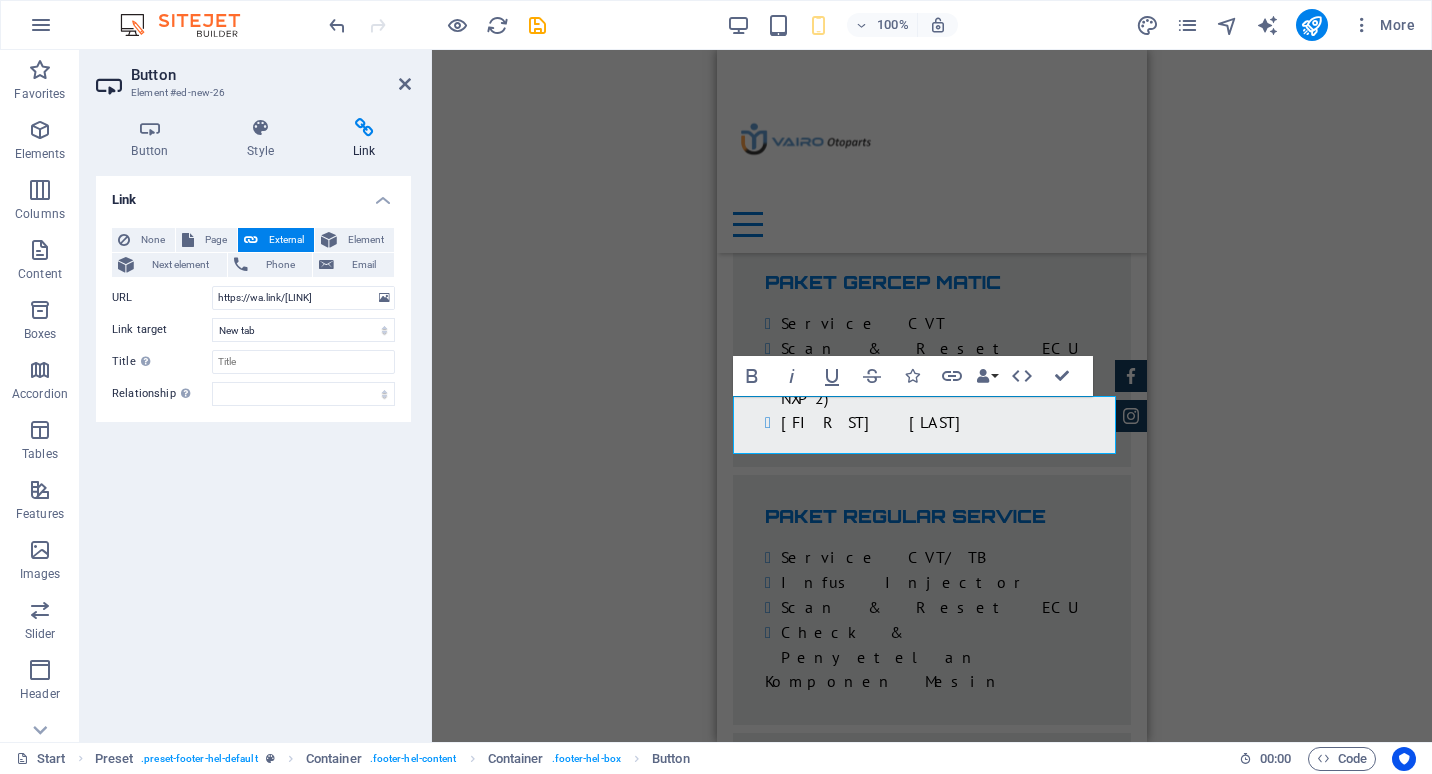 click on "Link None Page External Element Next element Phone Email Page Start Subpage Legal Notice Privacy Element
URL https://wa.link/mn53rg Phone Email Link target New tab Same tab Overlay Title Additional link description, should not be the same as the link text. The title is most often shown as a tooltip text when the mouse moves over the element. Leave empty if uncertain. Relationship Sets the  relationship of this link to the link target . For example, the value "nofollow" instructs search engines not to follow the link. Can be left empty. alternate author bookmark external help license next nofollow noreferrer noopener prev search tag" at bounding box center (253, 451) 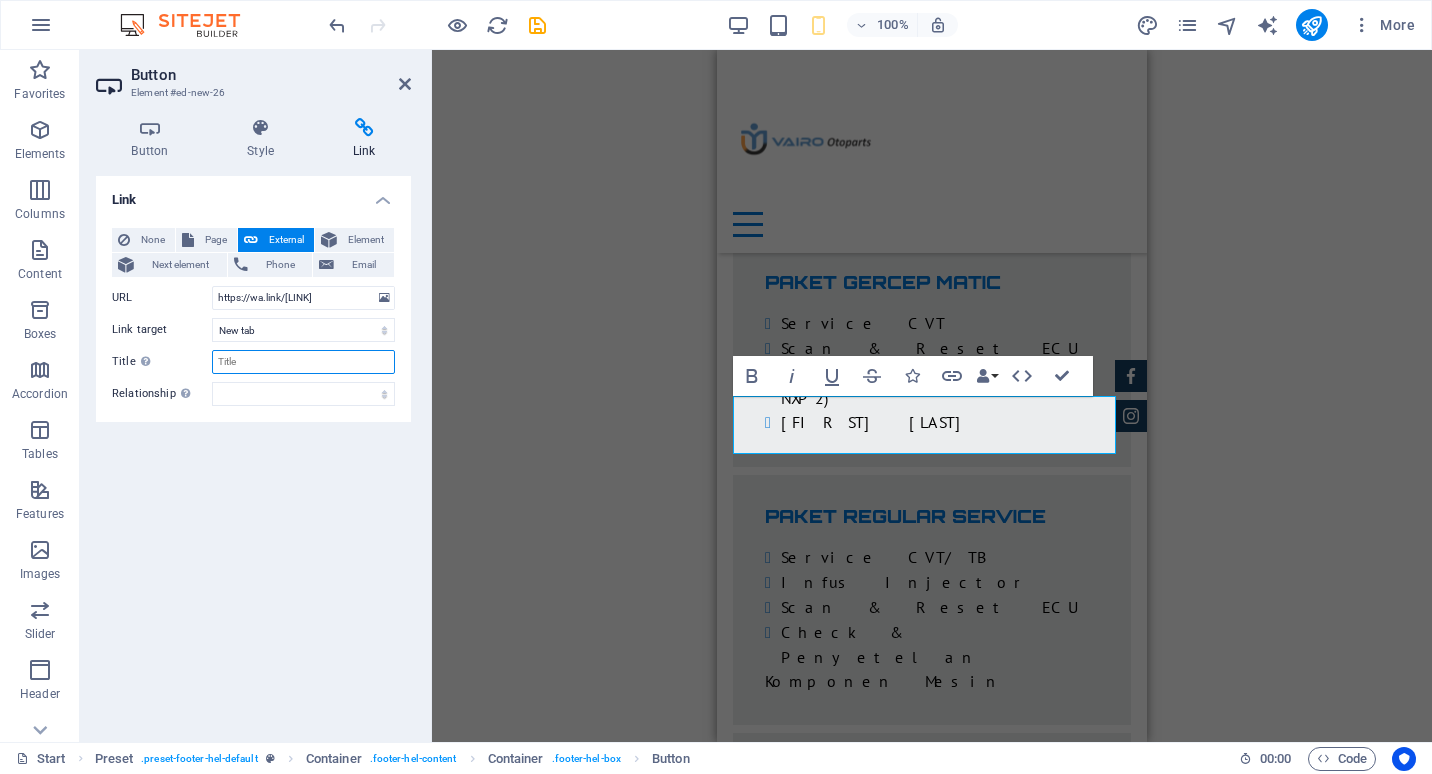 click on "Title Additional link description, should not be the same as the link text. The title is most often shown as a tooltip text when the mouse moves over the element. Leave empty if uncertain." at bounding box center (303, 362) 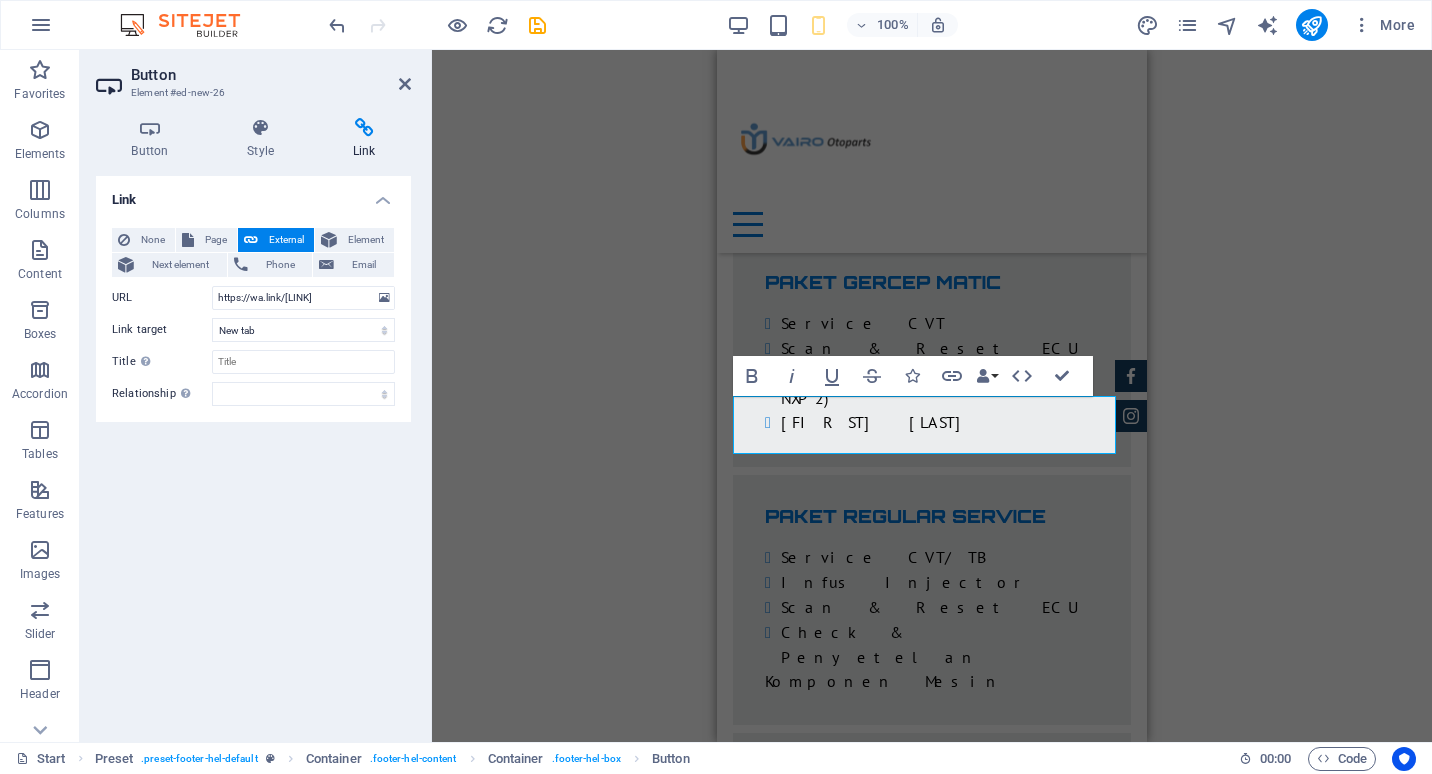 click on "Link None Page External Element Next element Phone Email Page Start Subpage Legal Notice Privacy Element
URL https://wa.link/mn53rg Phone Email Link target New tab Same tab Overlay Title Additional link description, should not be the same as the link text. The title is most often shown as a tooltip text when the mouse moves over the element. Leave empty if uncertain. Relationship Sets the  relationship of this link to the link target . For example, the value "nofollow" instructs search engines not to follow the link. Can be left empty. alternate author bookmark external help license next nofollow noreferrer noopener prev search tag" at bounding box center (253, 451) 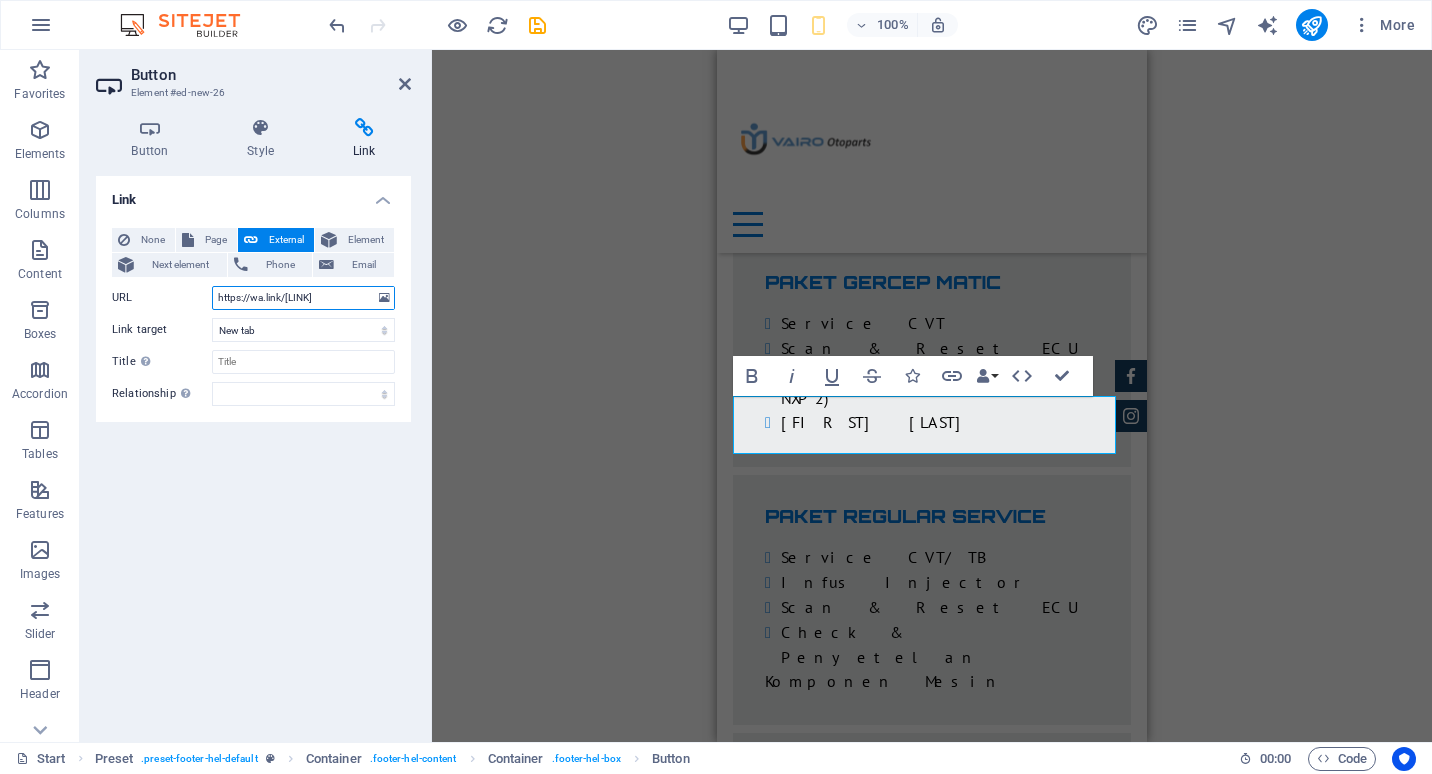 click on "https://wa.link/mn53rg" at bounding box center (303, 298) 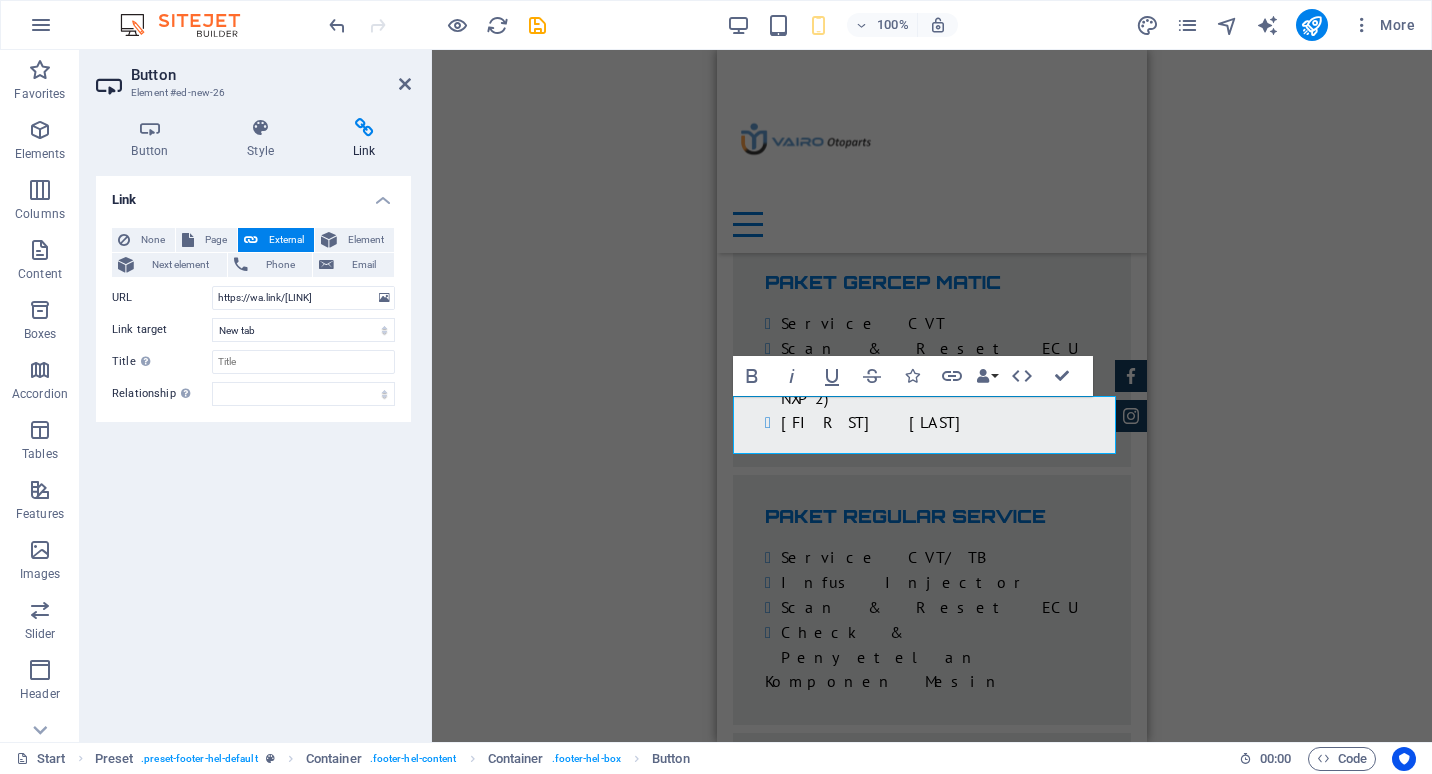 click on "Link None Page External Element Next element Phone Email Page Start Subpage Legal Notice Privacy Element
URL https://wa.link/mn53rg Phone Email Link target New tab Same tab Overlay Title Additional link description, should not be the same as the link text. The title is most often shown as a tooltip text when the mouse moves over the element. Leave empty if uncertain. Relationship Sets the  relationship of this link to the link target . For example, the value "nofollow" instructs search engines not to follow the link. Can be left empty. alternate author bookmark external help license next nofollow noreferrer noopener prev search tag" at bounding box center (253, 451) 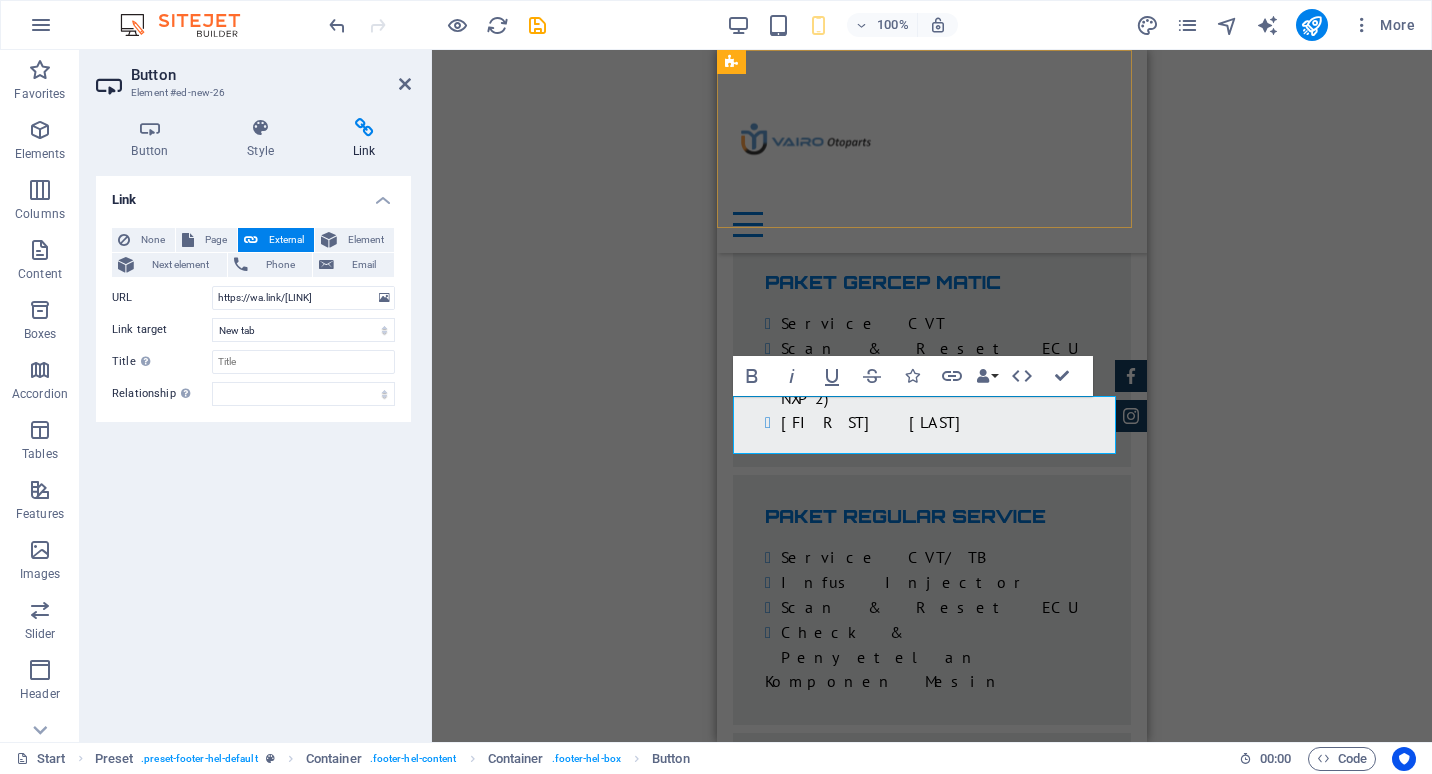 click on "Home TENTANG KAMI BENGKEL KAMI KONTAK" at bounding box center (932, 151) 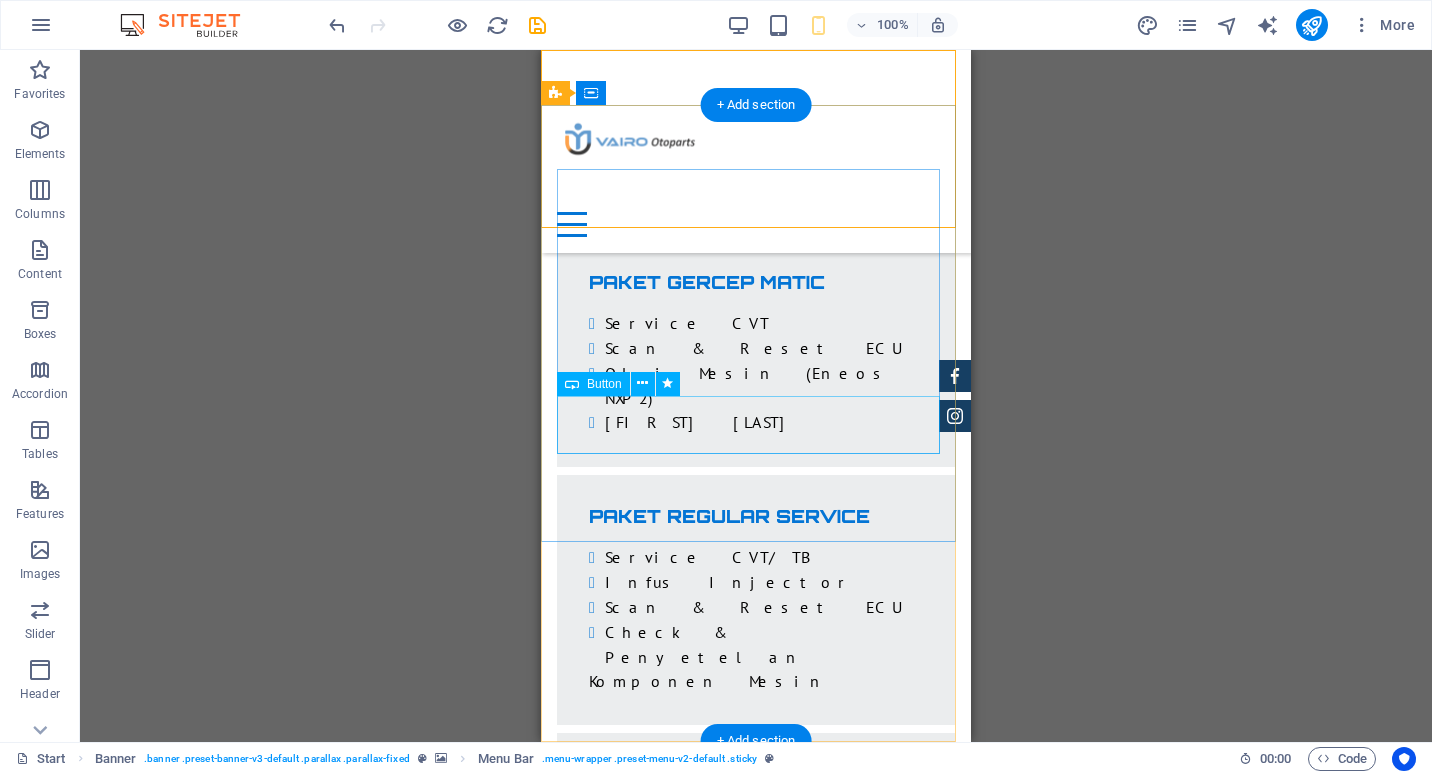 click on "wHatsapp" at bounding box center [756, 1415] 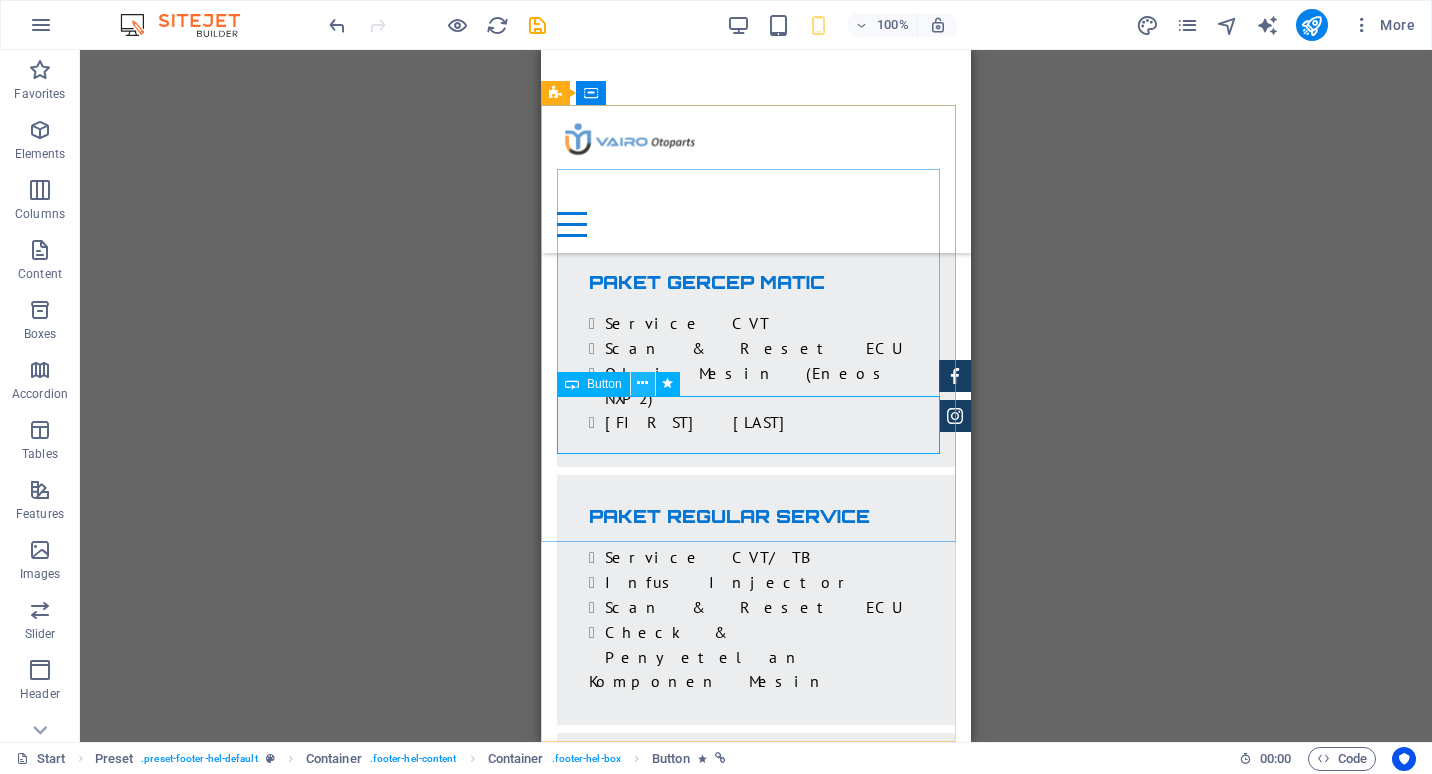 click at bounding box center (642, 383) 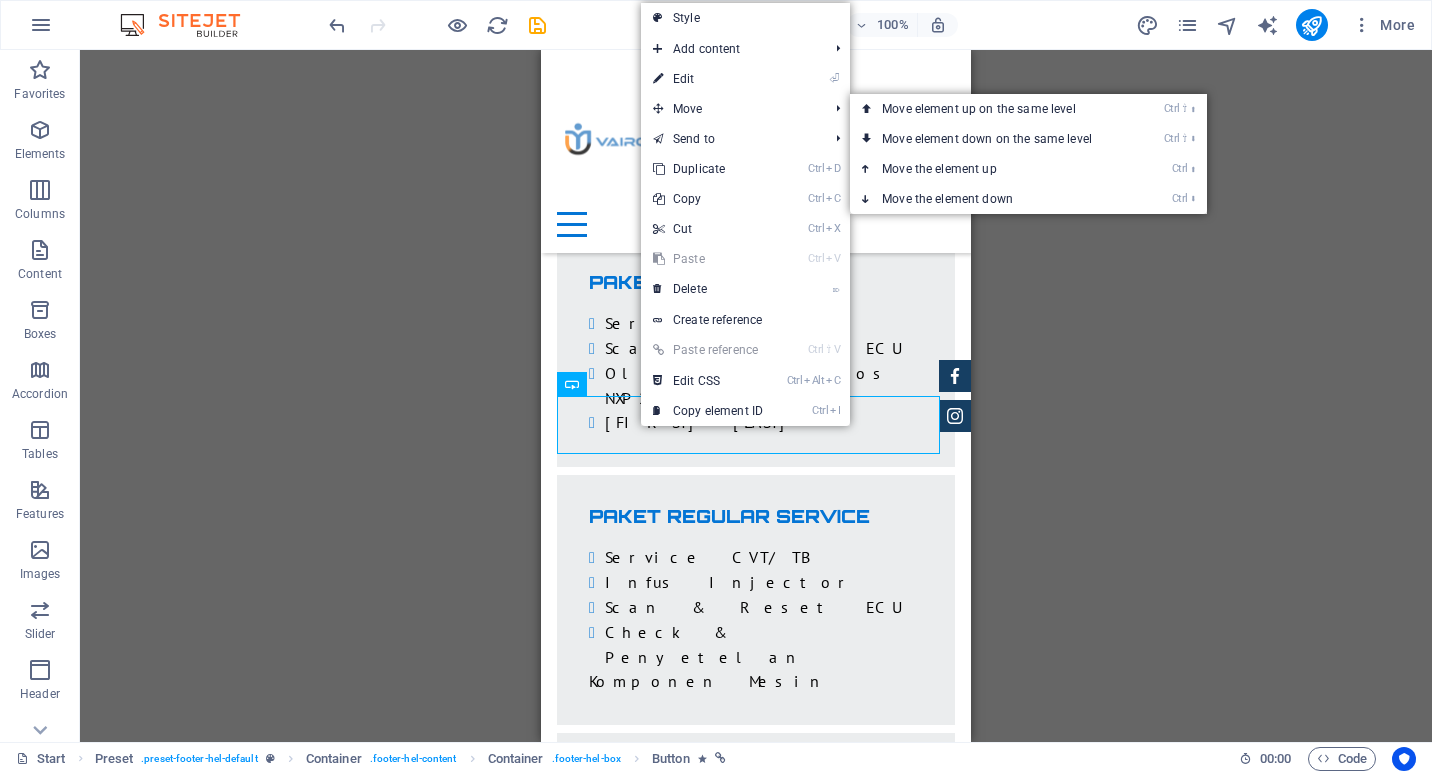 drag, startPoint x: 726, startPoint y: 78, endPoint x: 687, endPoint y: 95, distance: 42.544094 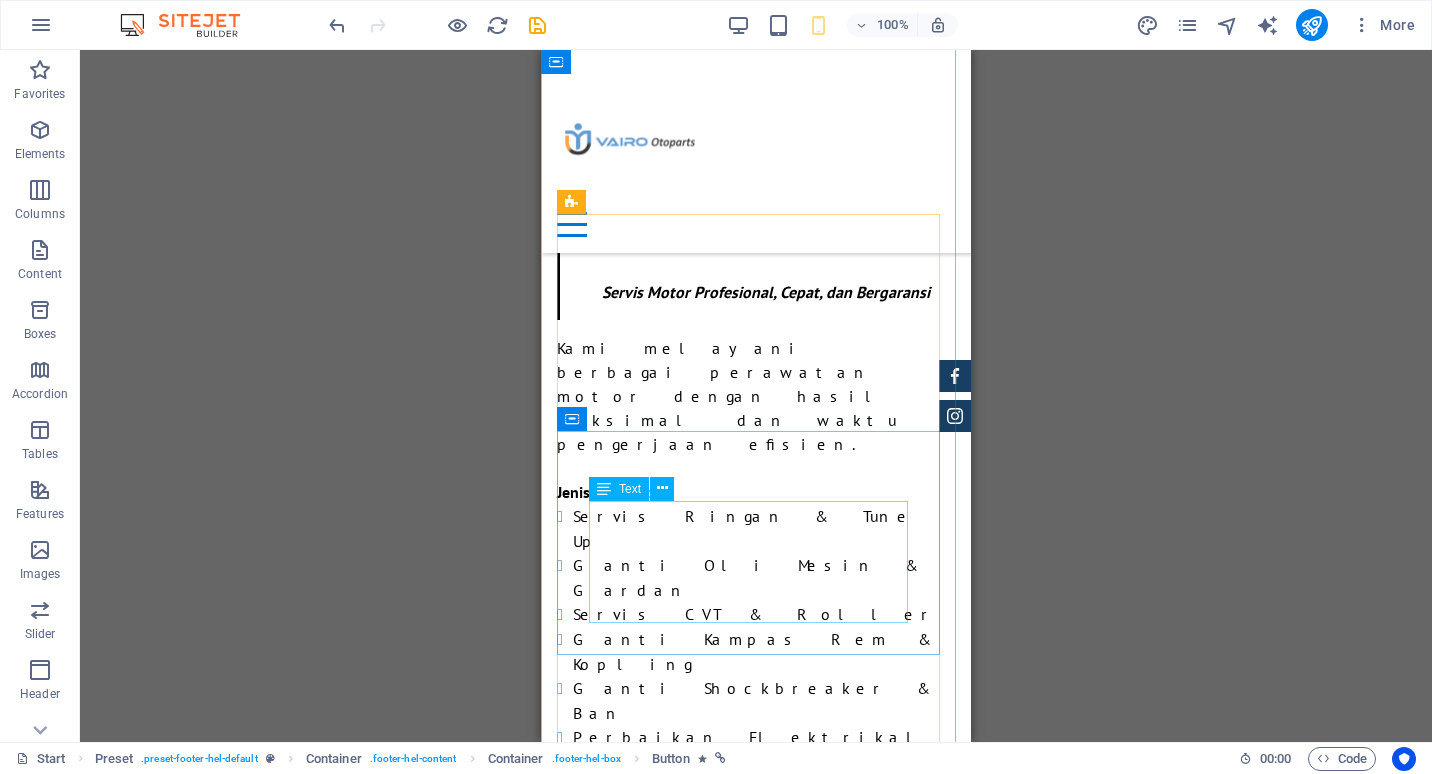 scroll, scrollTop: 6153, scrollLeft: 0, axis: vertical 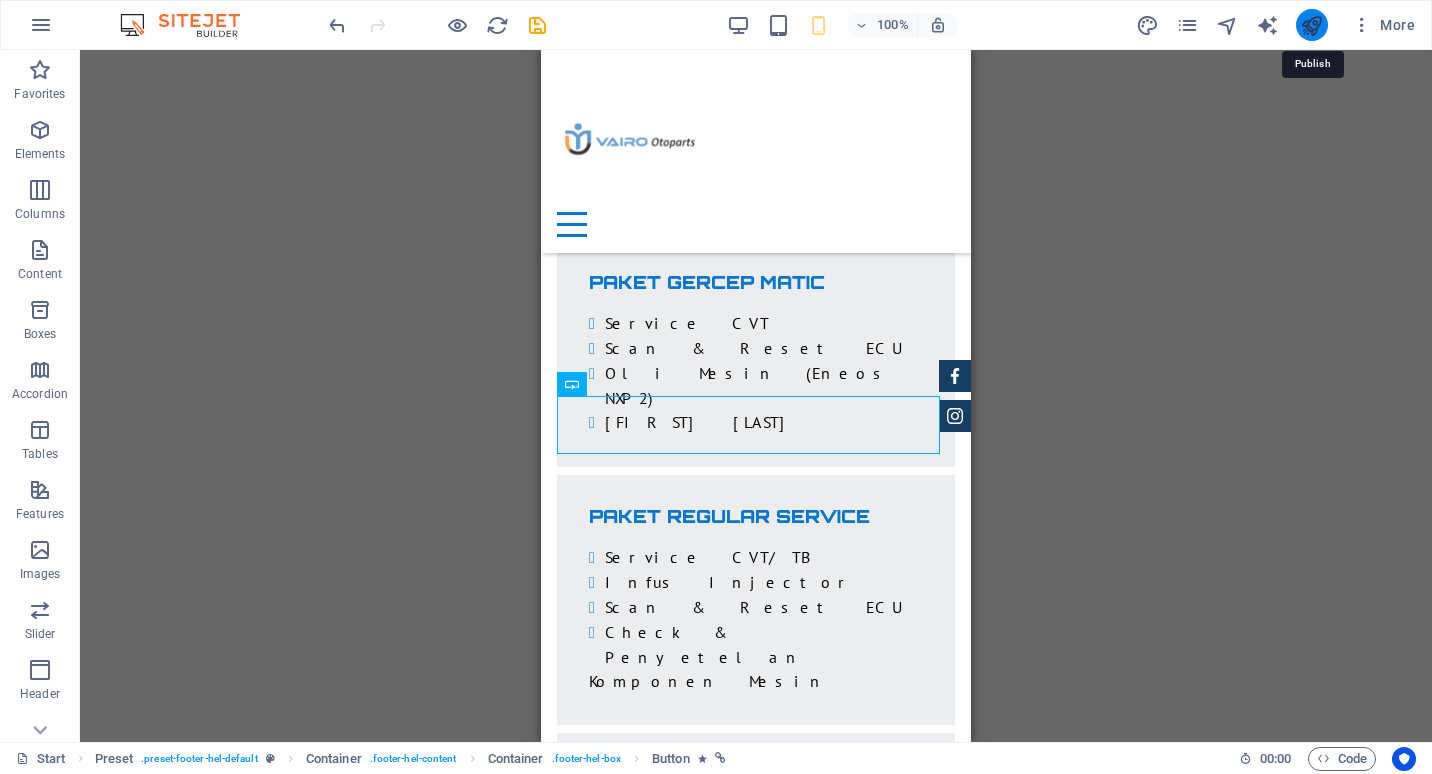 click at bounding box center (1311, 25) 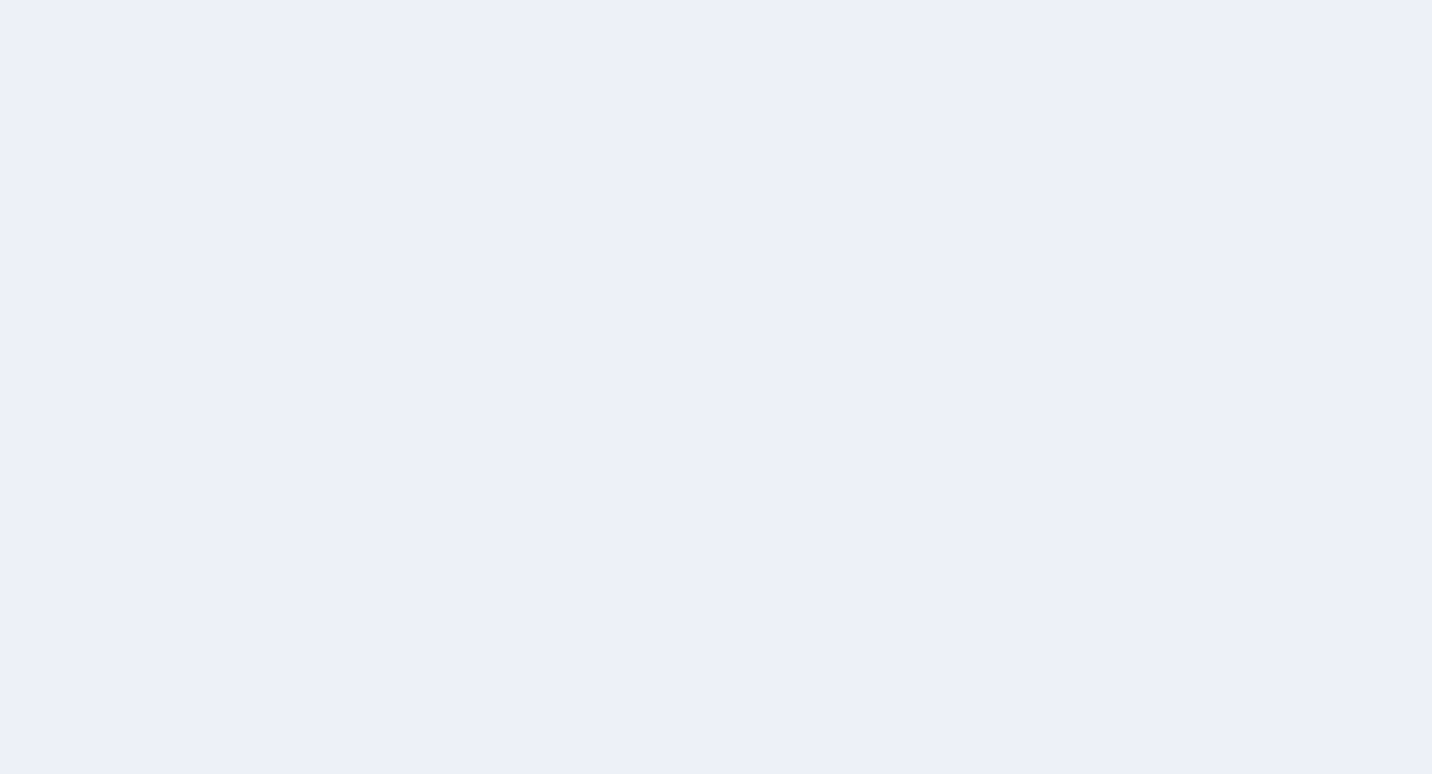 scroll, scrollTop: 0, scrollLeft: 0, axis: both 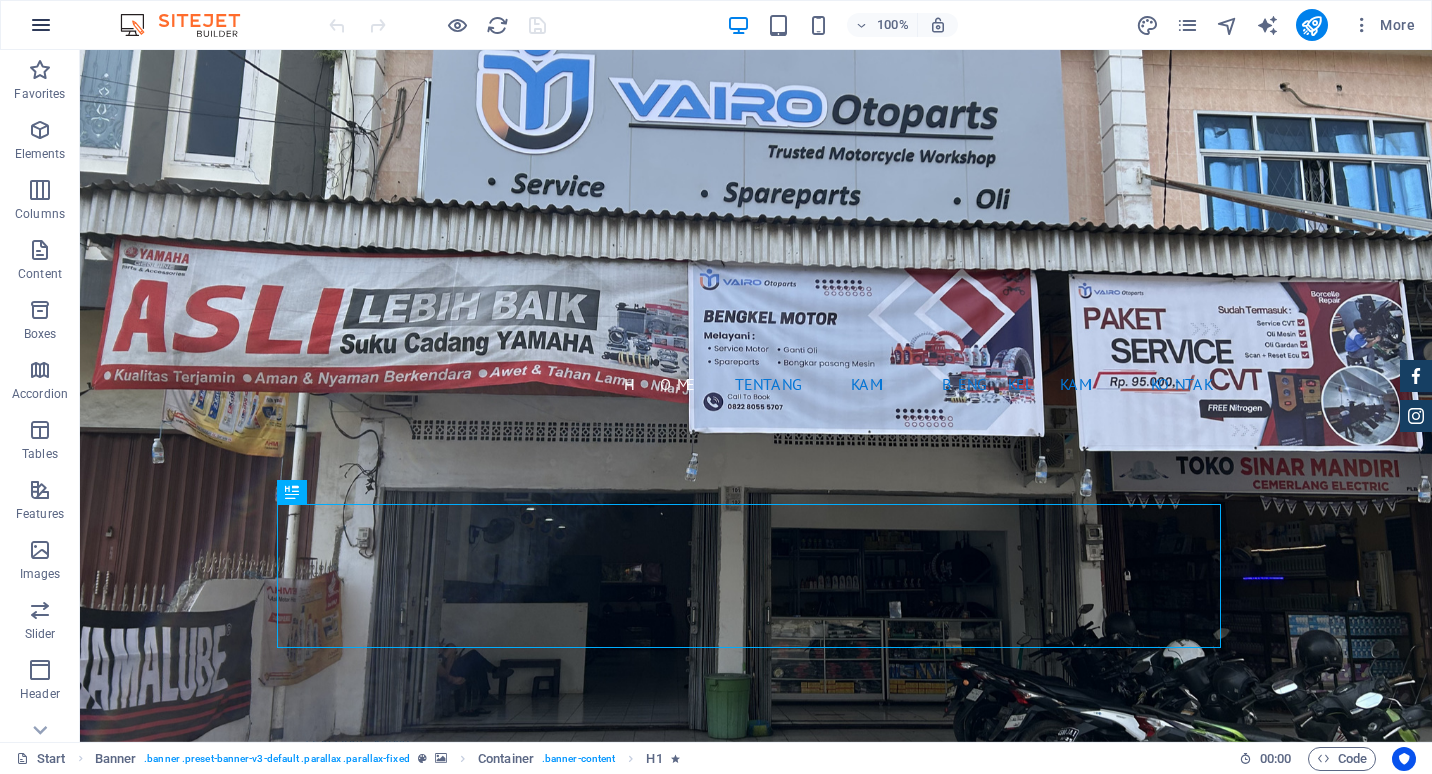 click at bounding box center (41, 25) 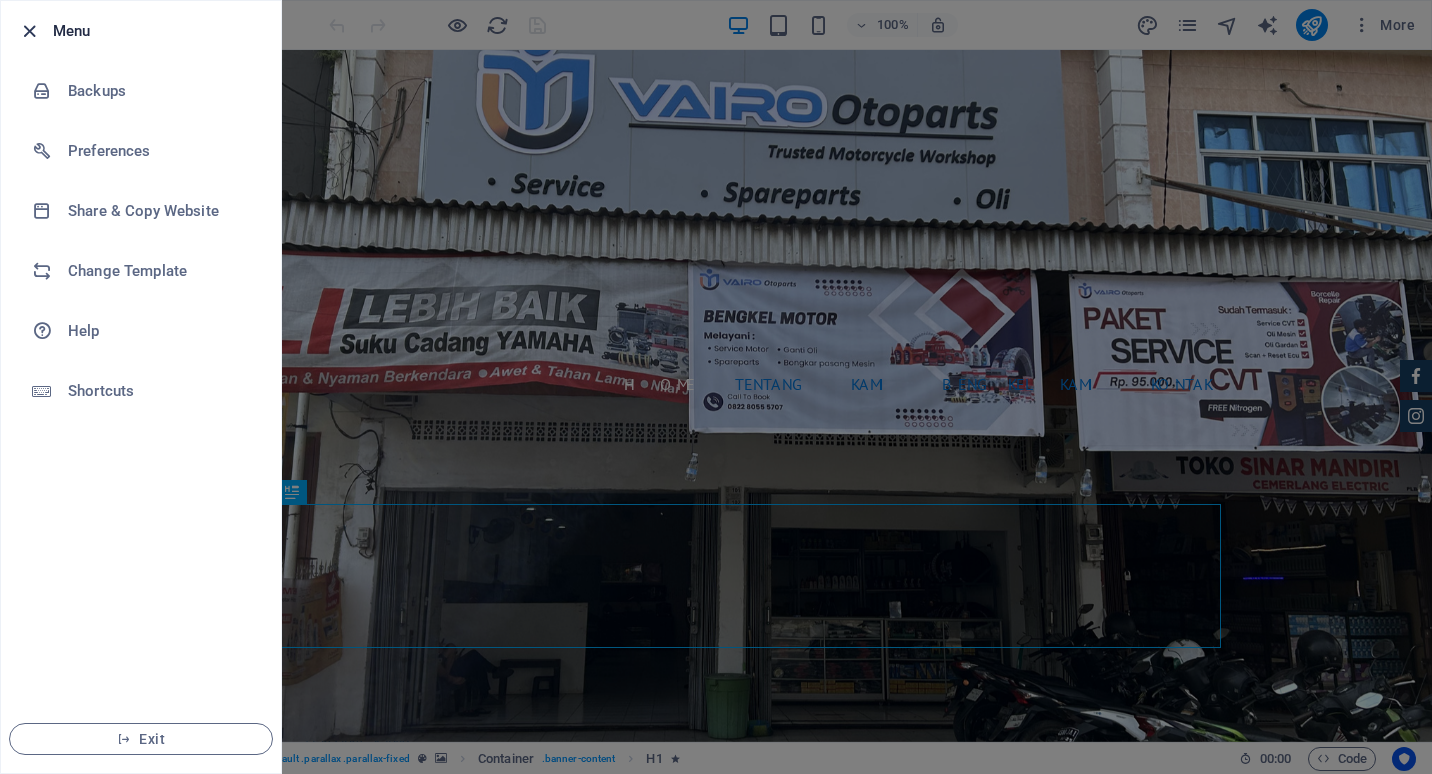 click at bounding box center (29, 31) 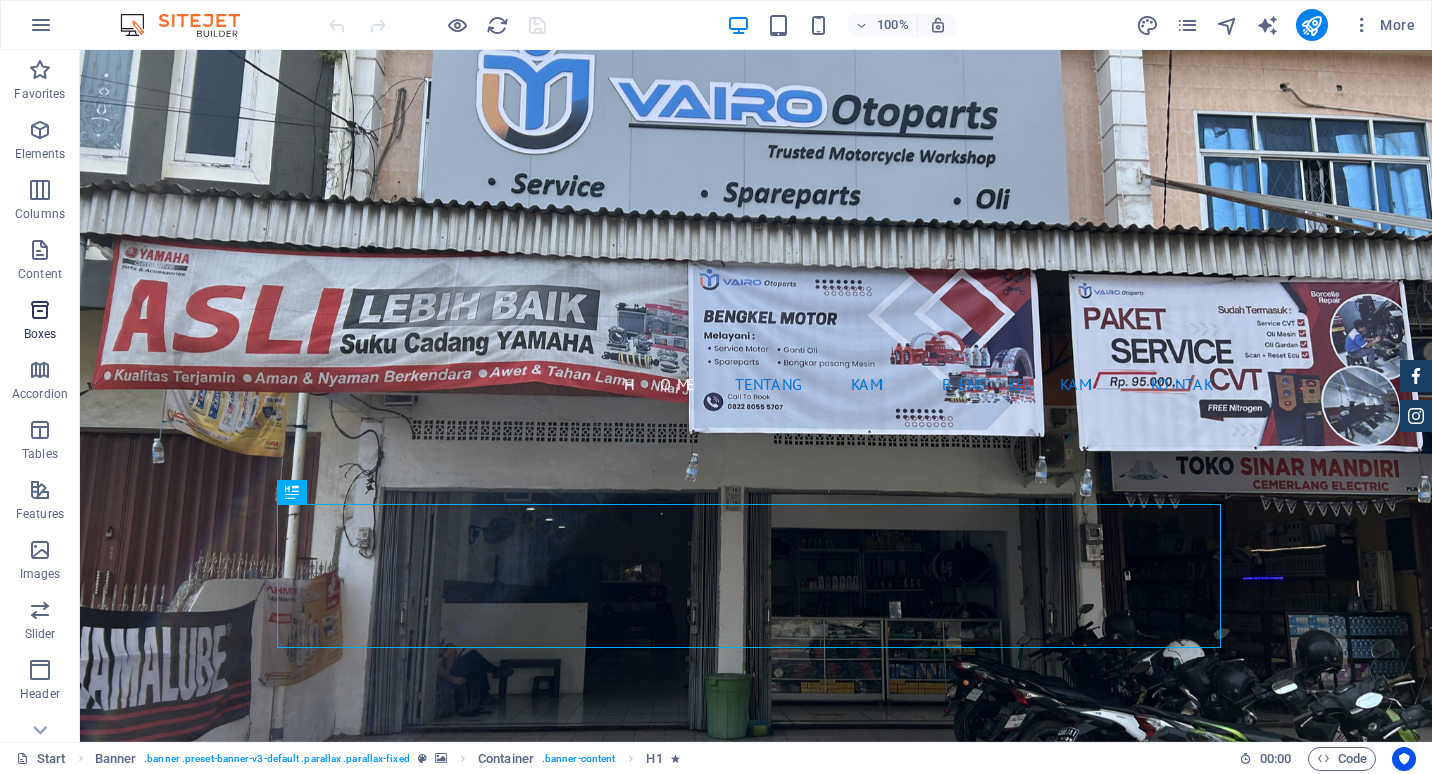 click on "Boxes" at bounding box center (40, 322) 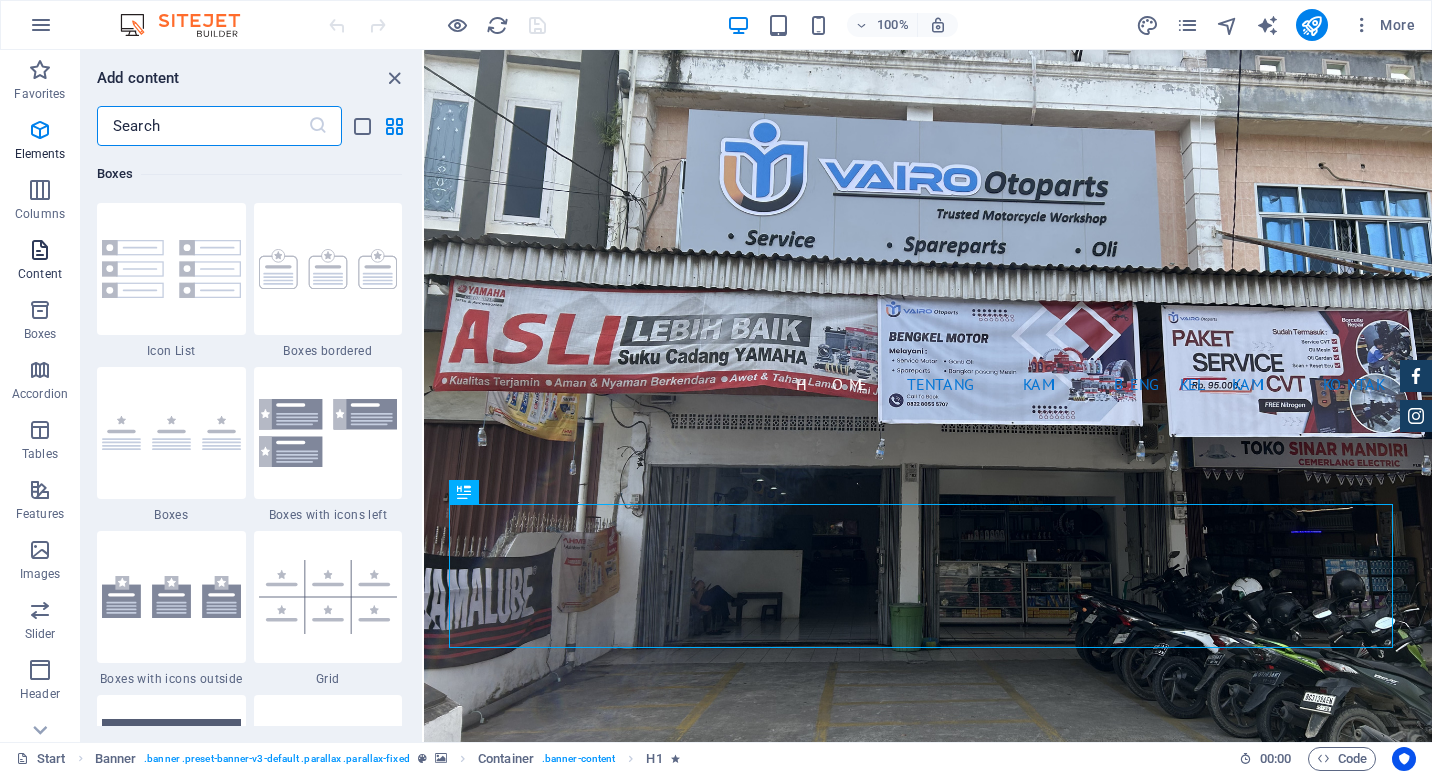 click at bounding box center (40, 250) 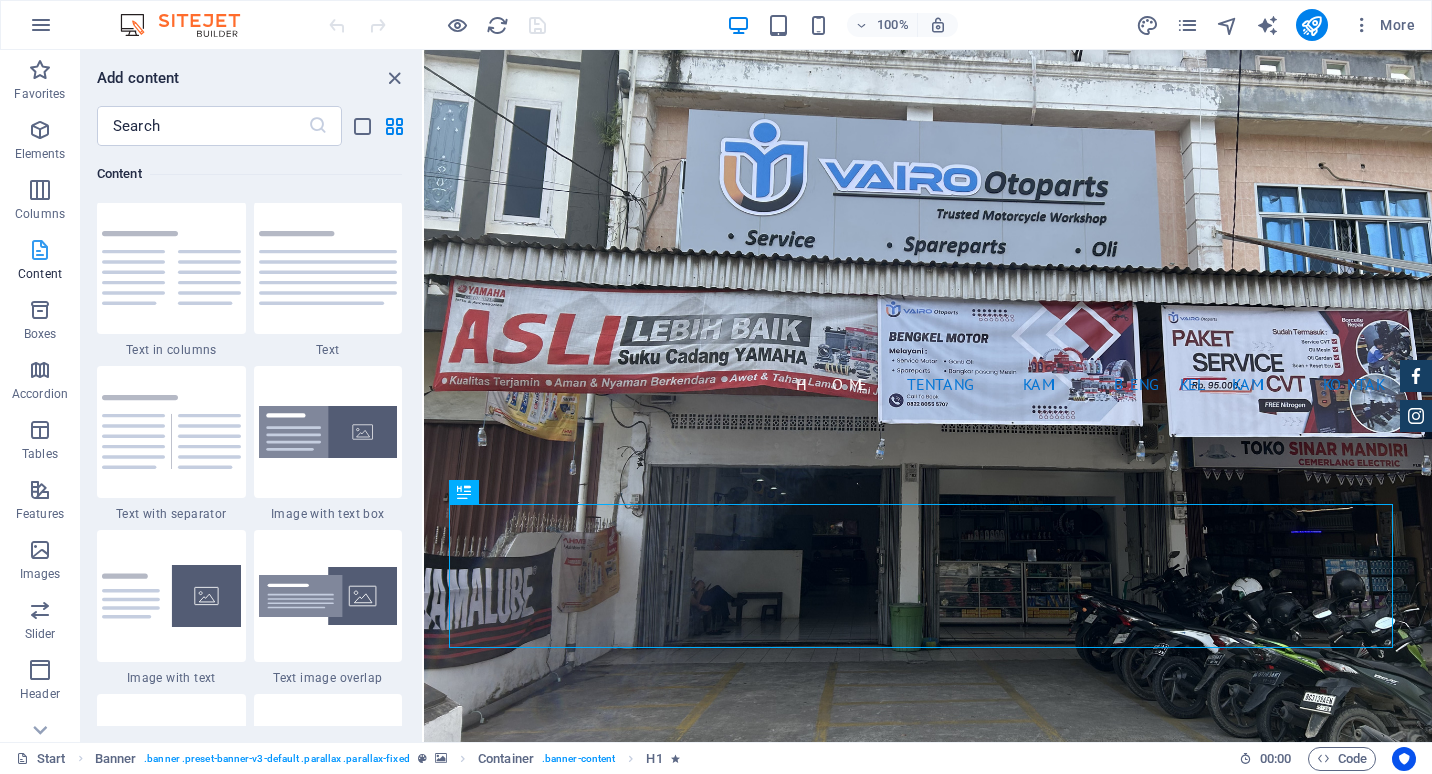 scroll, scrollTop: 3499, scrollLeft: 0, axis: vertical 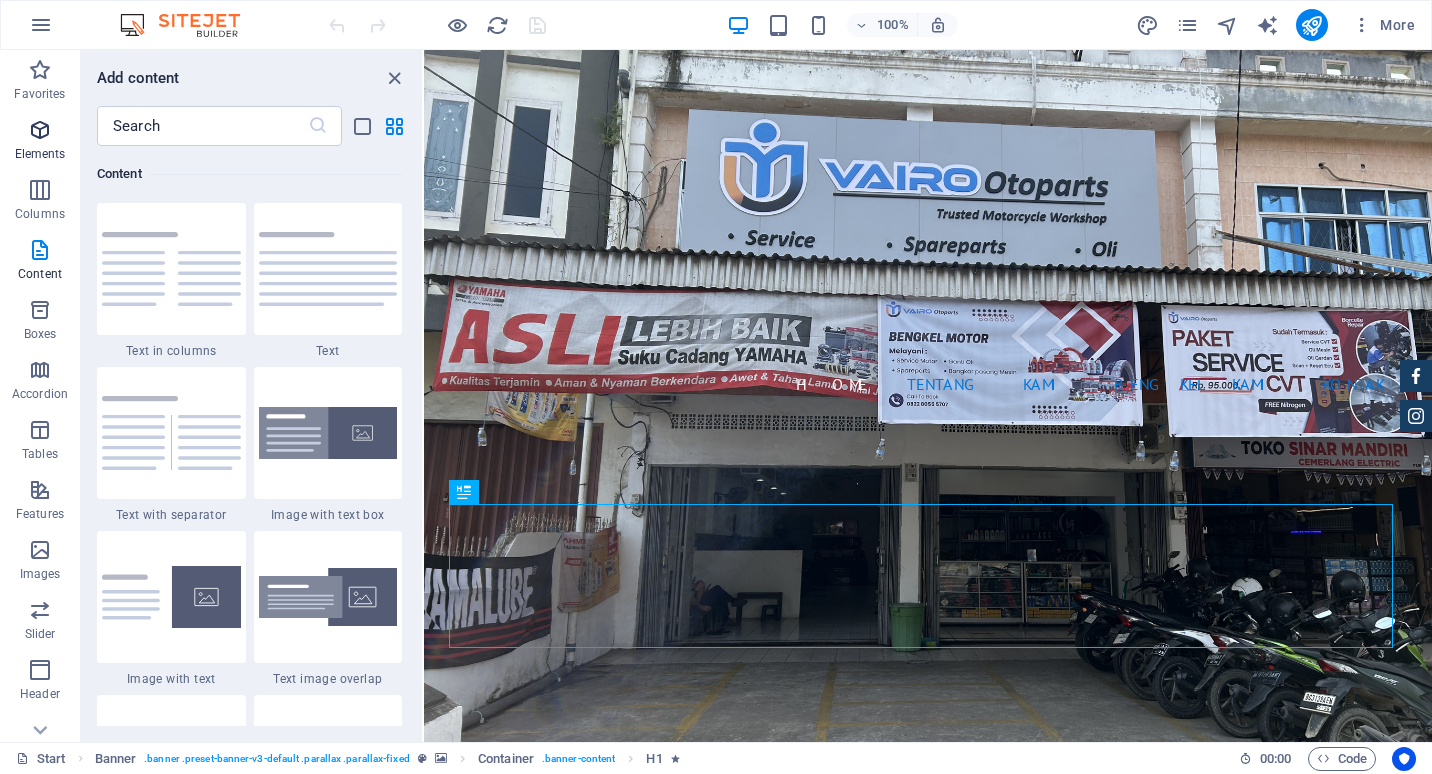 click on "Elements" at bounding box center [40, 154] 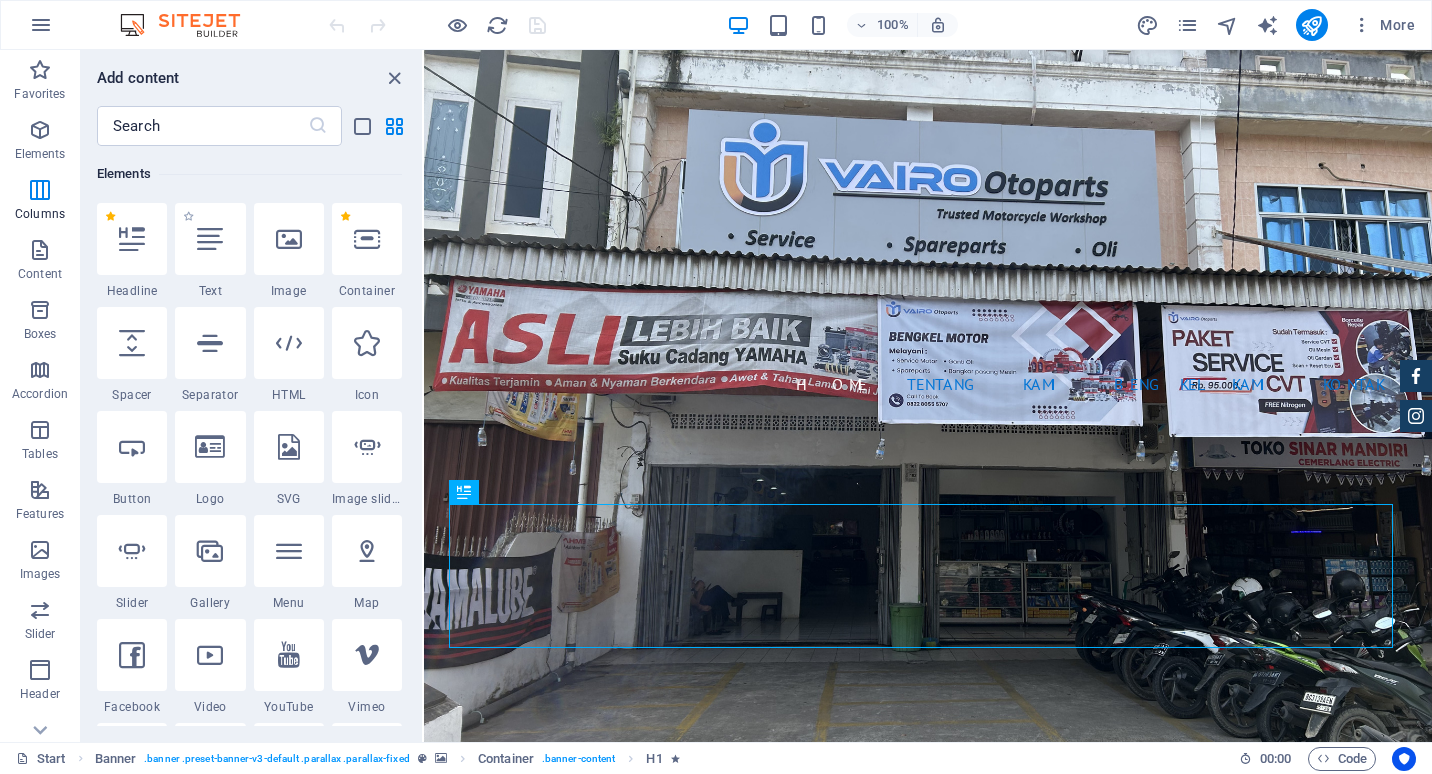 scroll, scrollTop: 213, scrollLeft: 0, axis: vertical 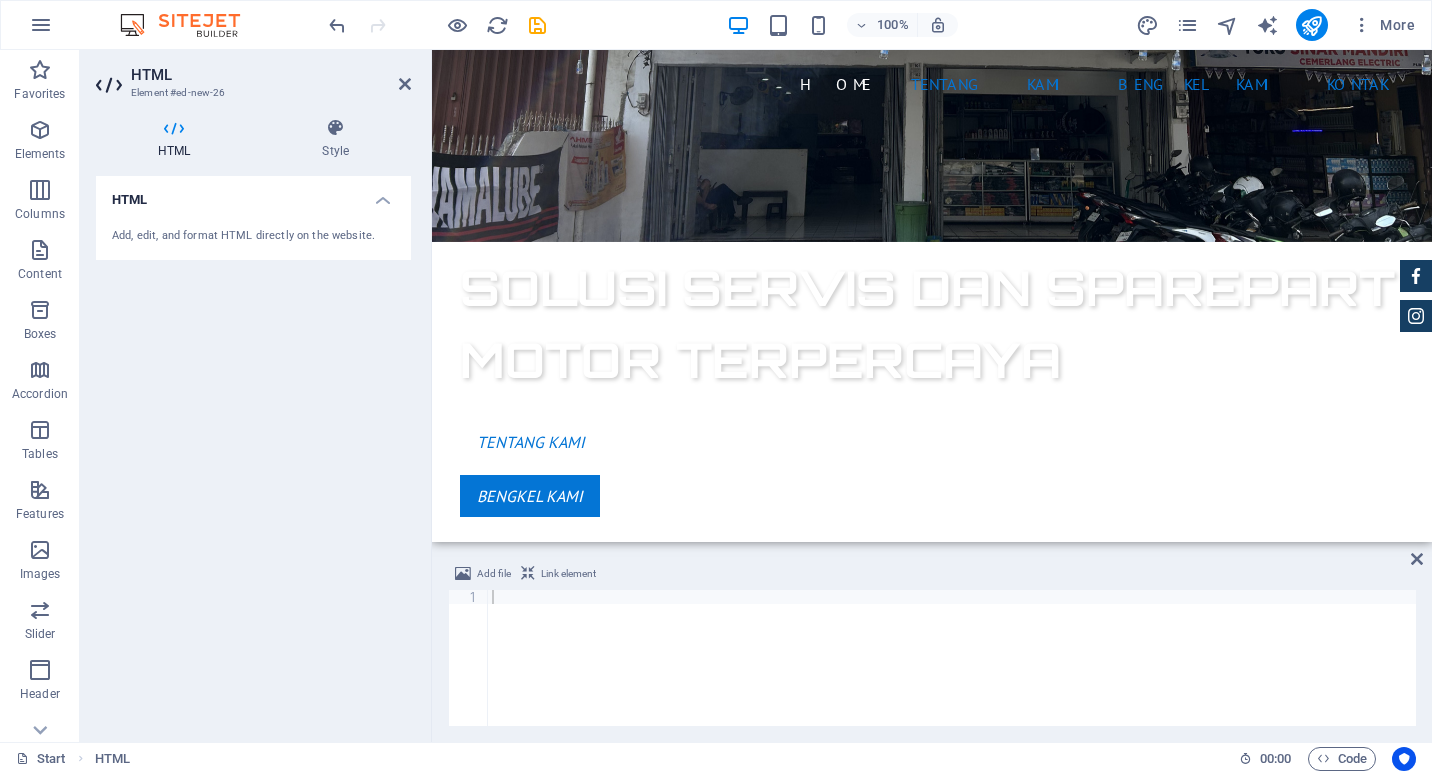 click at bounding box center (952, 672) 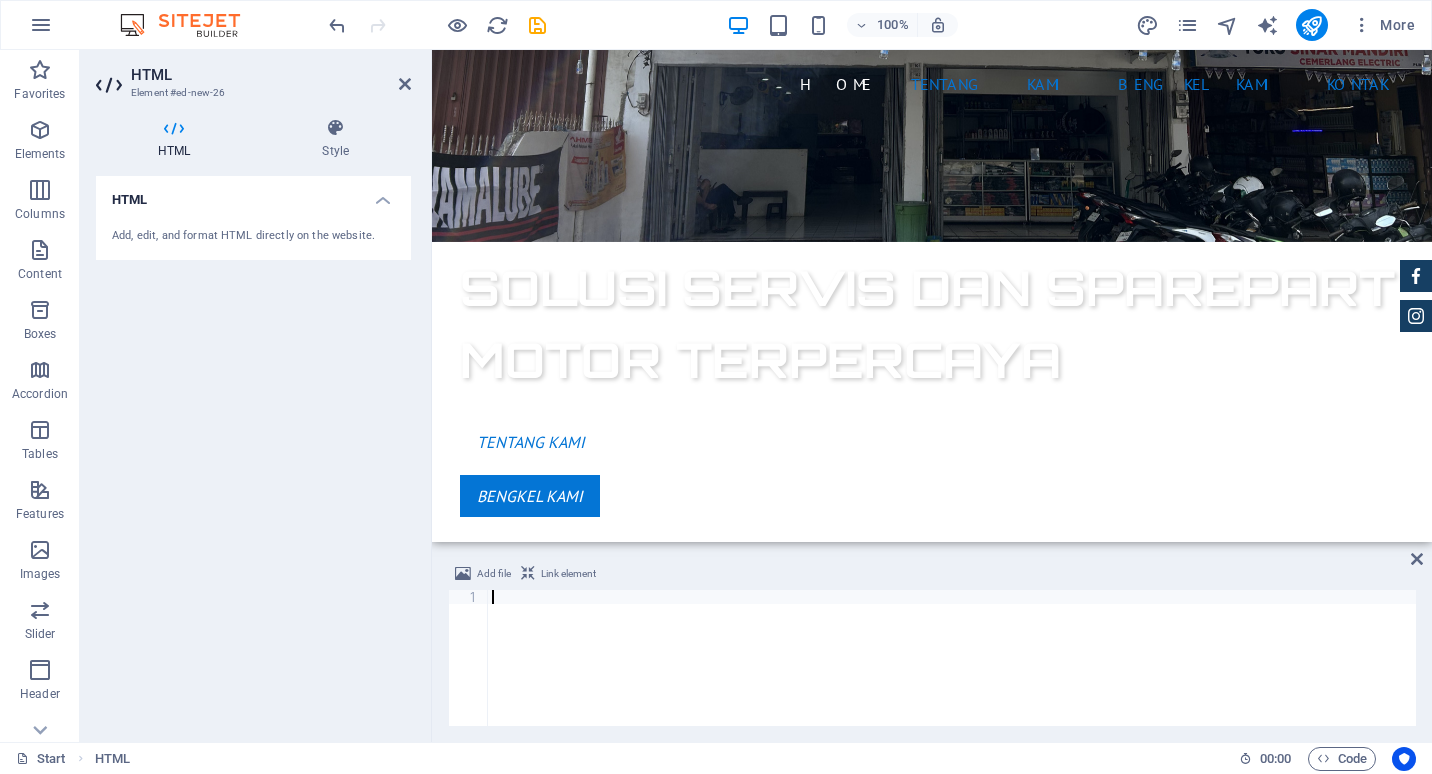 paste on "<!-- TikTok Pixel Code End -->" 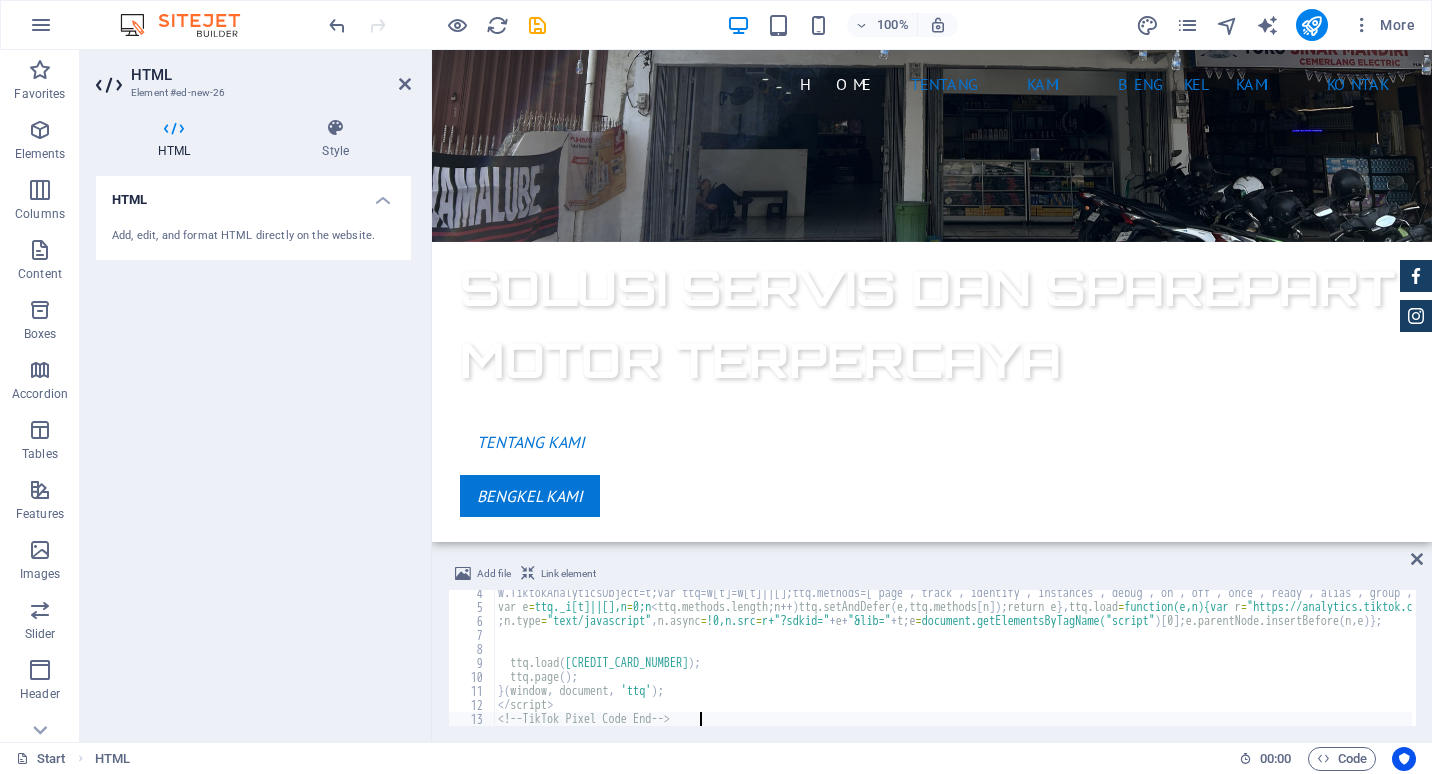 scroll, scrollTop: 46, scrollLeft: 0, axis: vertical 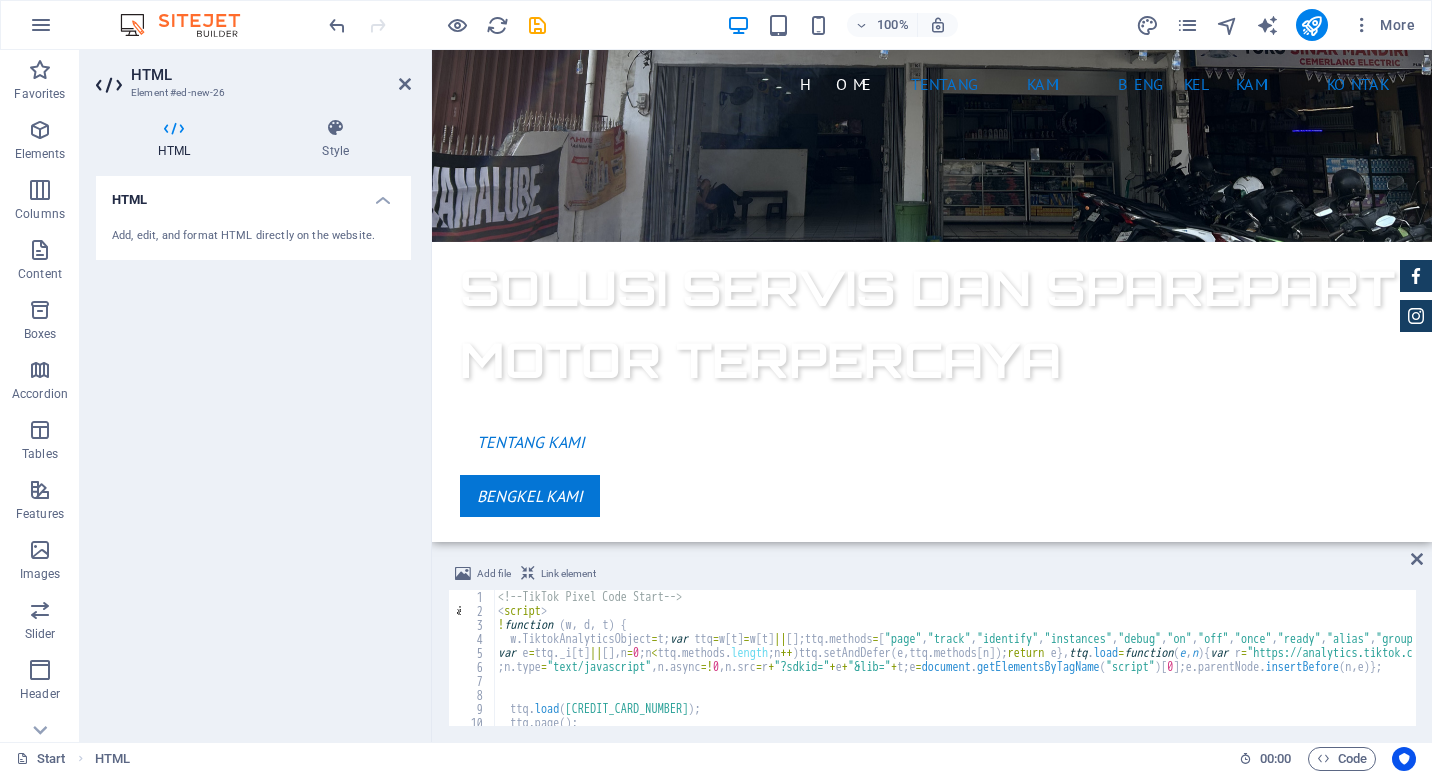 click on "<!--  TikTok Pixel Code Start  --> < script > ! function   ( w ,   d ,   t )   {    w . TiktokAnalyticsObject = t ; var   ttq = w [ t ] = w [ t ] || [ ] ; ttq . methods = [ "page" , "track" , "identify" , "instances" , "debug" , "on" , "off" , "once" , "ready" , "alias" , "group" , "enableCookie" , "disableCookie" , "holdConsent" , "revokeConsent" , "grantConsent" ] , ttq . setAndDefer = function ( t , e ) { t [ e ] = function ( ) { t . push ([ e ] . concat ( Array . prototype . slice . call ( arguments , 0 )))}} ; for ( var   i = 0 ; i < ttq . methods . length ; i ++ ) ttq . setAndDefer ( ttq , ttq . methods [ i ]) ; ttq . instance = function ( t ) { for ( var   e = ttq . _i [ t ] || [ ] , n = 0 ; n < ttq . methods . length ; n ++ ) ttq . setAndDefer ( e , ttq . methods [ n ]) ; return   e } , ttq . load = function ( e , n ) { var   r = "https://analytics.tiktok.com/i18n/pixel/events.js" , o = n && n . partner ; ttq . _i = ttq . _i || { } , ttq . _i [ e ] = [ ] , ttq . _i [ e ] . _u = r , ttq . _t = ttq . _t" at bounding box center (1973, 670) 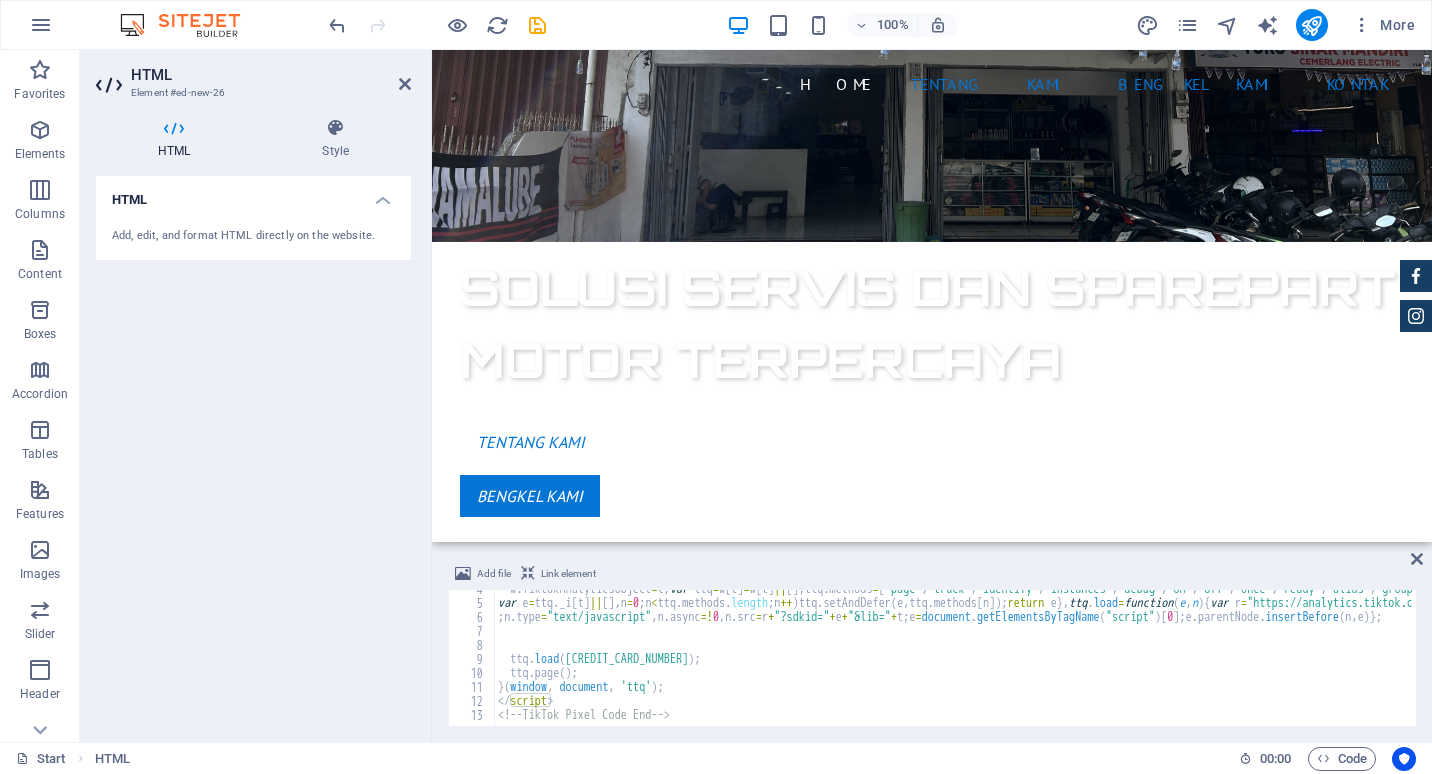 scroll, scrollTop: 0, scrollLeft: 0, axis: both 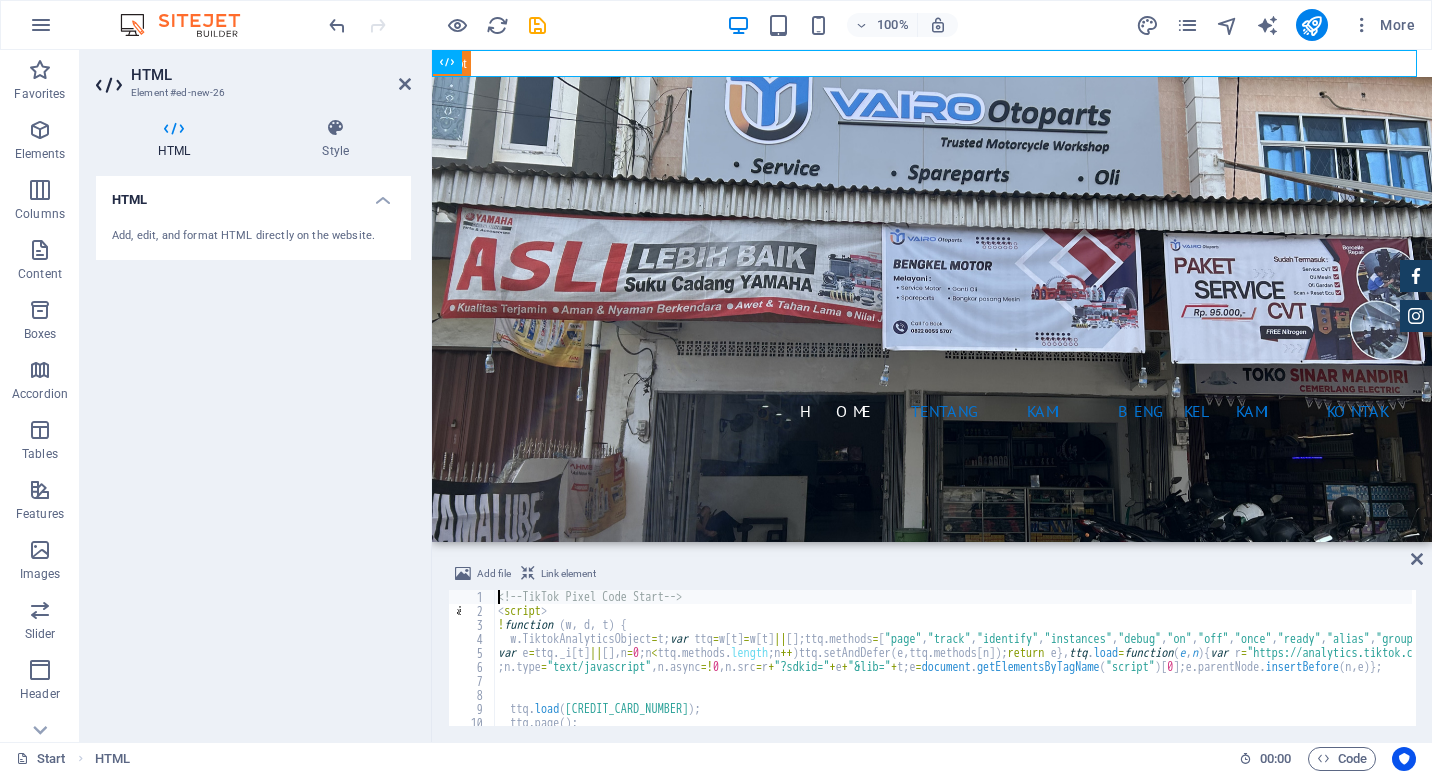 type on "<!-- TikTok Pixel Code Start -->" 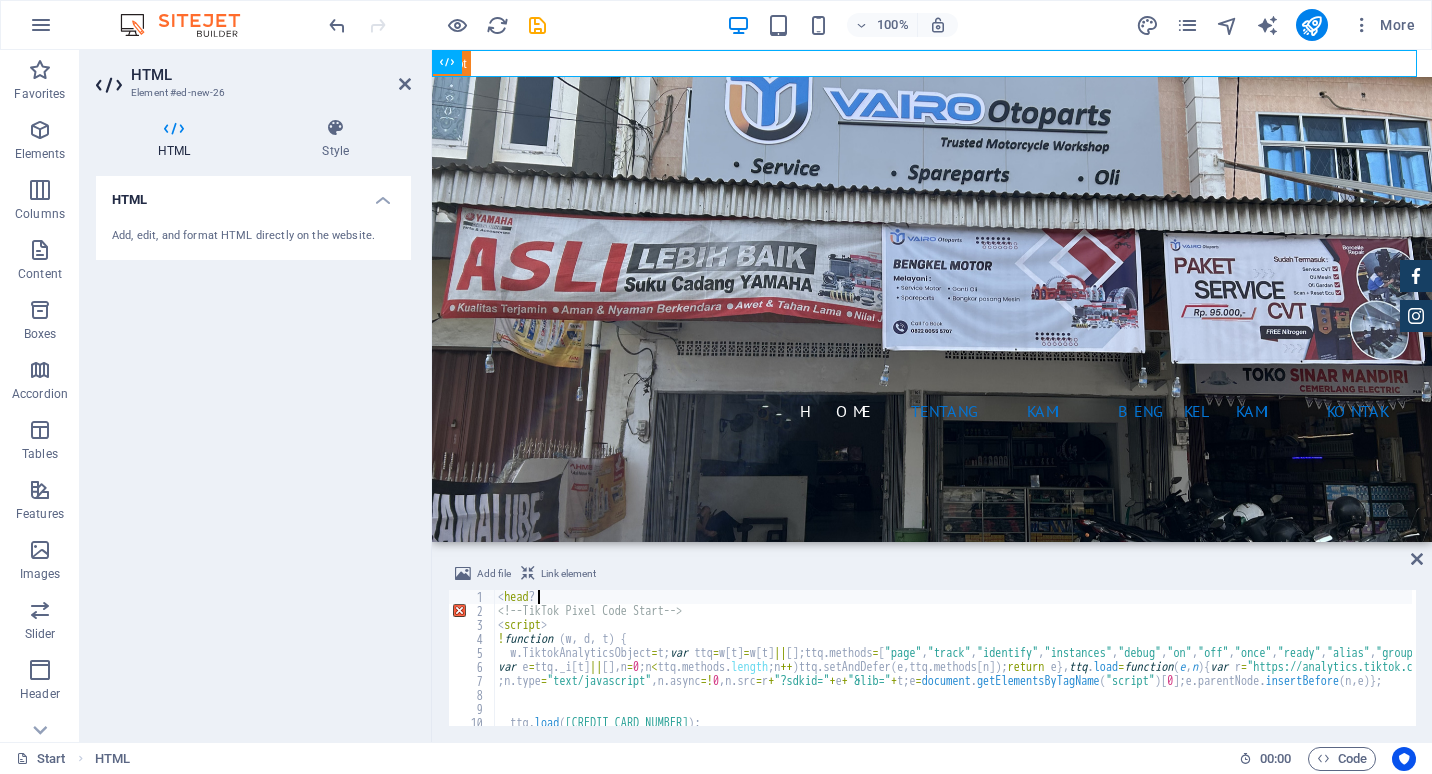 scroll, scrollTop: 0, scrollLeft: 2, axis: horizontal 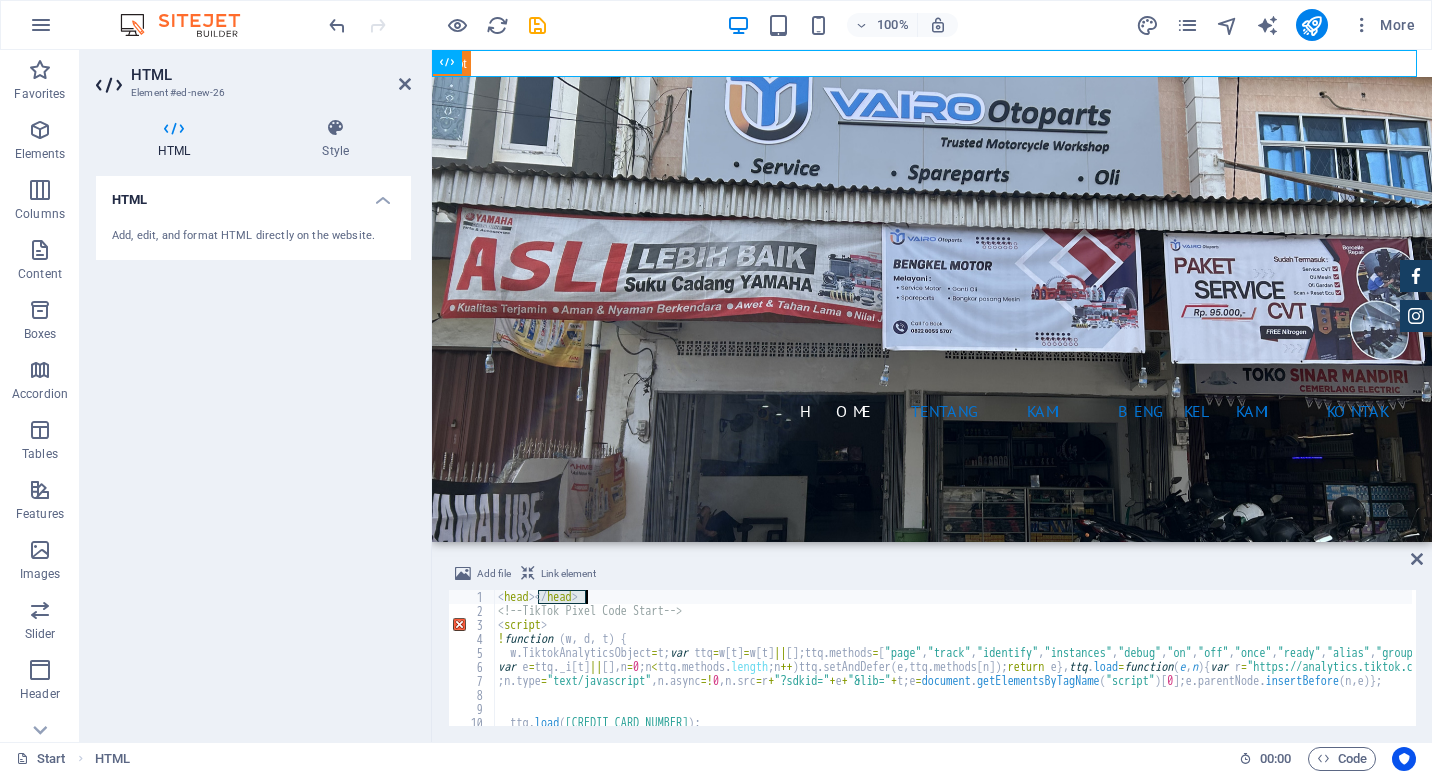 drag, startPoint x: 536, startPoint y: 594, endPoint x: 602, endPoint y: 598, distance: 66.1211 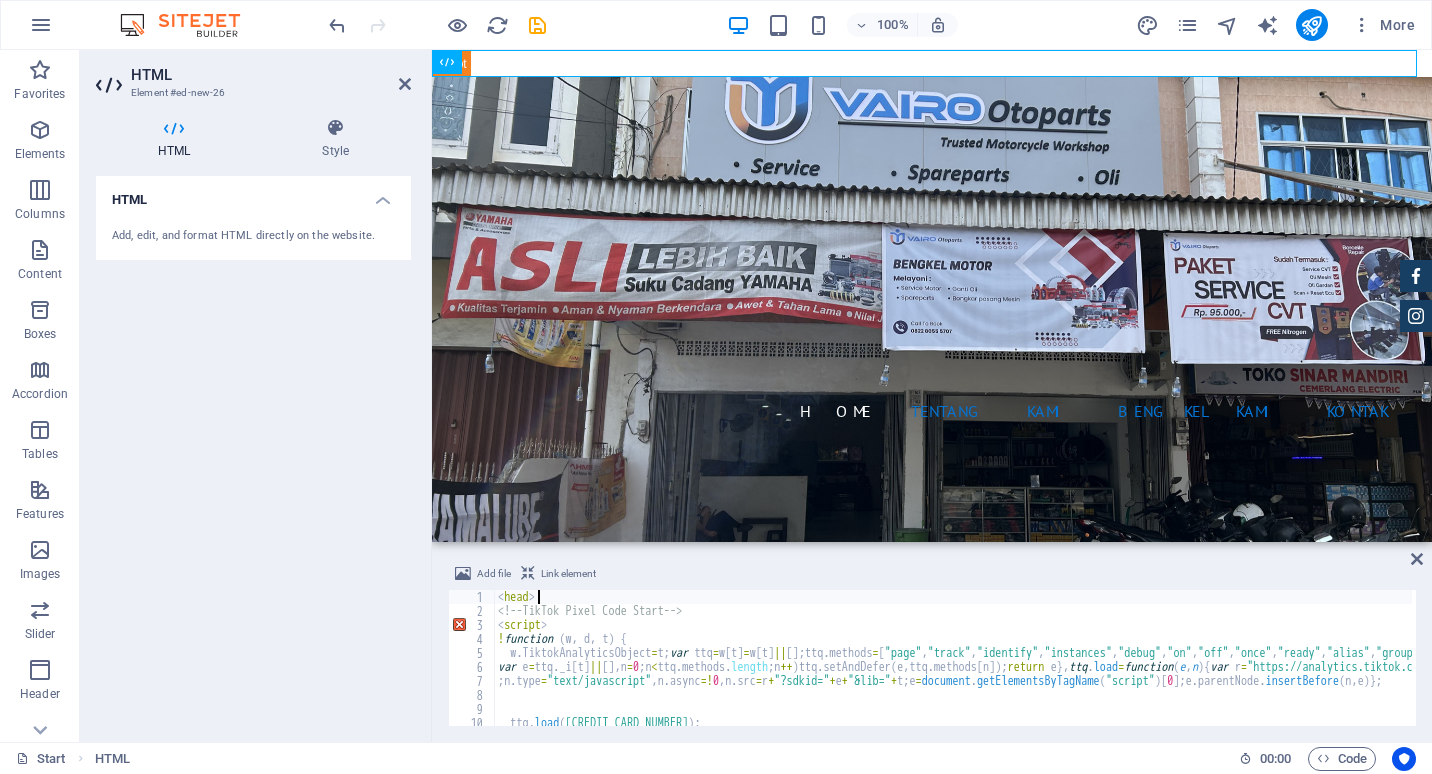 scroll, scrollTop: 64, scrollLeft: 0, axis: vertical 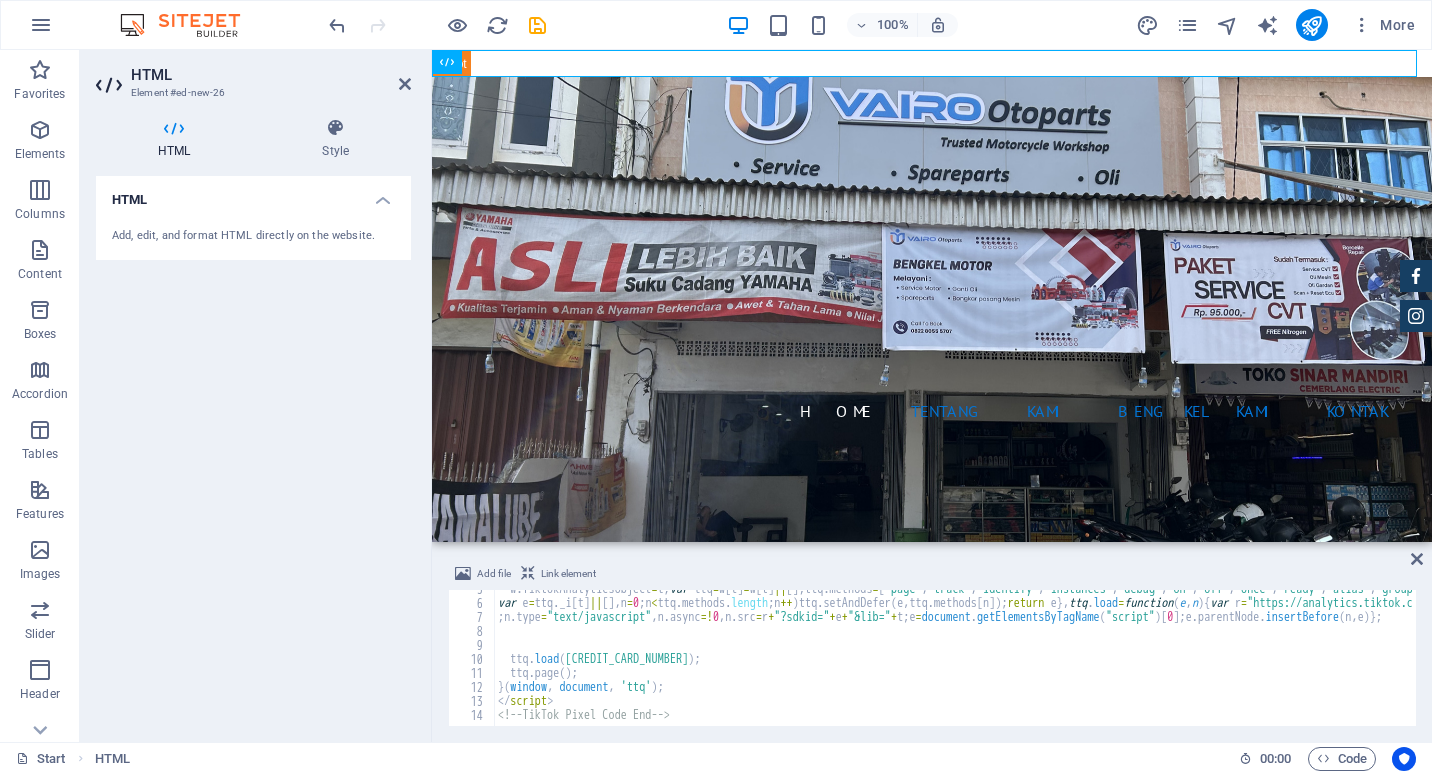click on "w . TiktokAnalyticsObject = t ; var   ttq = w [ t ] = w [ t ] || [ ] ; ttq . methods = [ "page" , "track" , "identify" , "instances" , "debug" , "on" , "off" , "once" , "ready" , "alias" , "group" , "enableCookie" , "disableCookie" , "holdConsent" , "revokeConsent" , "grantConsent" ] , ttq . setAndDefer = function ( t , e ) { t [ e ] = function ( ) { t . push ([ e ] . concat ( Array . prototype . slice . call ( arguments , 0 )))}} ; for ( var   i = 0 ; i < ttq . methods . length ; i ++ ) ttq . setAndDefer ( ttq , ttq . methods [ i ]) ; ttq . instance = function ( t ) { for ( var   e = ttq . _i [ t ] || [ ] , n = 0 ; n < ttq . methods . length ; n ++ ) ttq . setAndDefer ( e , ttq . methods [ n ]) ; return   e } , ttq . load = function ( e , n ) { var   r = "https://analytics.tiktok.com/i18n/pixel/events.js" , o = n && n . partner ; ttq . _i = ttq . _i || { } , ttq . _i [ e ] = [ ] , ttq . _i [ e ] . _u = r , ttq . _t = ttq . _t || { } , ttq . _t [ e ] =+ new   Date , ttq . _o = ttq . _o || { } , ttq . _o [" at bounding box center [1973, 662] 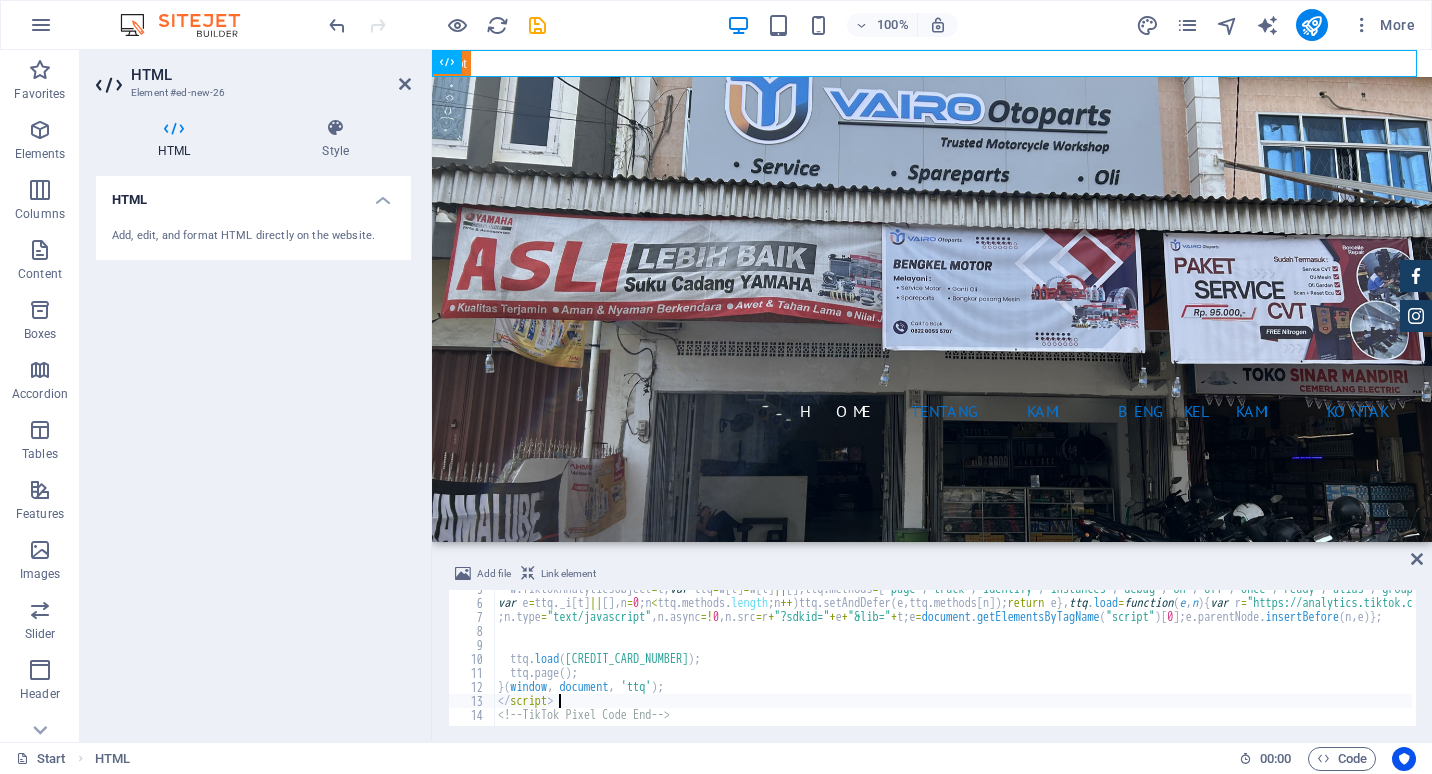 type on "<!-- TikTok Pixel Code End -->" 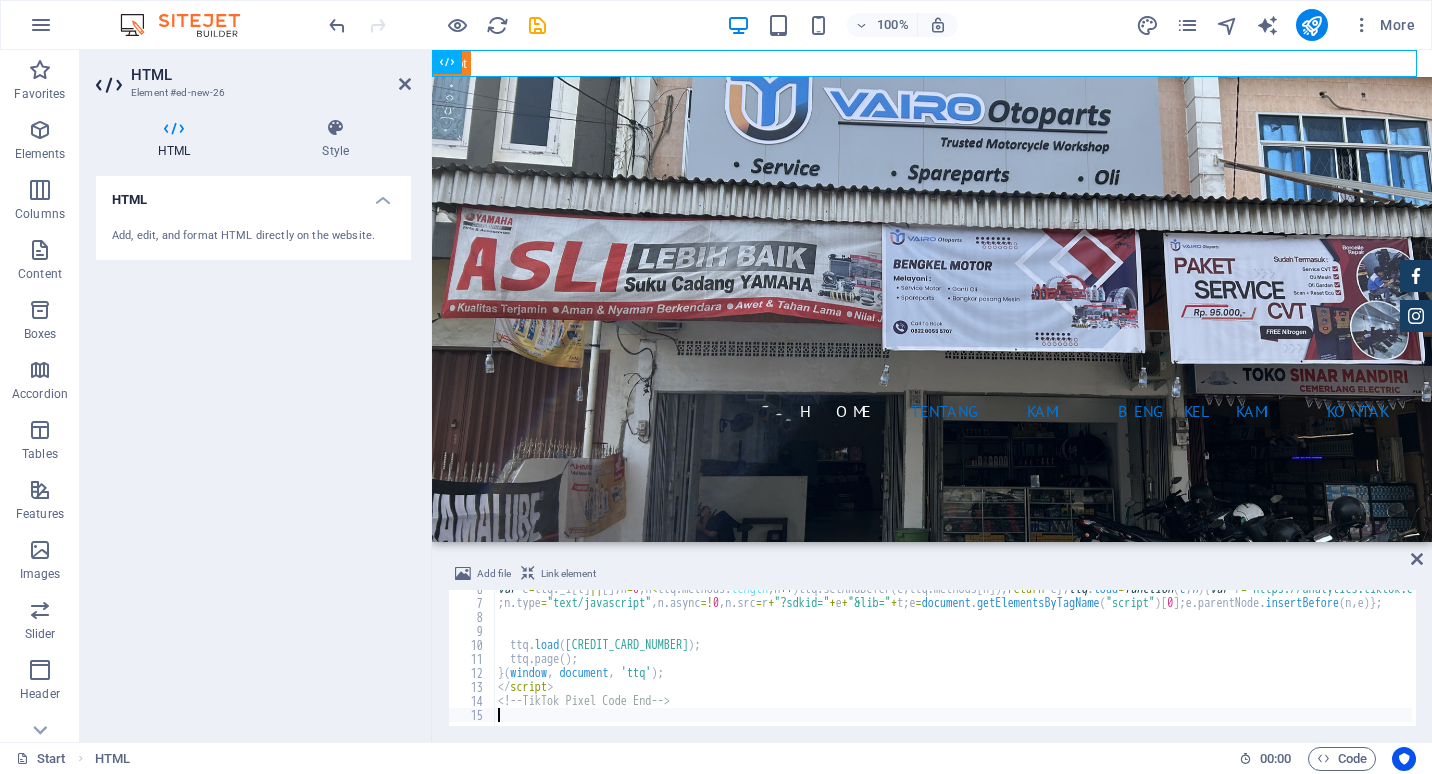 scroll, scrollTop: 0, scrollLeft: 0, axis: both 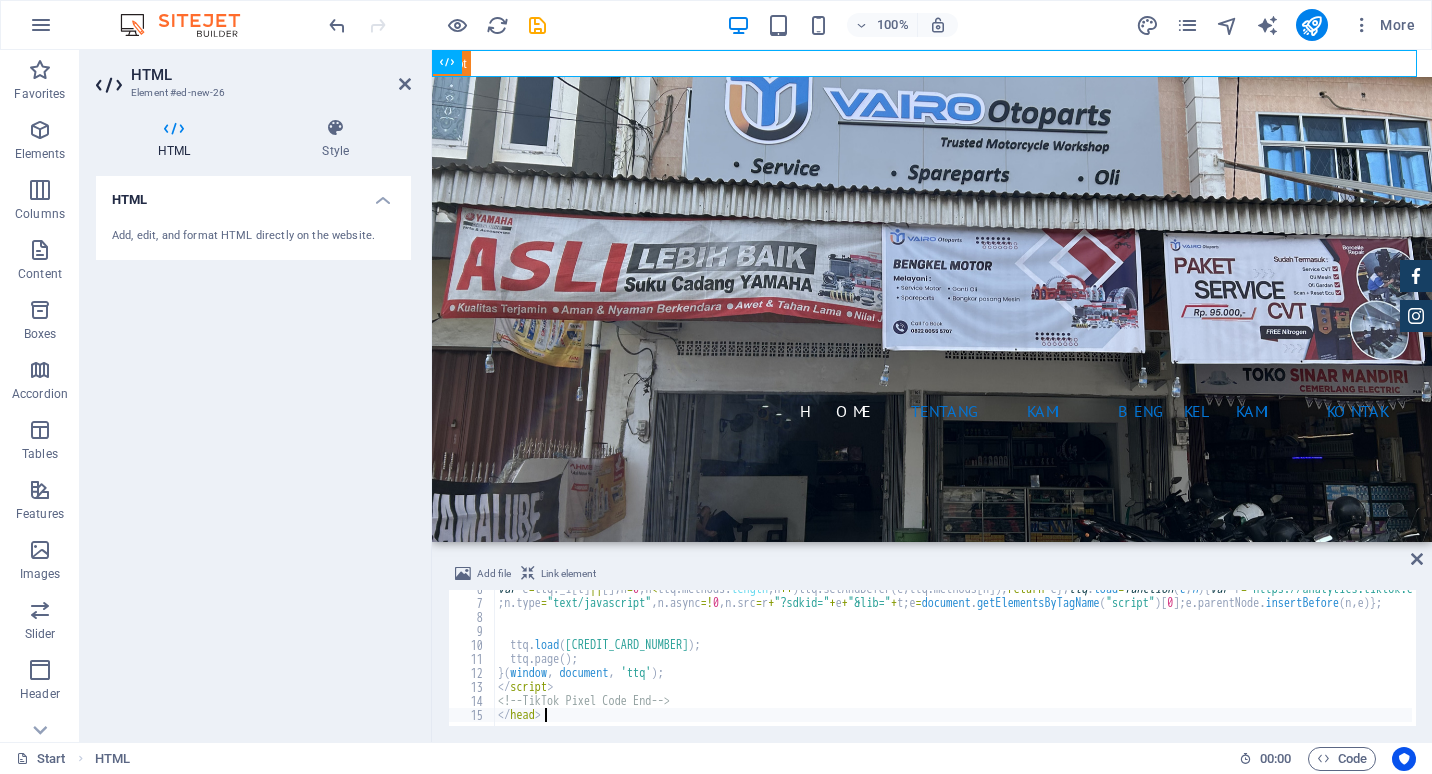 type on "</head>" 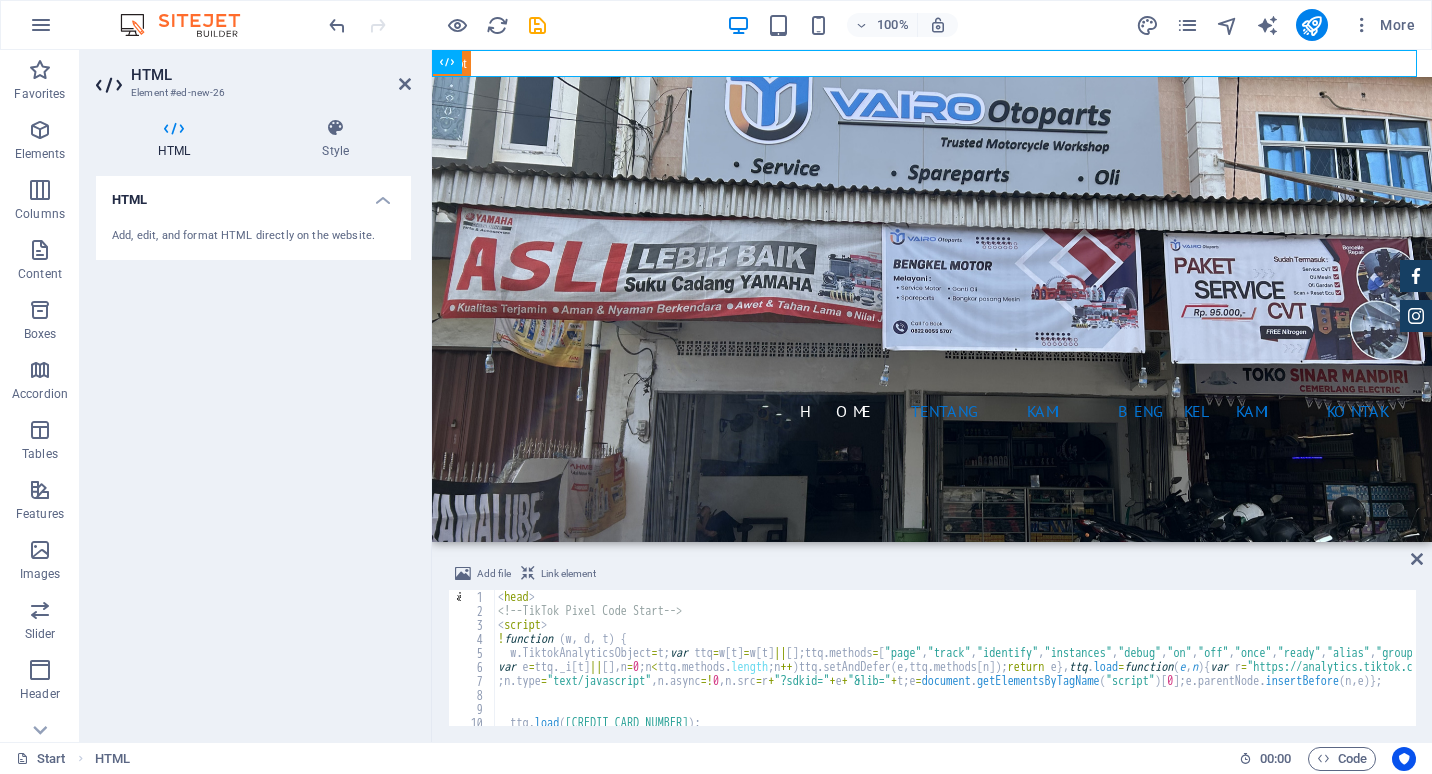 scroll, scrollTop: 78, scrollLeft: 0, axis: vertical 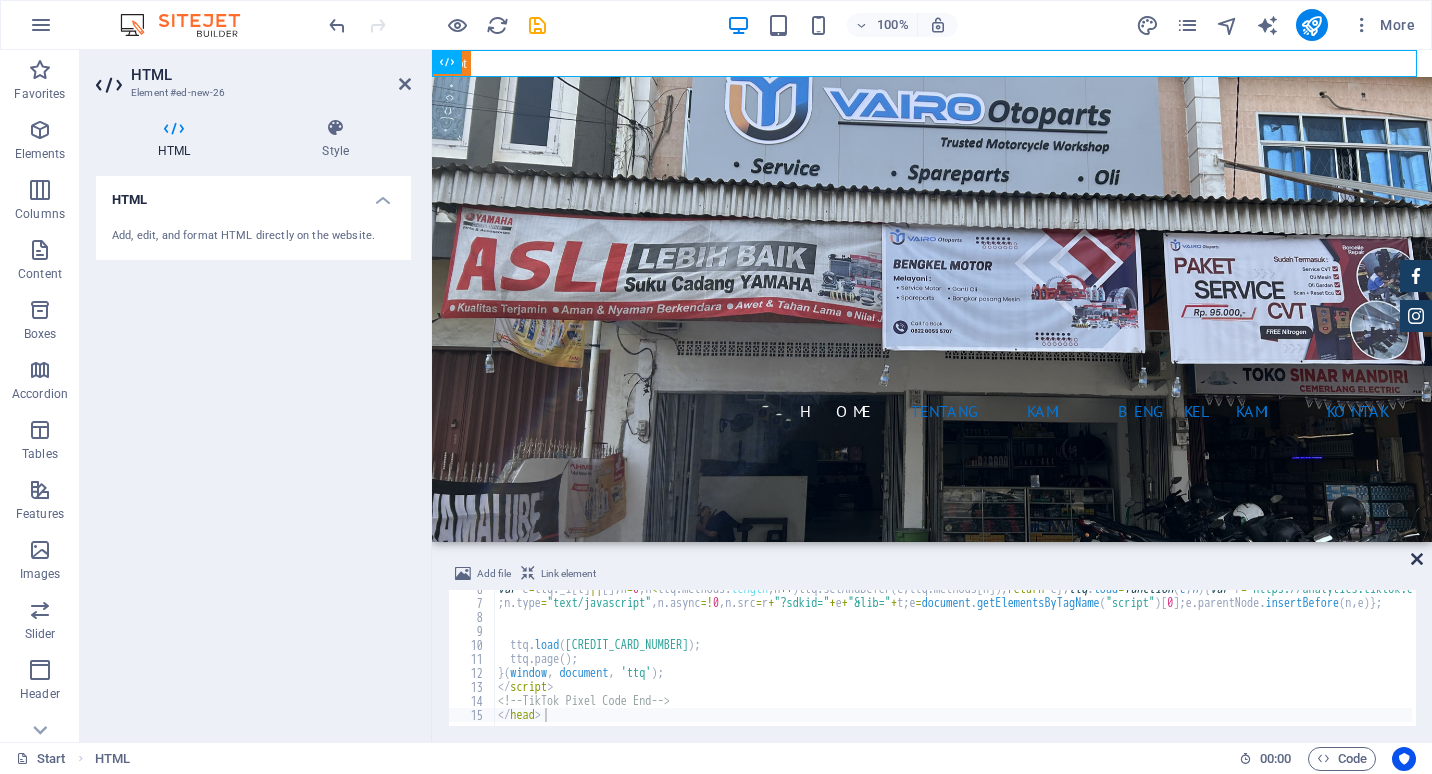 click at bounding box center (1417, 559) 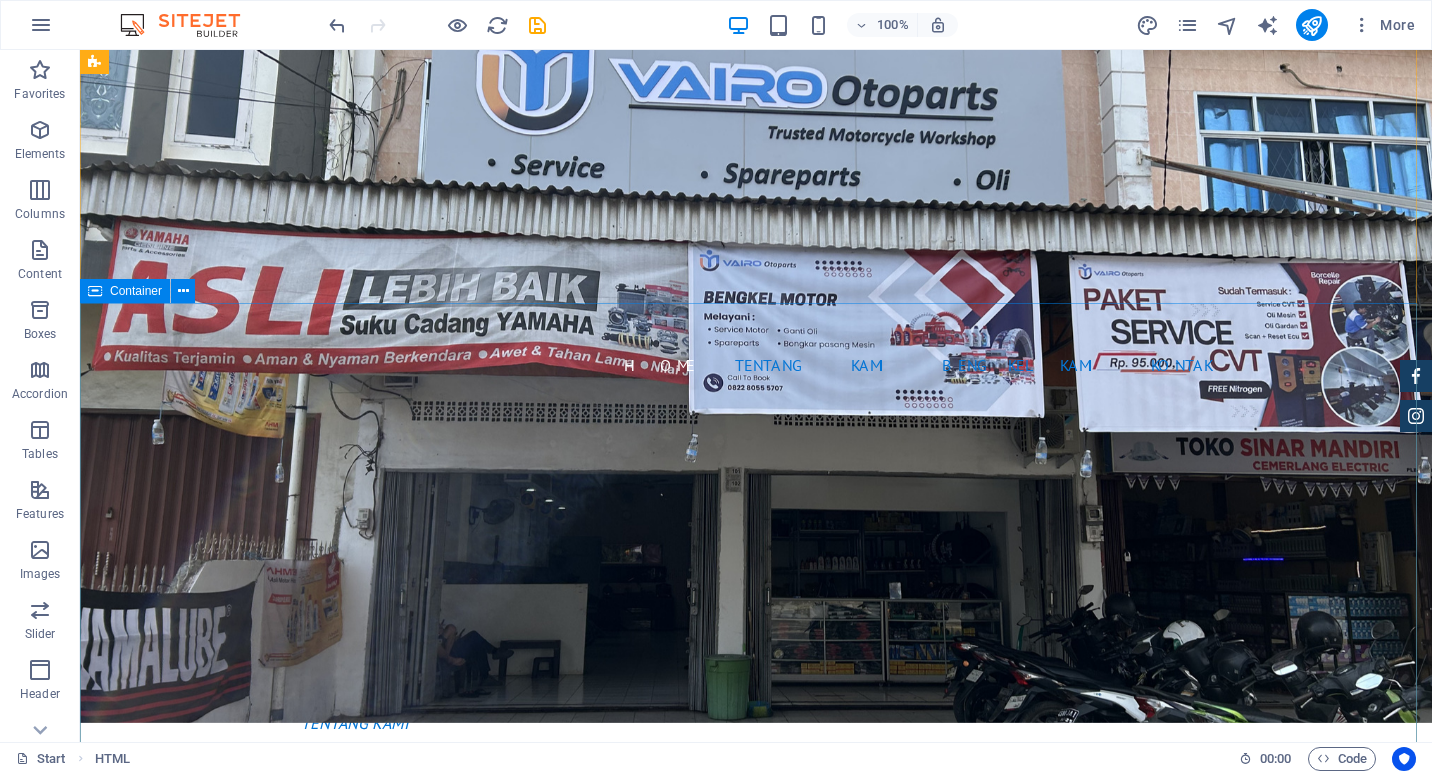 scroll, scrollTop: 0, scrollLeft: 0, axis: both 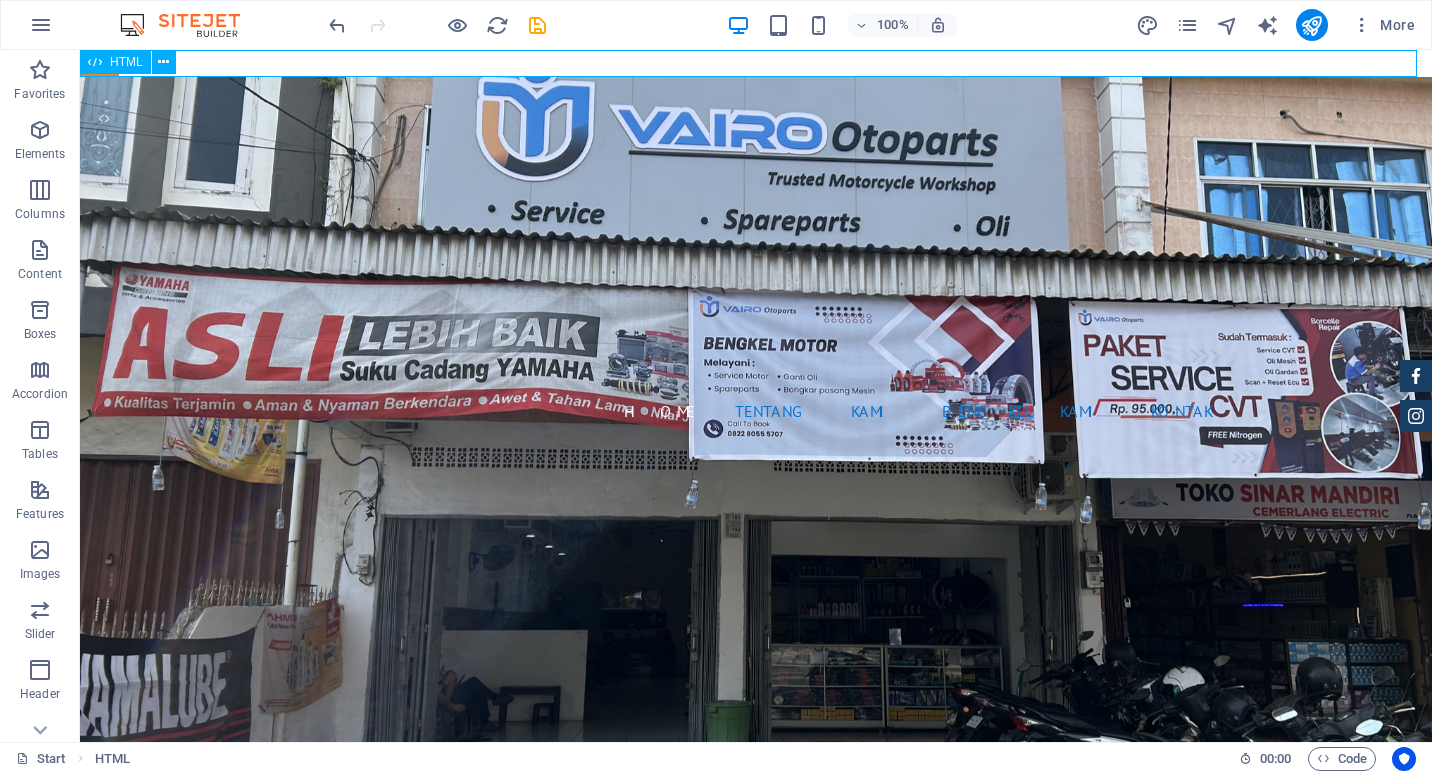click on "HTML" at bounding box center [115, 62] 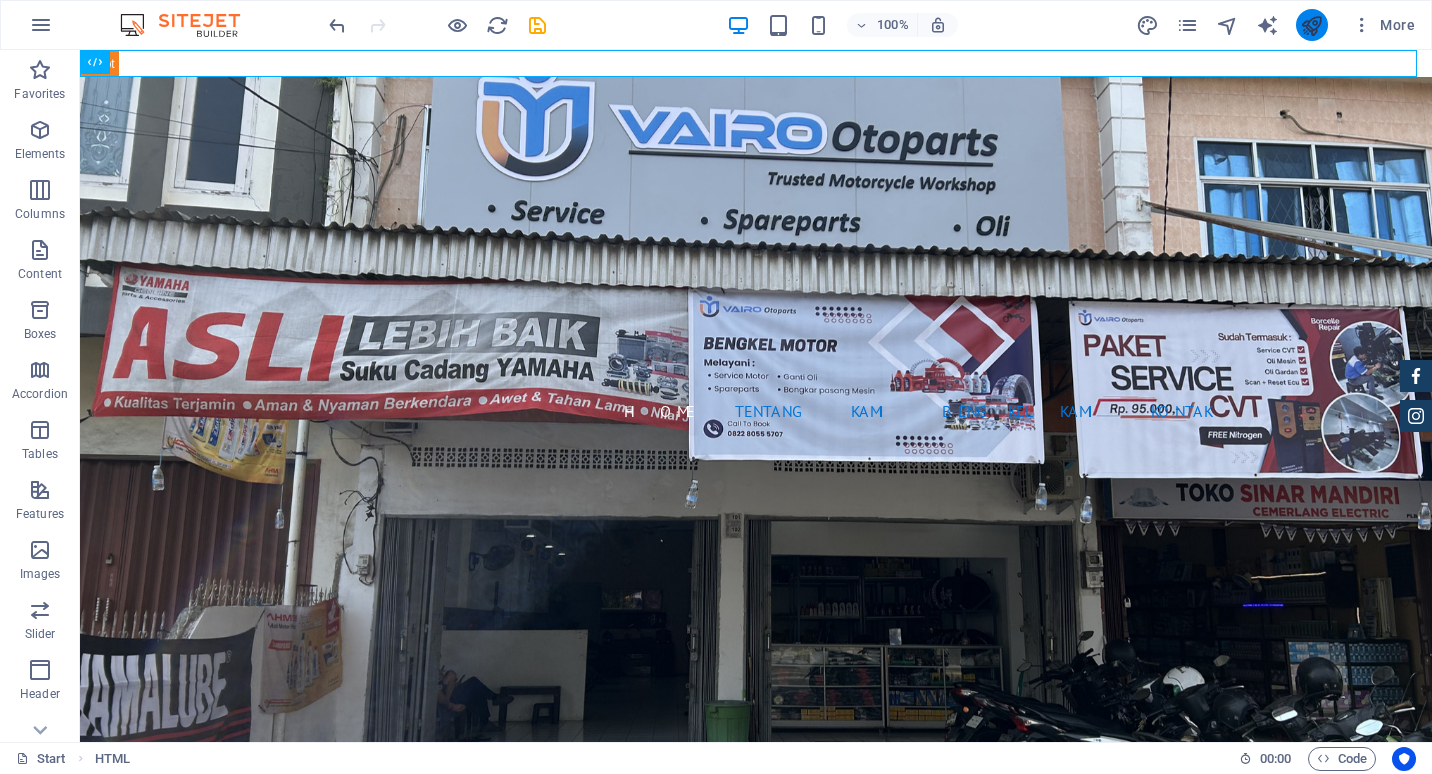 click at bounding box center [1311, 25] 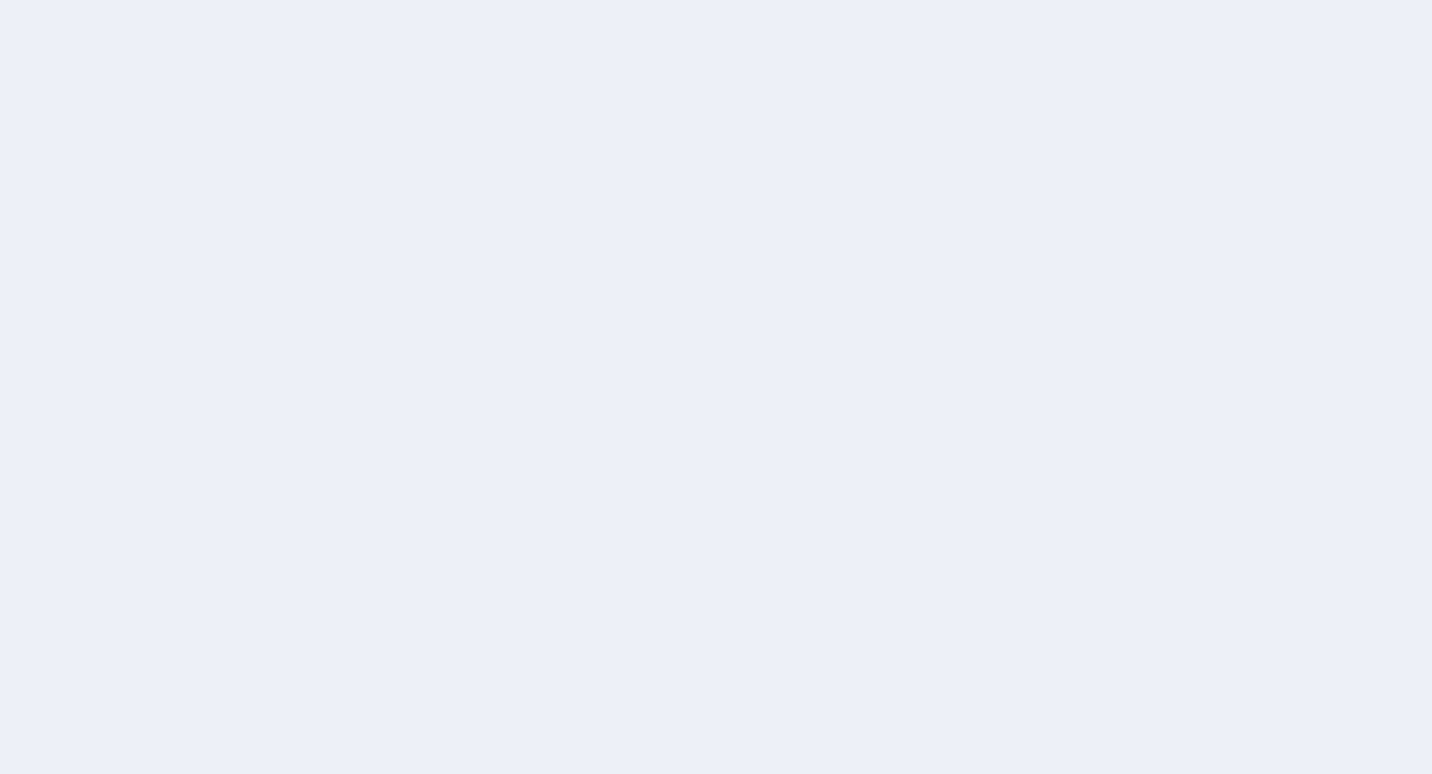 scroll, scrollTop: 0, scrollLeft: 0, axis: both 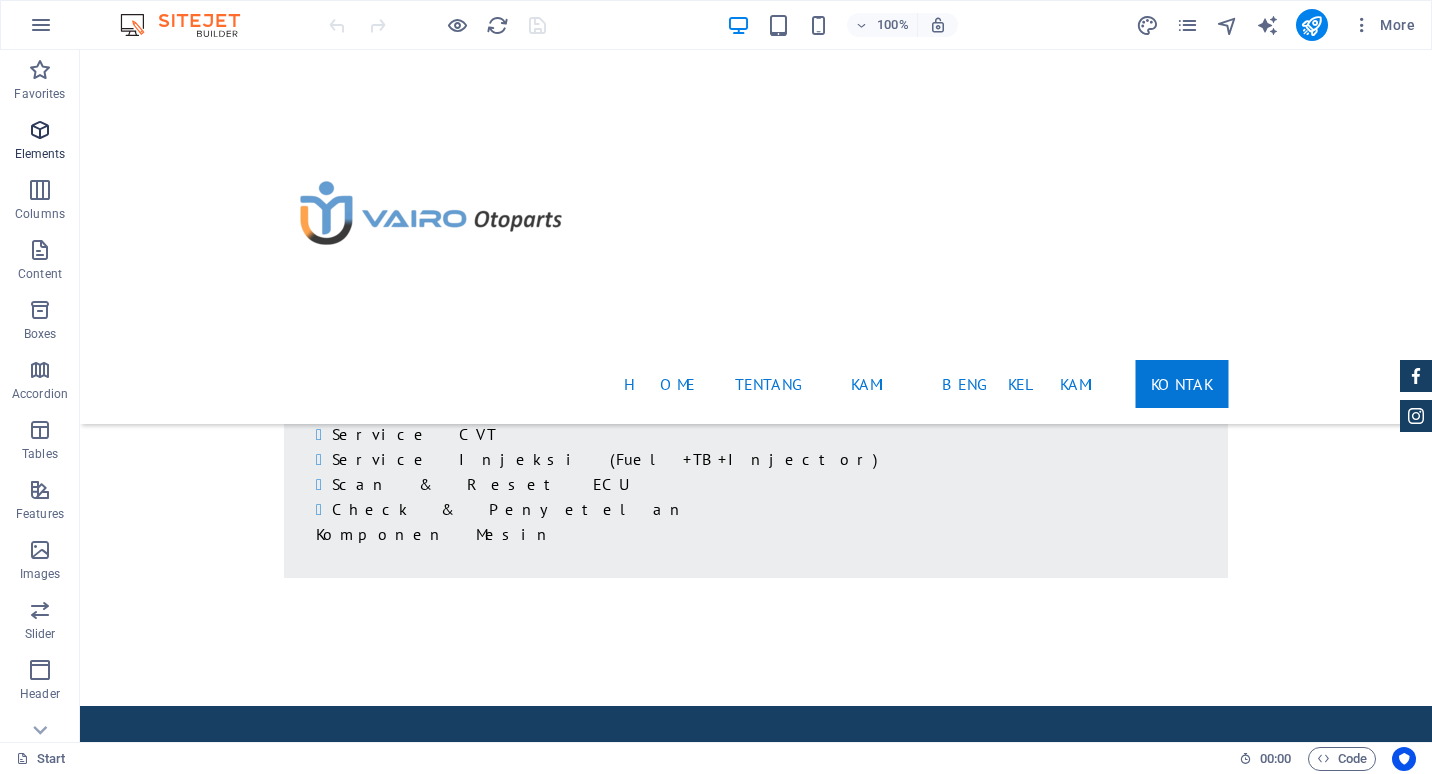 click on "Elements" at bounding box center [40, 142] 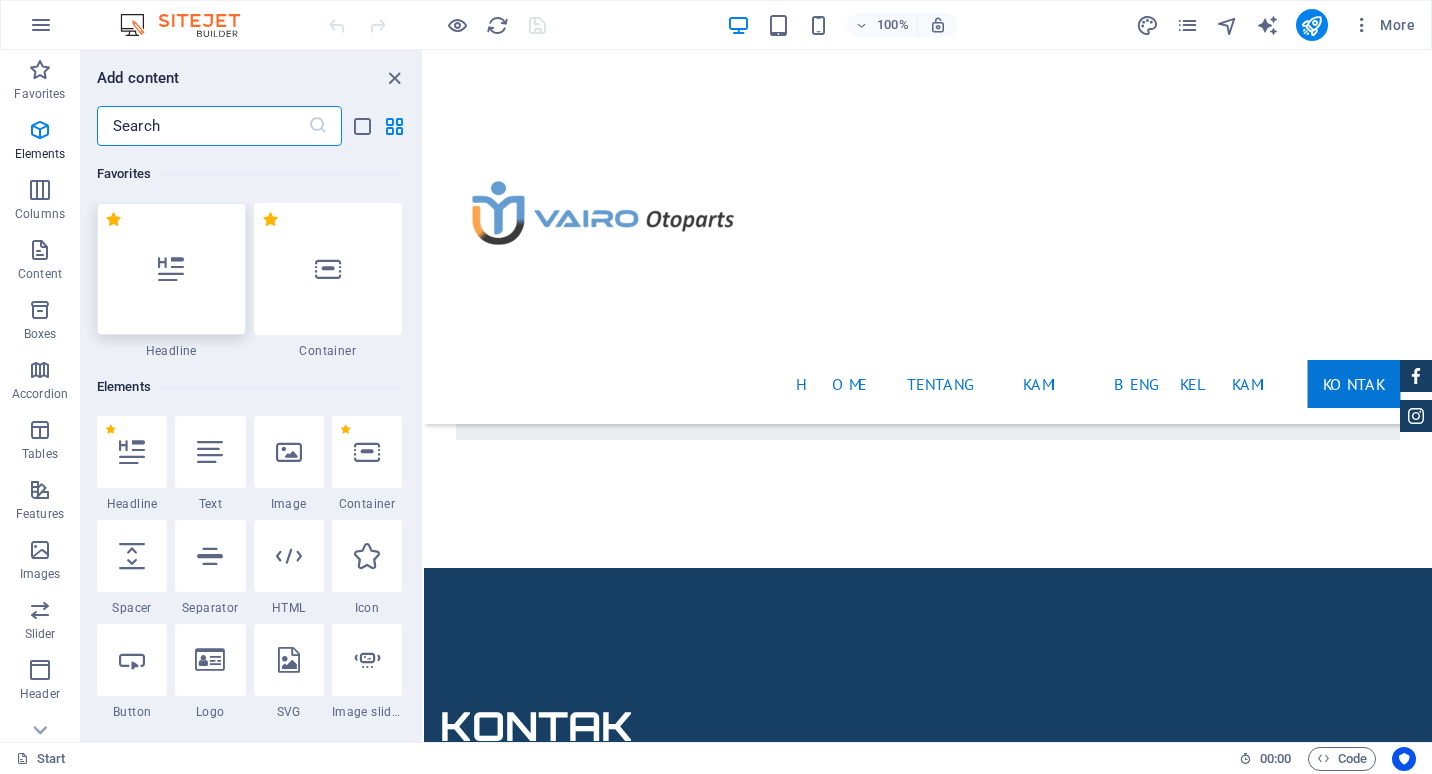 scroll, scrollTop: 2697, scrollLeft: 0, axis: vertical 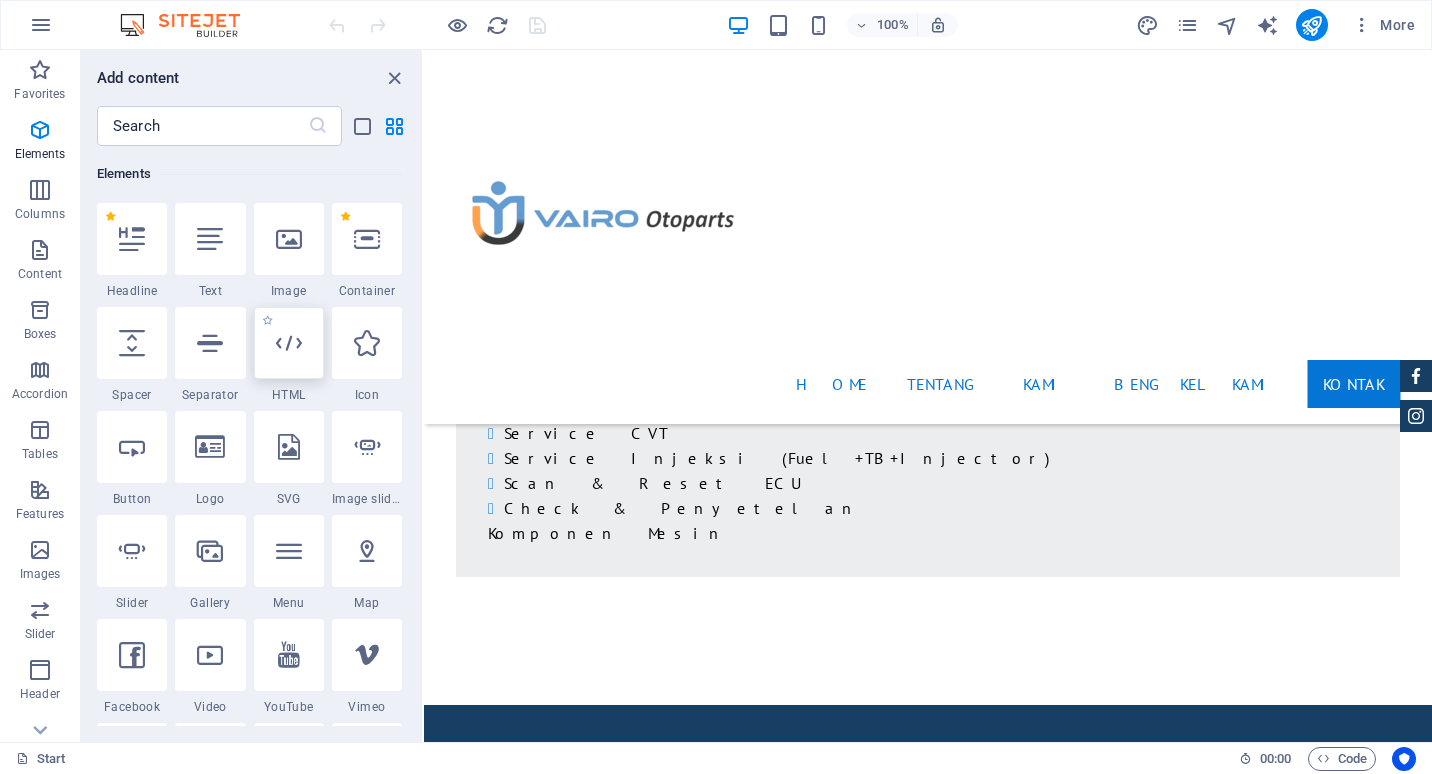 click at bounding box center (289, 343) 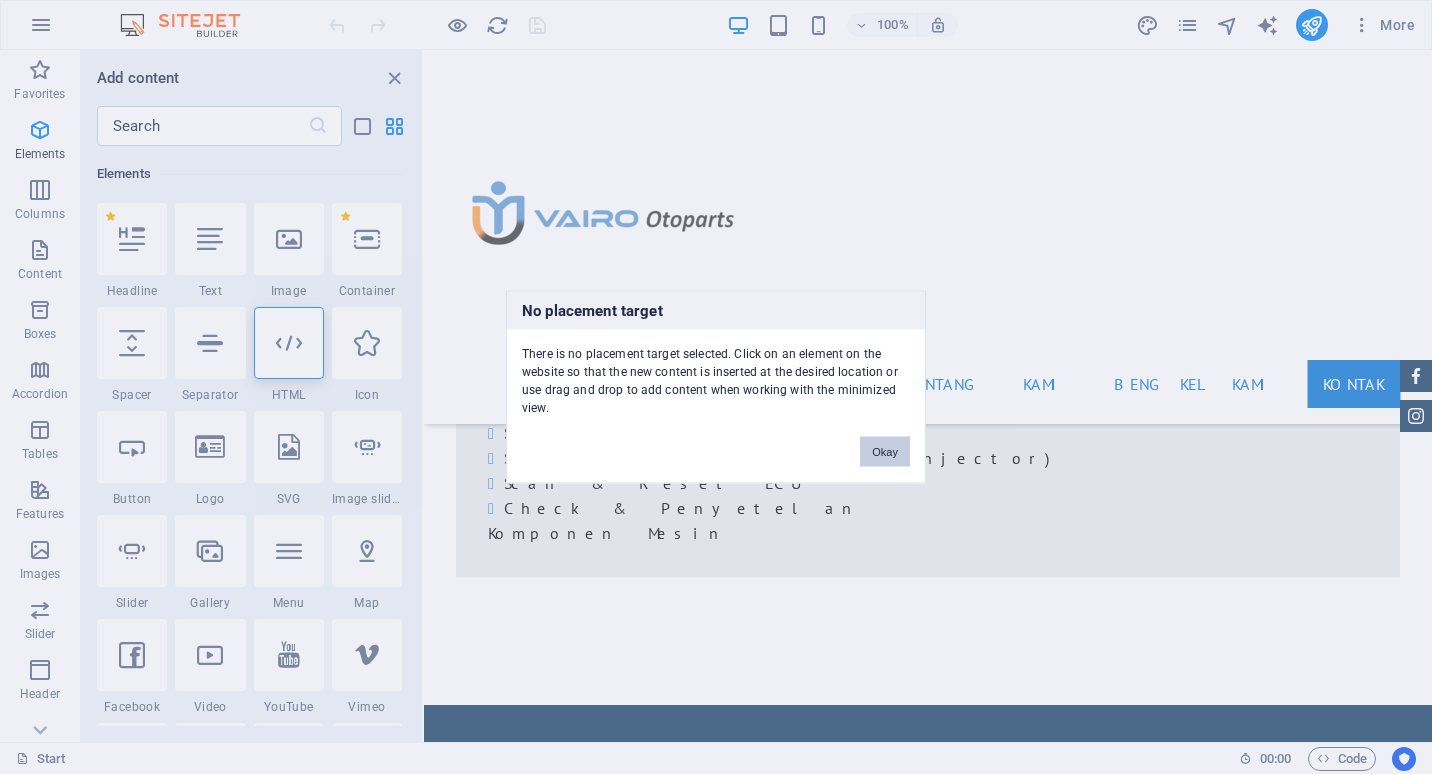 click on "Okay" at bounding box center [885, 452] 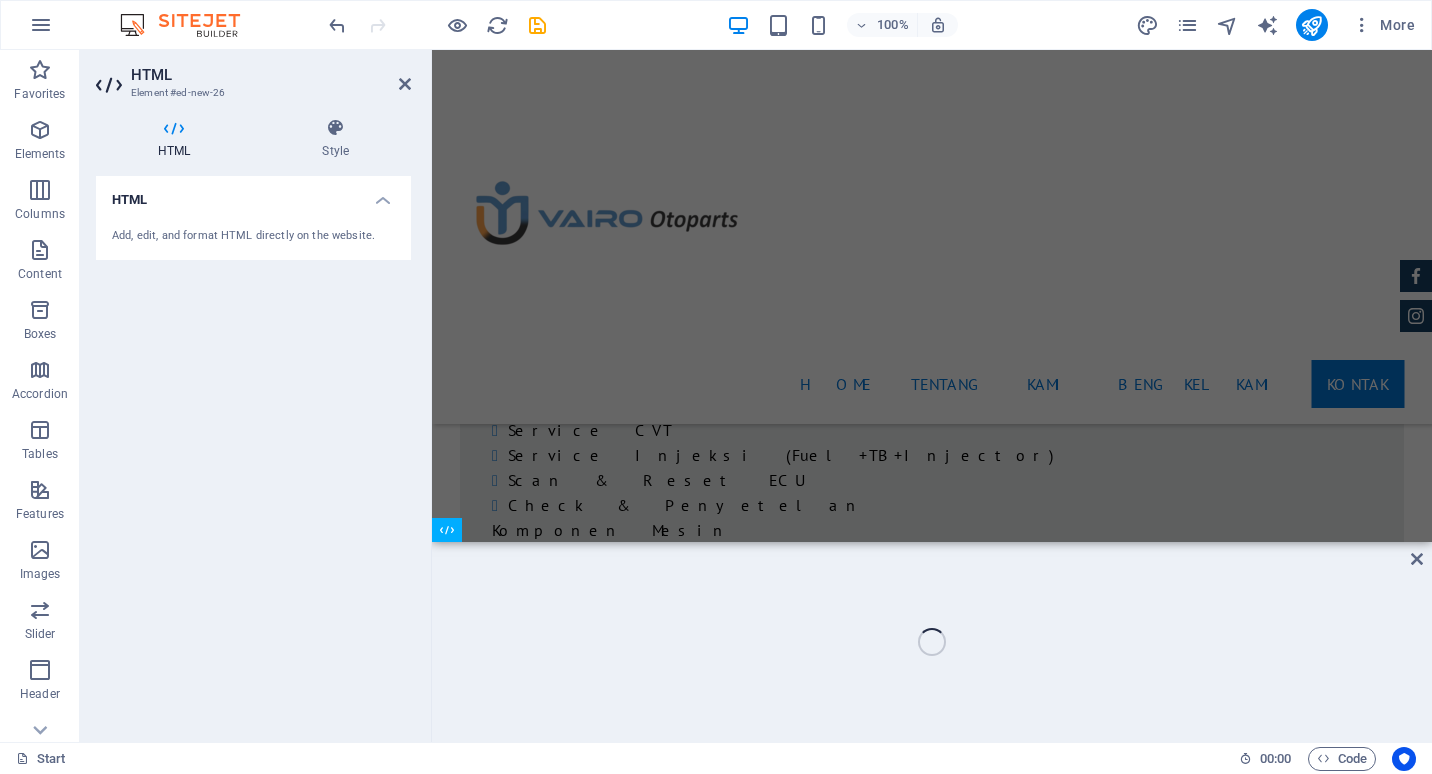 scroll, scrollTop: 2894, scrollLeft: 0, axis: vertical 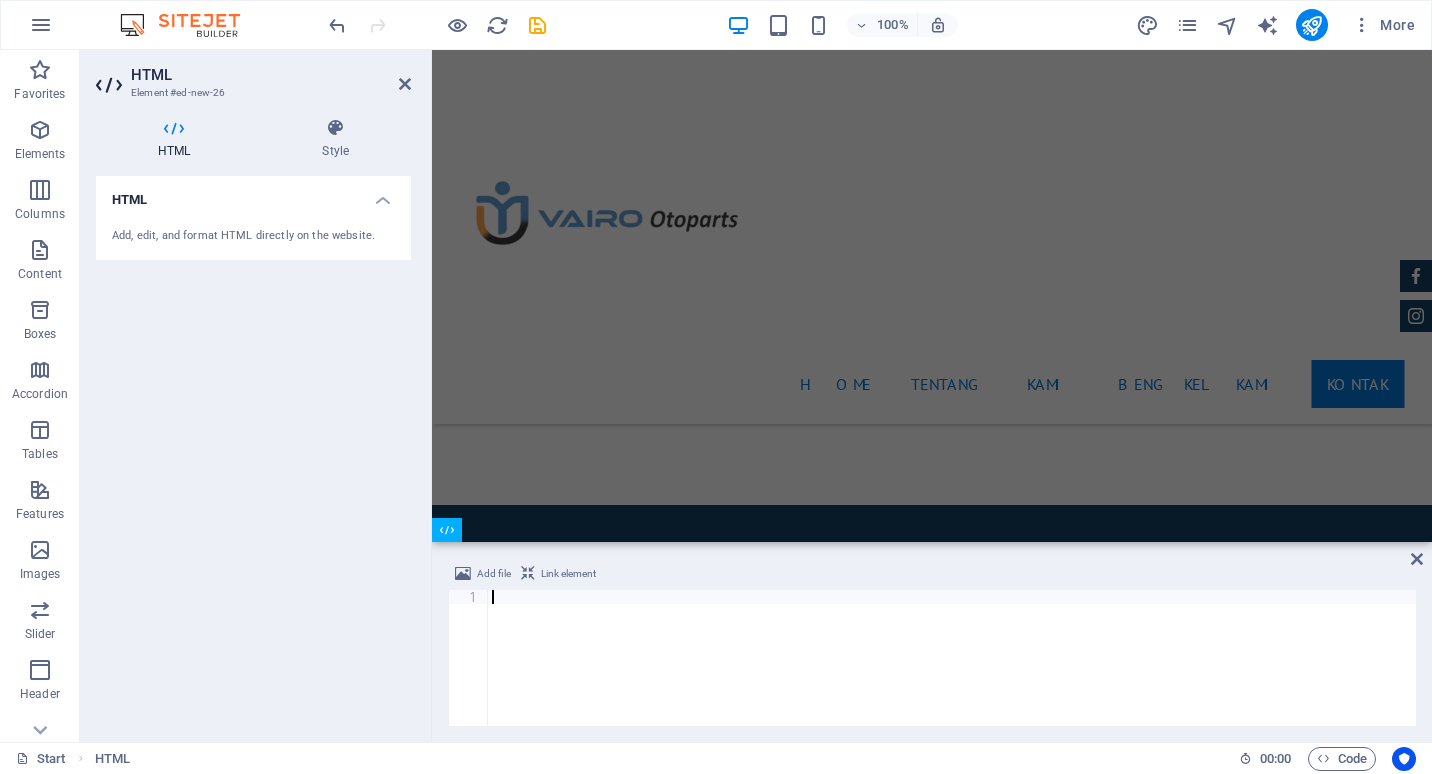 type on "});" 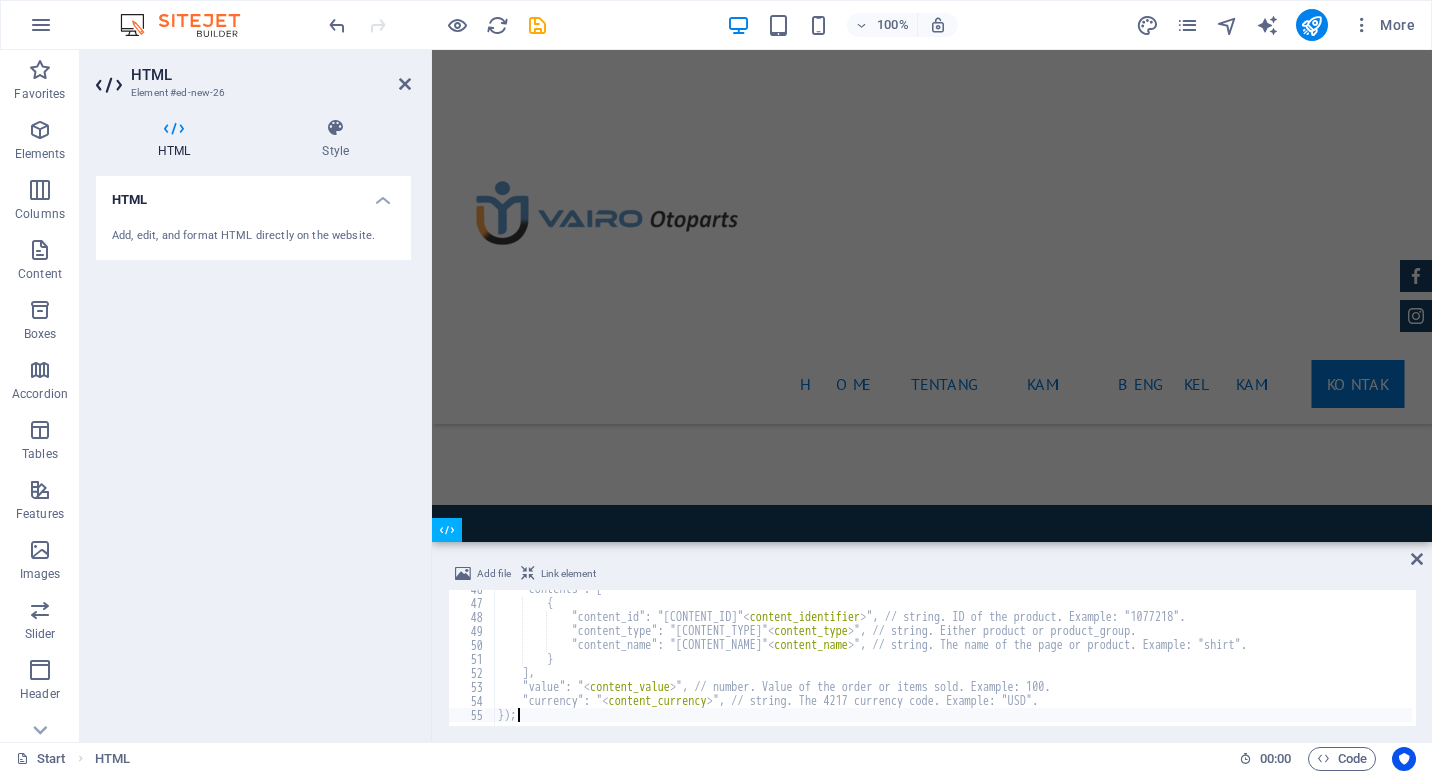 scroll, scrollTop: 638, scrollLeft: 0, axis: vertical 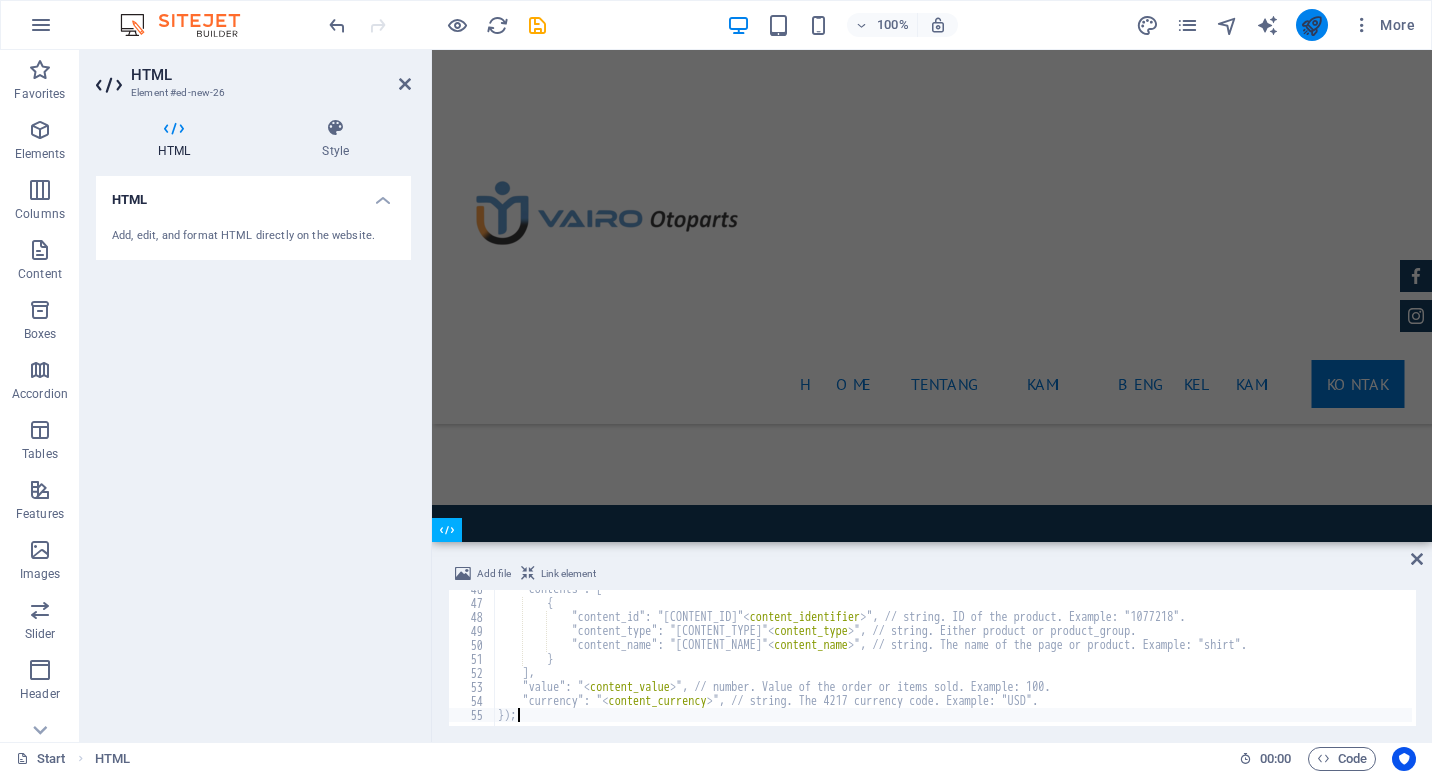 click at bounding box center [1311, 25] 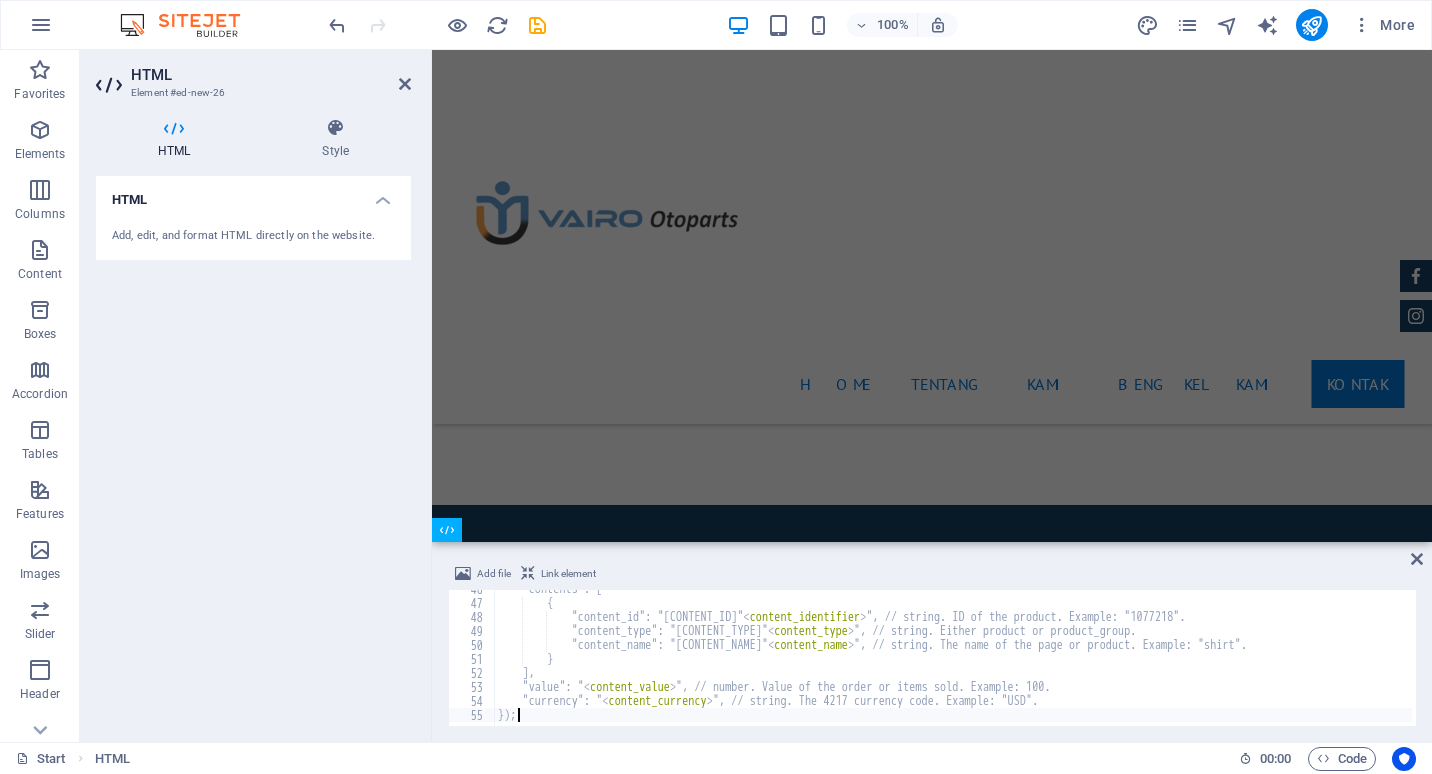 scroll, scrollTop: 3098, scrollLeft: 0, axis: vertical 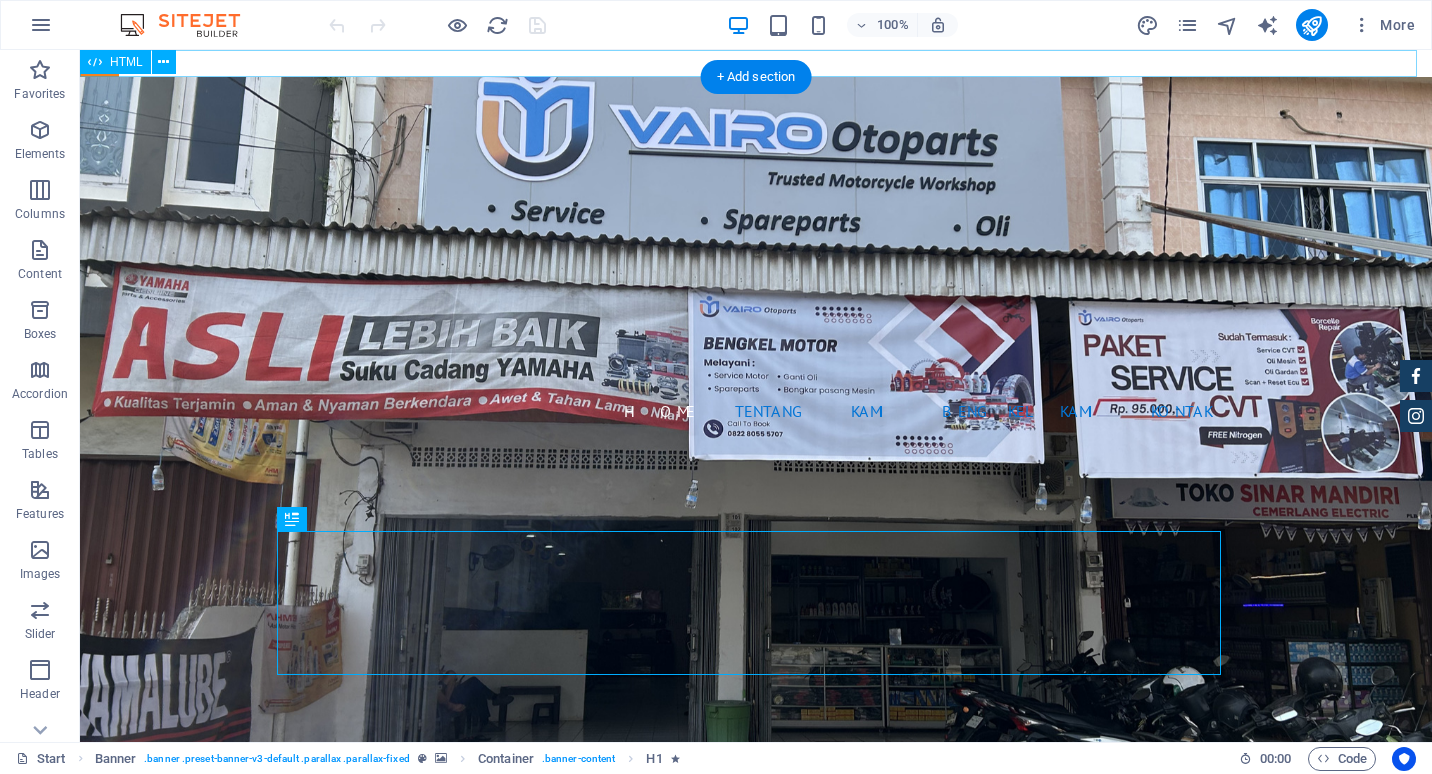 click at bounding box center (756, 63) 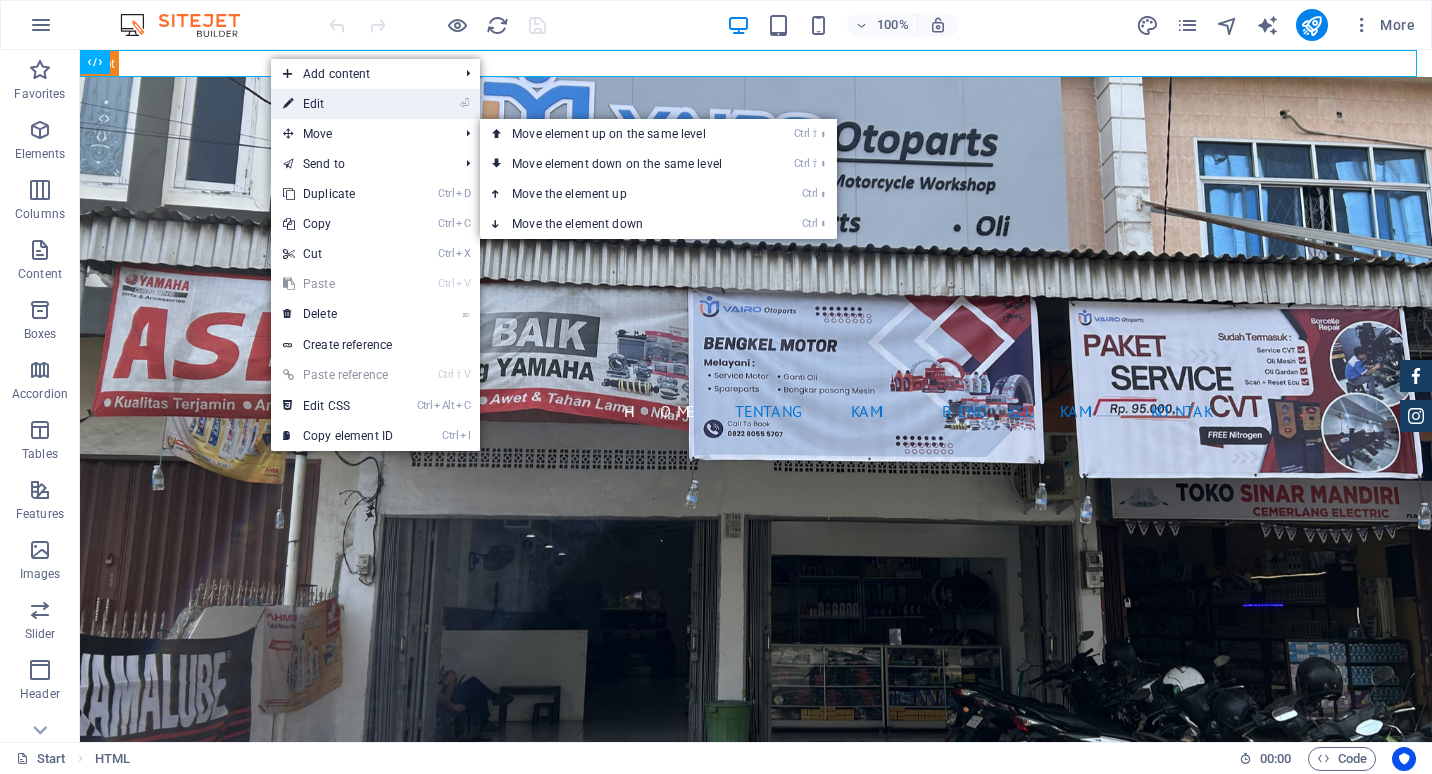 click on "⏎  Edit" at bounding box center (338, 104) 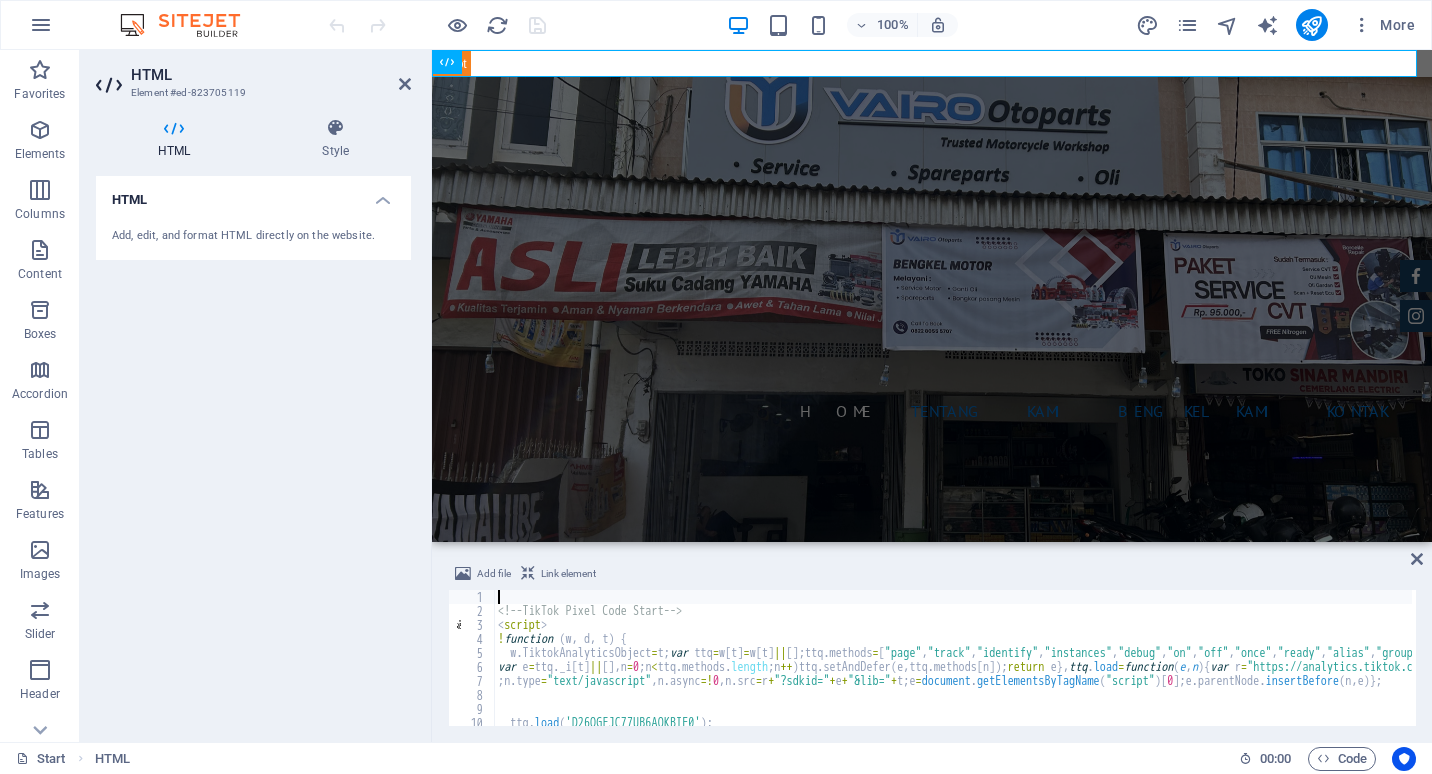 click on "<!--  TikTok Pixel Code Start  --> < script > ! function   ( w ,   d ,   t )   {    w . TiktokAnalyticsObject = t ; var   ttq = w [ t ] = w [ t ] || [ ] ; ttq . methods = [ "page" , "track" , "identify" , "instances" , "debug" , "on" , "off" , "once" , "ready" , "alias" , "group" , "enableCookie" , "disableCookie" , "holdConsent" , "revokeConsent" , "grantConsent" ] , ttq . setAndDefer = function ( t , e ) { t [ e ] = function ( ) { t . push ([ e ] . concat ( Array . prototype . slice . call ( arguments , 0 )))}} ; for ( var   i = 0 ; i < ttq . methods . length ; i ++ ) ttq . setAndDefer ( ttq , ttq . methods [ i ]) ; ttq . instance = function ( t ) { for ( var   e = ttq . _i [ t ] || [ ] , n = 0 ; n < ttq . methods . length ; n ++ ) ttq . setAndDefer ( e , ttq . methods [ n ]) ; return   e } , ttq . load = function ( e , n ) { var   r = "https://analytics.tiktok.com/i18n/pixel/events.js" , o = n && n . partner ; ttq . _i = ttq . _i || { } , ttq . _i [ e ] = [ ] , ttq . _i [ e ] . _u = r , ttq . _t = ttq . _t" at bounding box center (1973, 670) 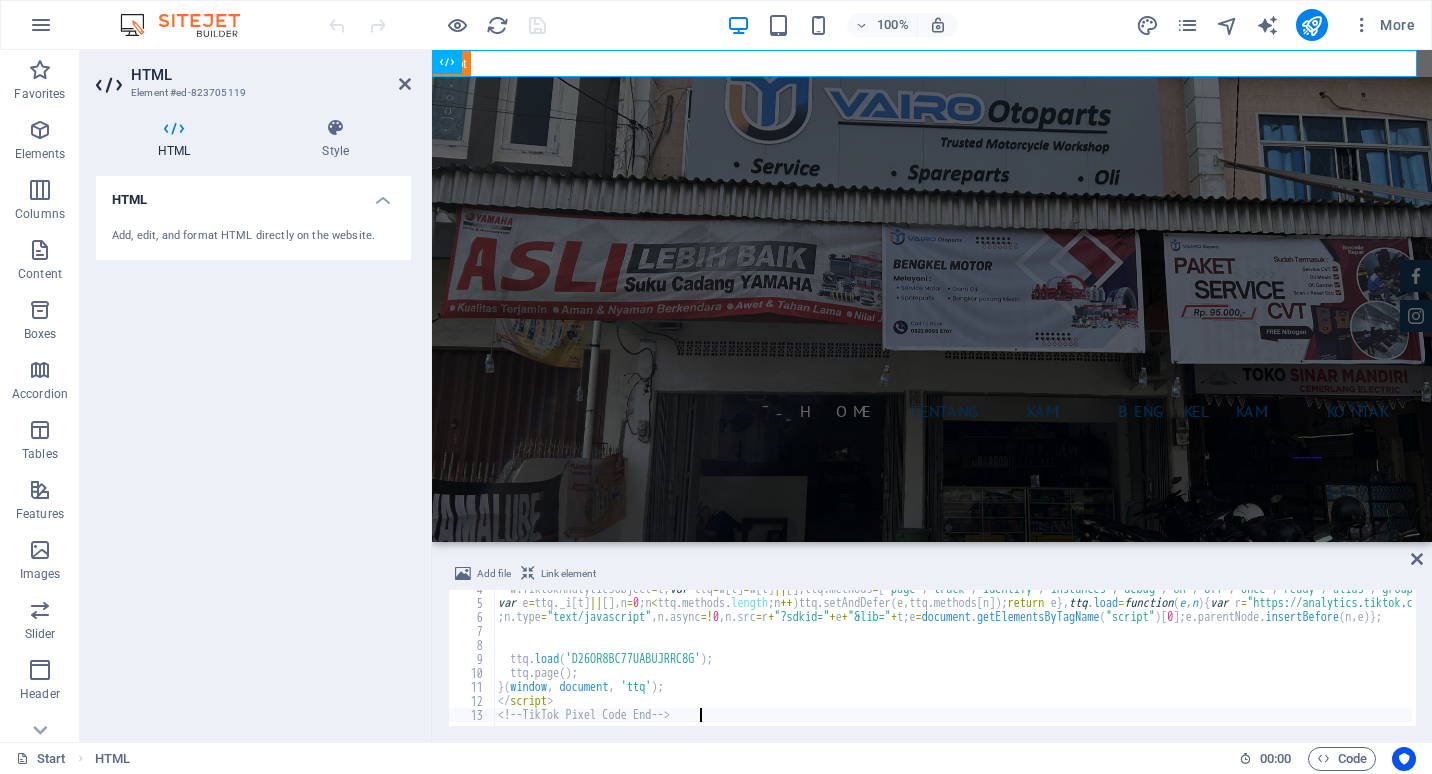 scroll, scrollTop: 0, scrollLeft: 0, axis: both 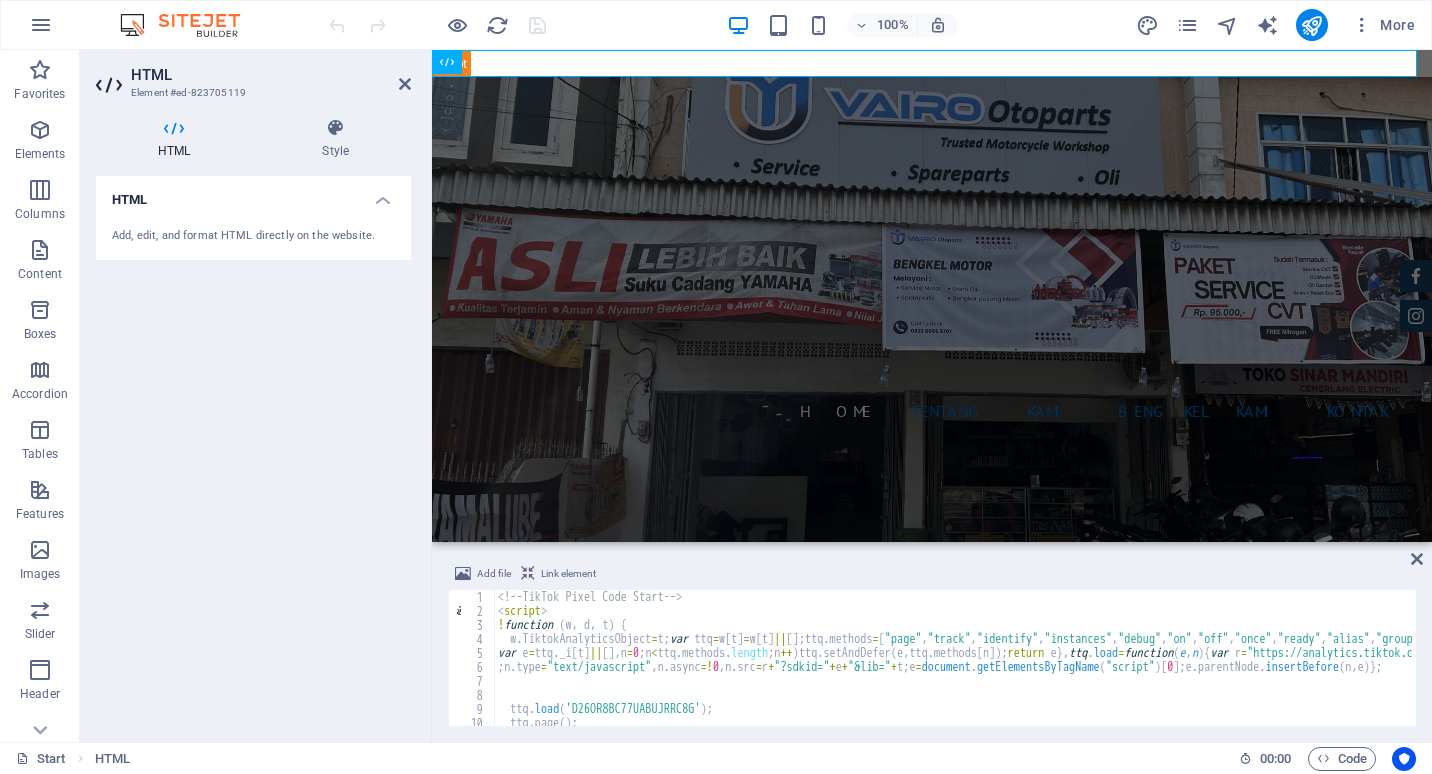 click on "<!--  TikTok Pixel Code Start  --> < script > ! function   ( w ,   d ,   t )   {    w . TiktokAnalyticsObject = t ; var   ttq = w [ t ] = w [ t ] || [ ] ; ttq . methods = [ "page" , "track" , "identify" , "instances" , "debug" , "on" , "off" , "once" , "ready" , "alias" , "group" , "enableCookie" , "disableCookie" , "holdConsent" , "revokeConsent" , "grantConsent" ] , ttq . setAndDefer = function ( t , e ) { t [ e ] = function ( ) { t . push ([ e ] . concat ( Array . prototype . slice . call ( arguments , 0 )))}} ; for ( var   i = 0 ; i < ttq . methods . length ; i ++ ) ttq . setAndDefer ( ttq , ttq . methods [ i ]) ; ttq . instance = function ( t ) { for ( var   e = ttq . _i [ t ] || [ ] , n = 0 ; n < ttq . methods . length ; n ++ ) ttq . setAndDefer ( e , ttq . methods [ n ]) ; return   e } , ttq . load = function ( e , n ) { var   r = "https://analytics.tiktok.com/i18n/pixel/events.js" , o = n && n . partner ; ttq . _i = ttq . _i || { } , ttq . _i [ e ] = [ ] , ttq . _i [ e ] . _u = r , ttq . _t = ttq . _t" at bounding box center (1973, 670) 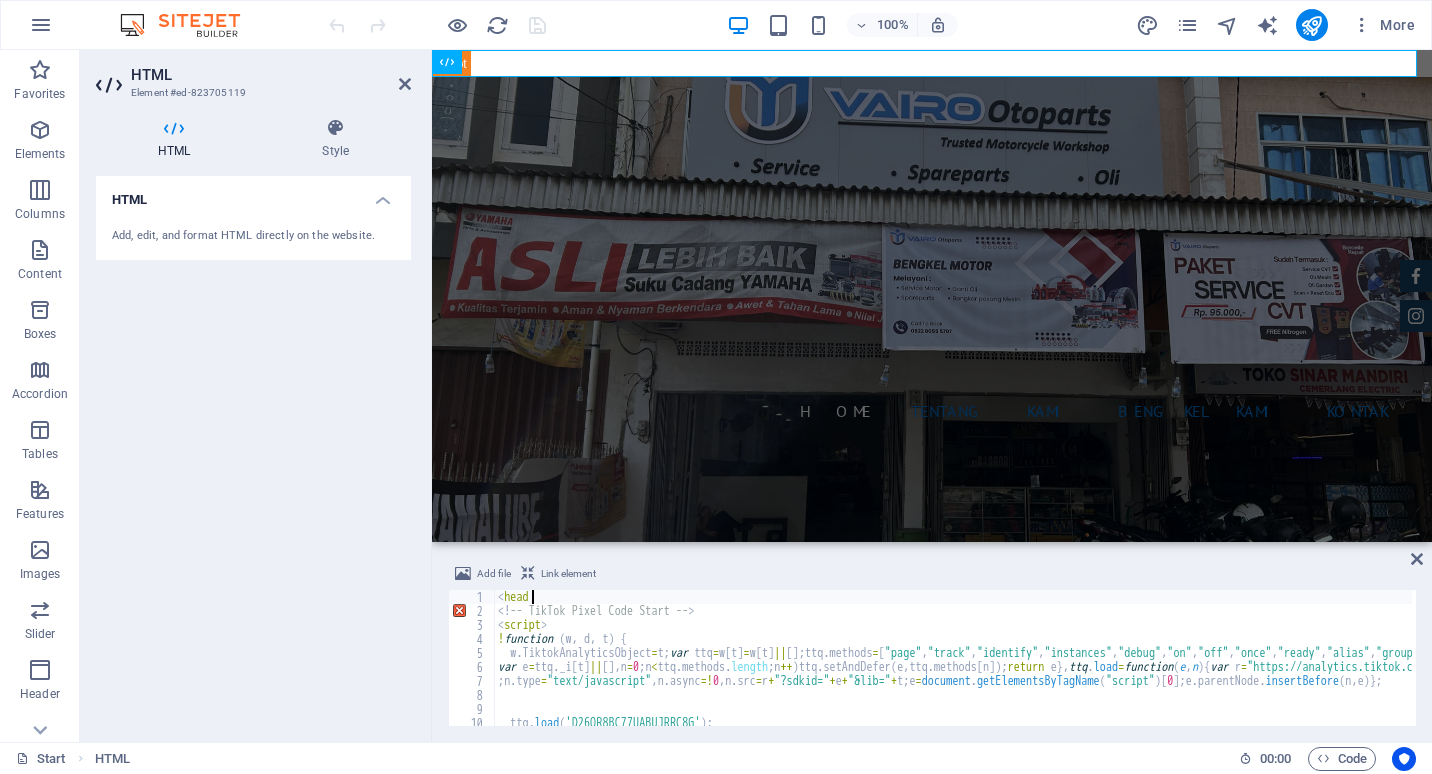 scroll, scrollTop: 0, scrollLeft: 2, axis: horizontal 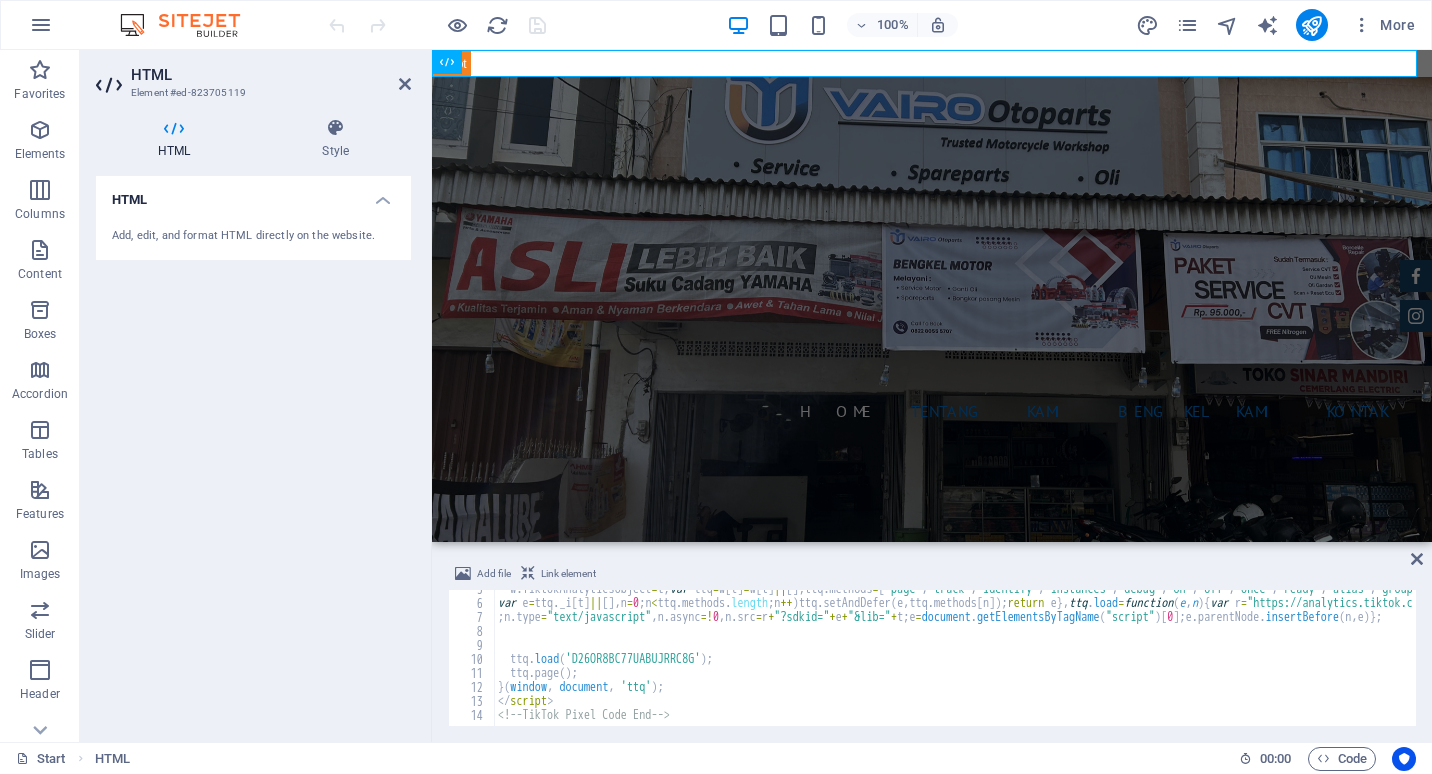 click on "w . TiktokAnalyticsObject = t ; var   ttq = w [ t ] = w [ t ] || [ ] ; ttq . methods = [ "page" , "track" , "identify" , "instances" , "debug" , "on" , "off" , "once" , "ready" , "alias" , "group" , "enableCookie" , "disableCookie" , "holdConsent" , "revokeConsent" , "grantConsent" ] , ttq . setAndDefer = function ( t , e ) { t [ e ] = function ( ) { t . push ([ e ] . concat ( Array . prototype . slice . call ( arguments , 0 )))}} ; for ( var   i = 0 ; i < ttq . methods . length ; i ++ ) ttq . setAndDefer ( ttq , ttq . methods [ i ]) ; ttq . instance = function ( t ) { for ( var   e = ttq . _i [ t ] || [ ] , n = 0 ; n < ttq . methods . length ; n ++ ) ttq . setAndDefer ( e , ttq . methods [ n ]) ; return   e } , ttq . load = function ( e , n ) { var   r = "https://analytics.tiktok.com/i18n/pixel/events.js" , o = n && n . partner ; ttq . _i = ttq . _i || { } , ttq . _i [ e ] = [ ] , ttq . _i [ e ] . _u = r , ttq . _t = ttq . _t || { } , ttq . _t [ e ] =+ new   Date , ttq . _o = ttq . _o || { } , ttq . _o [" at bounding box center [1973, 662] 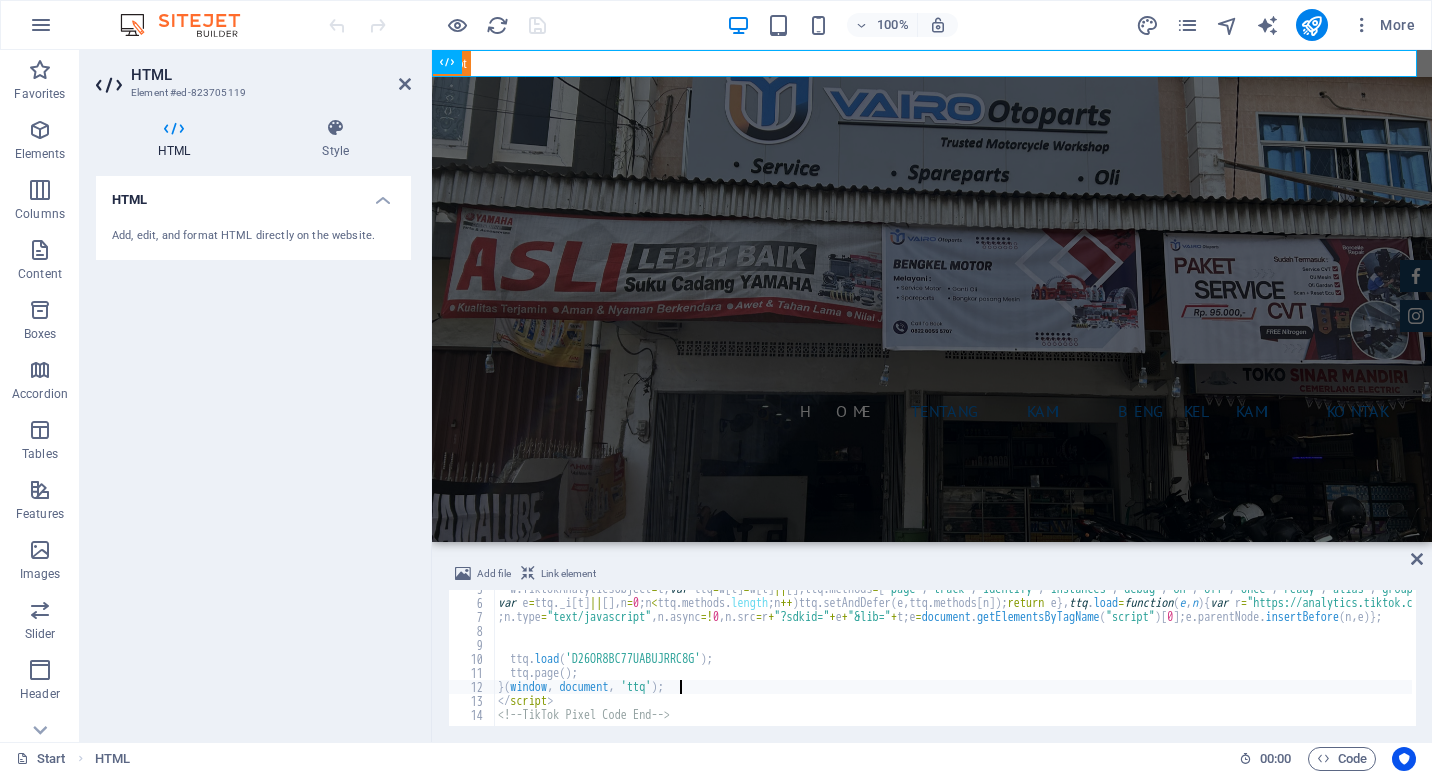 click on "w . TiktokAnalyticsObject = t ; var   ttq = w [ t ] = w [ t ] || [ ] ; ttq . methods = [ "page" , "track" , "identify" , "instances" , "debug" , "on" , "off" , "once" , "ready" , "alias" , "group" , "enableCookie" , "disableCookie" , "holdConsent" , "revokeConsent" , "grantConsent" ] , ttq . setAndDefer = function ( t , e ) { t [ e ] = function ( ) { t . push ([ e ] . concat ( Array . prototype . slice . call ( arguments , 0 )))}} ; for ( var   i = 0 ; i < ttq . methods . length ; i ++ ) ttq . setAndDefer ( ttq , ttq . methods [ i ]) ; ttq . instance = function ( t ) { for ( var   e = ttq . _i [ t ] || [ ] , n = 0 ; n < ttq . methods . length ; n ++ ) ttq . setAndDefer ( e , ttq . methods [ n ]) ; return   e } , ttq . load = function ( e , n ) { var   r = "https://analytics.tiktok.com/i18n/pixel/events.js" , o = n && n . partner ; ttq . _i = ttq . _i || { } , ttq . _i [ e ] = [ ] , ttq . _i [ e ] . _u = r , ttq . _t = ttq . _t || { } , ttq . _t [ e ] =+ new   Date , ttq . _o = ttq . _o || { } , ttq . _o [" at bounding box center (1973, 662) 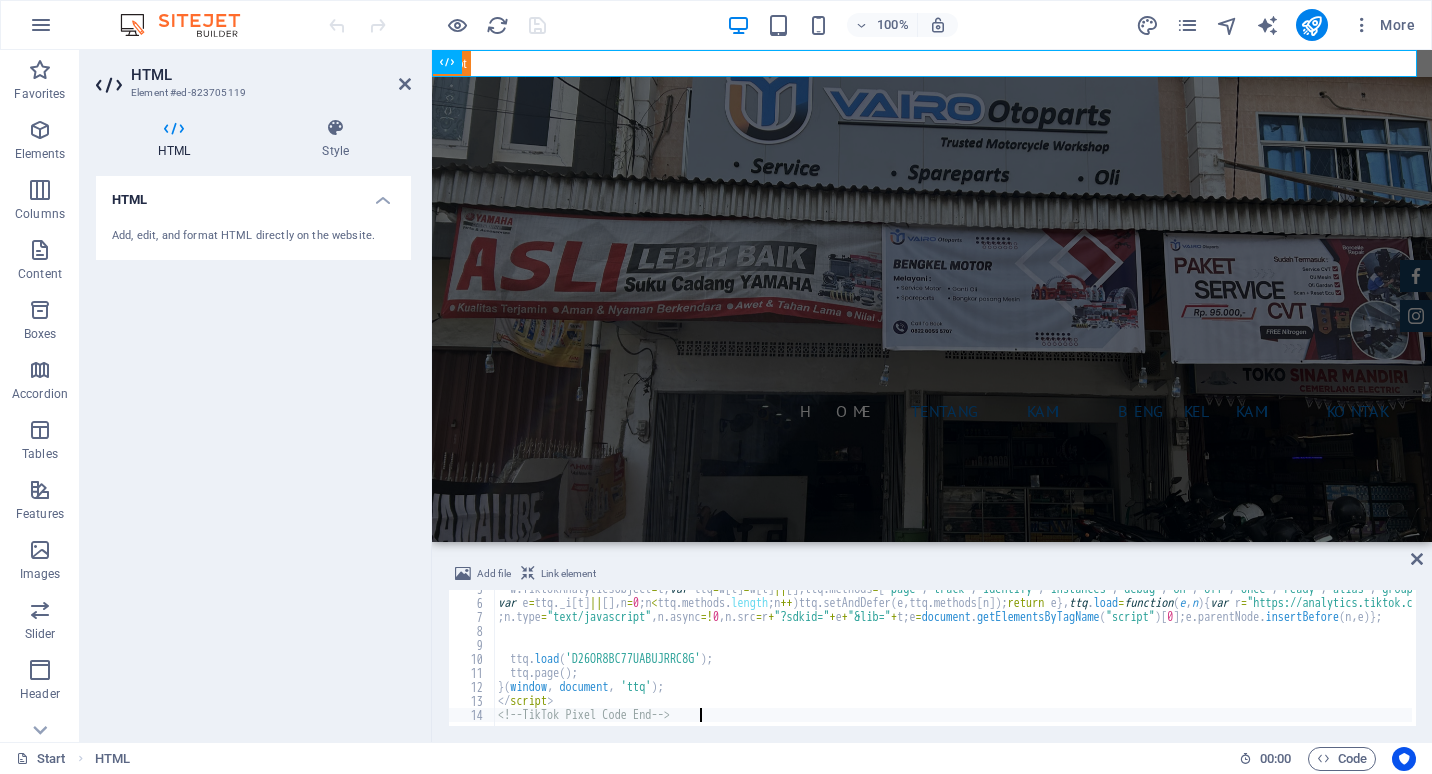 scroll, scrollTop: 0, scrollLeft: 0, axis: both 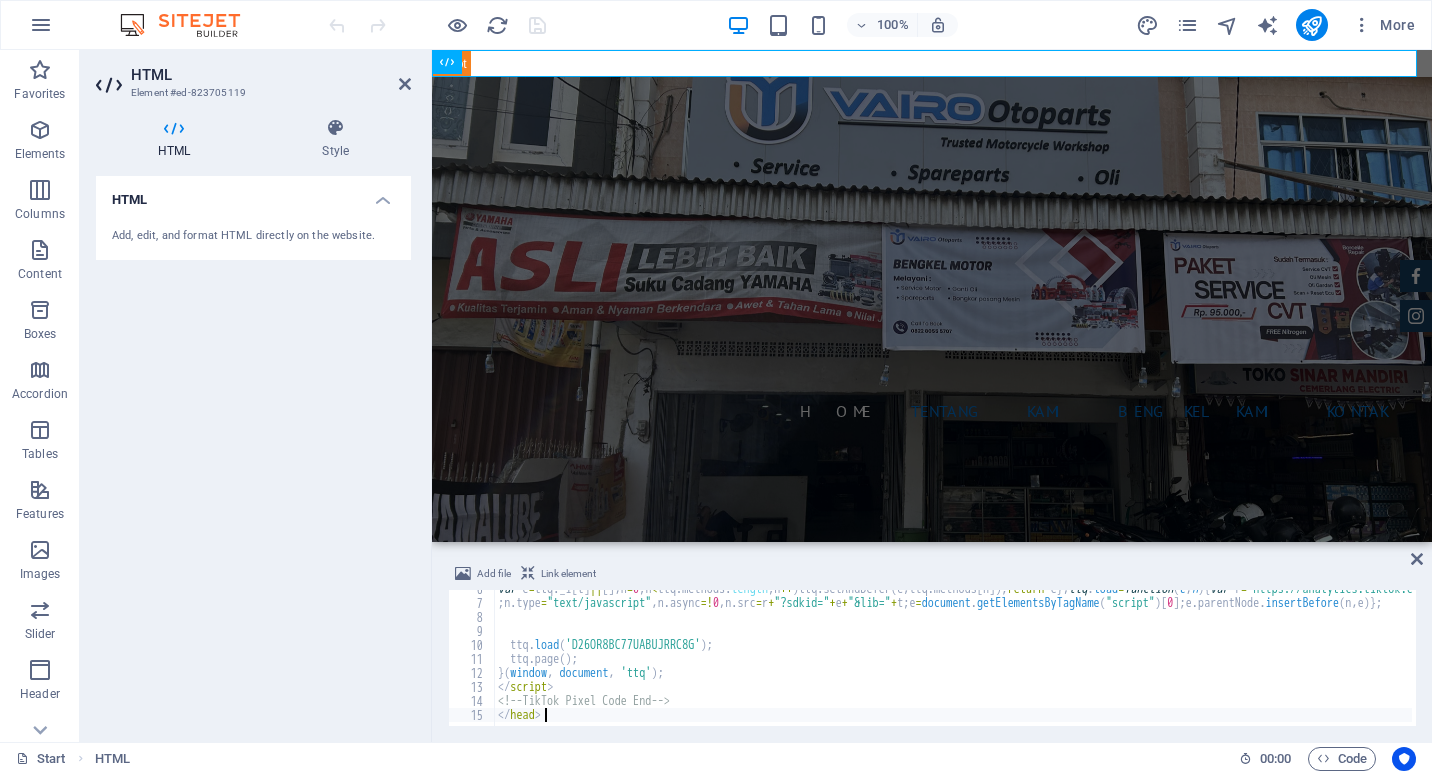 type on "</head>" 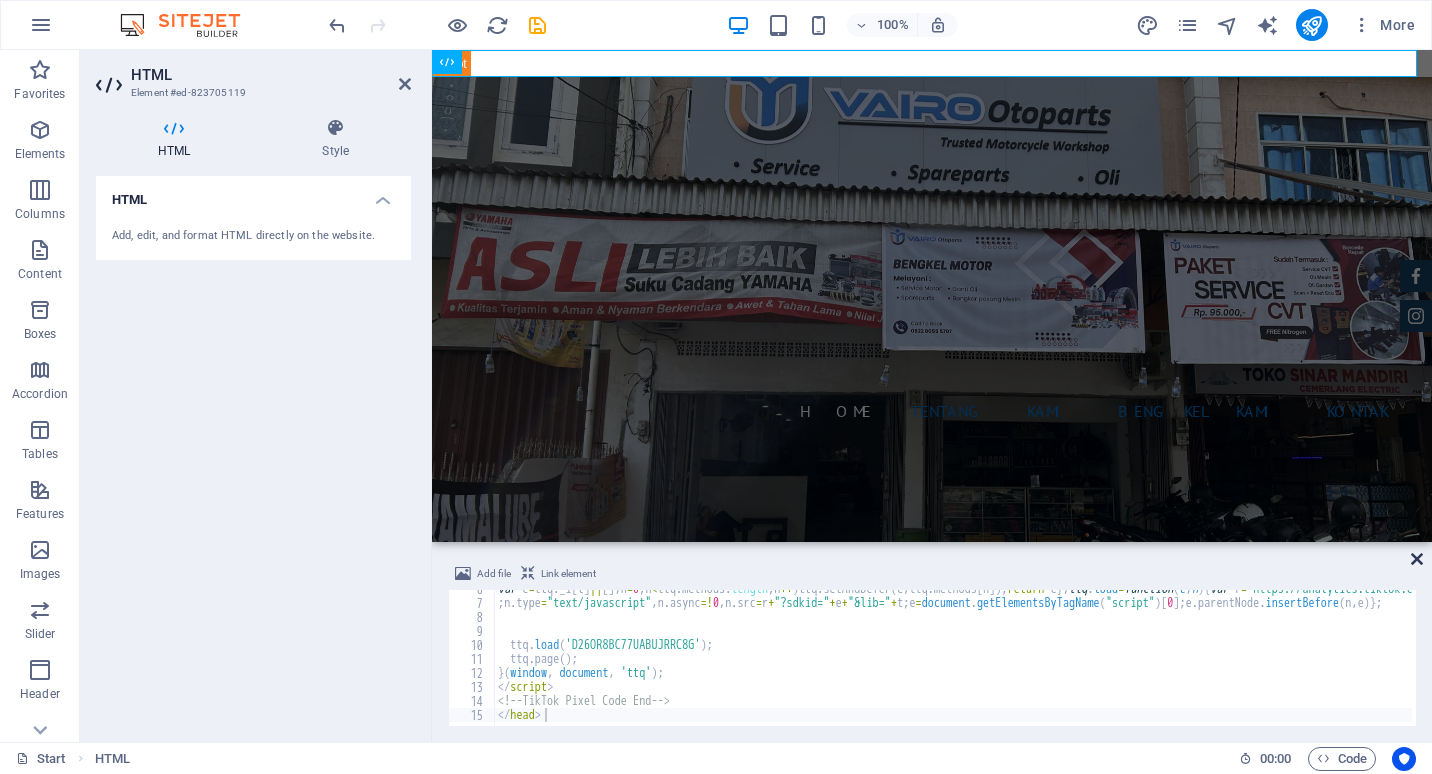 click at bounding box center (1417, 559) 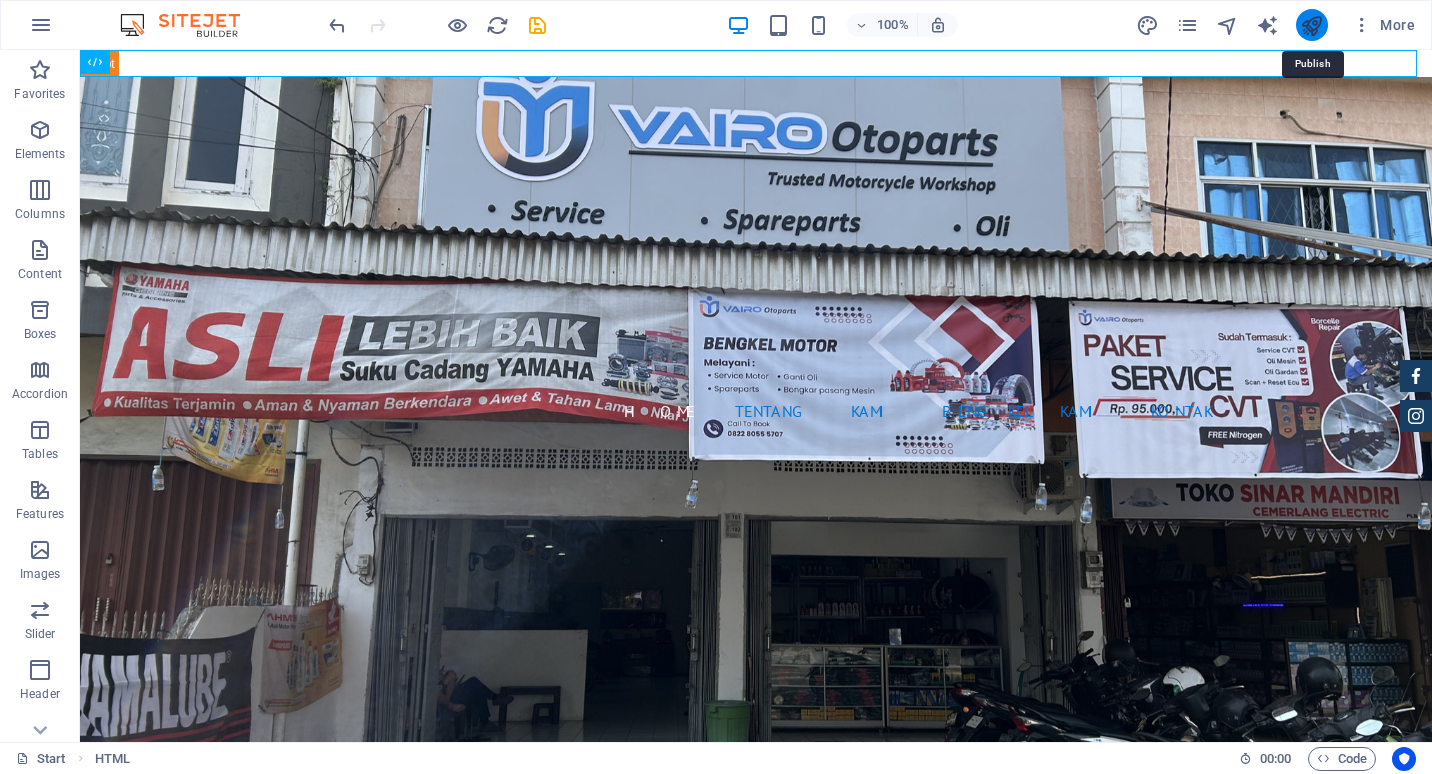 click at bounding box center [1311, 25] 